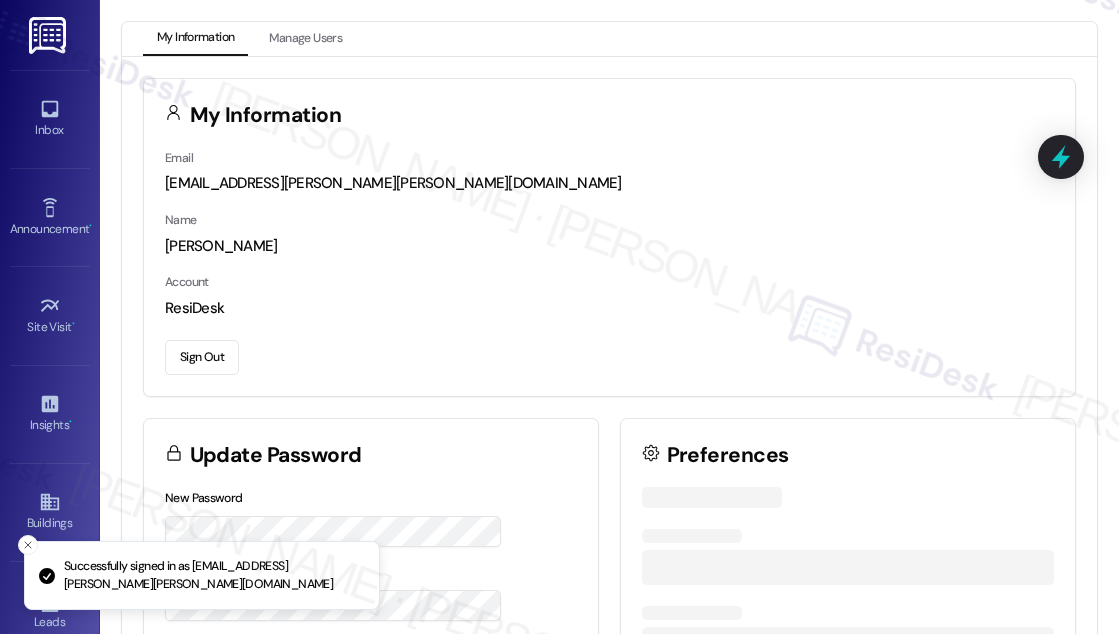 scroll, scrollTop: 0, scrollLeft: 0, axis: both 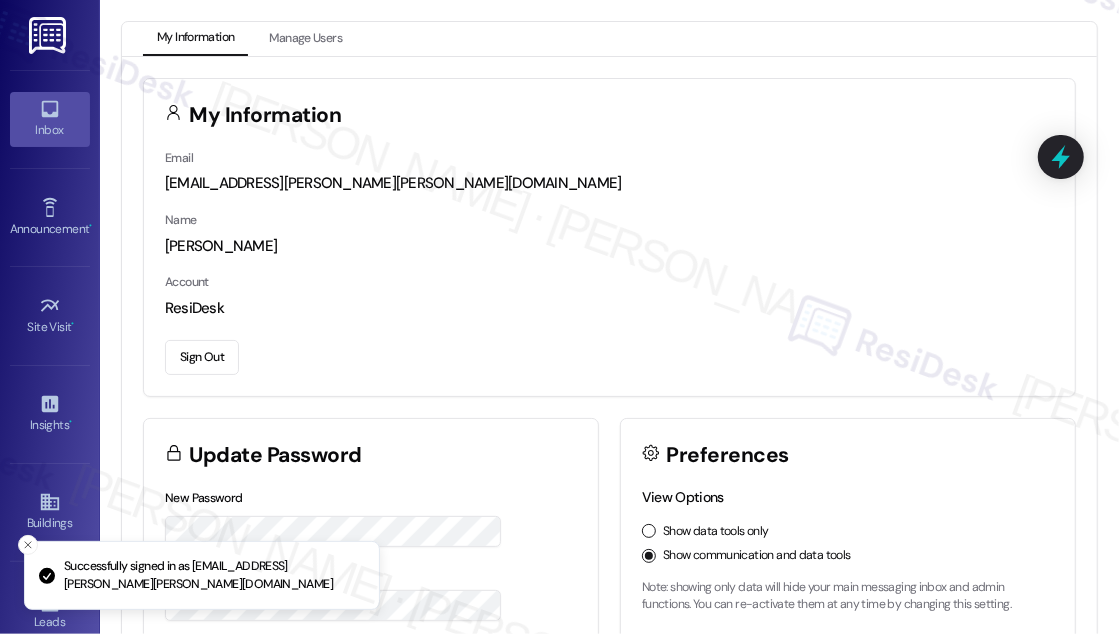 click 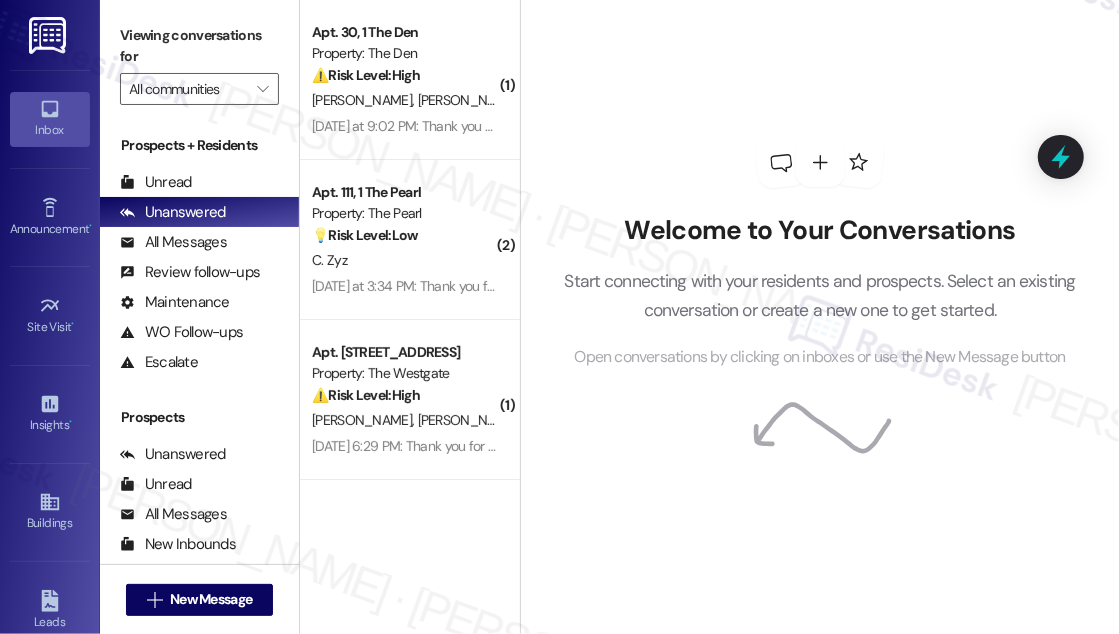 click on "Welcome to Your Conversations Start connecting with your residents and prospects. Select an existing conversation or create a new one to get started. Open conversations by clicking on inboxes or use the New Message button" at bounding box center [820, 253] 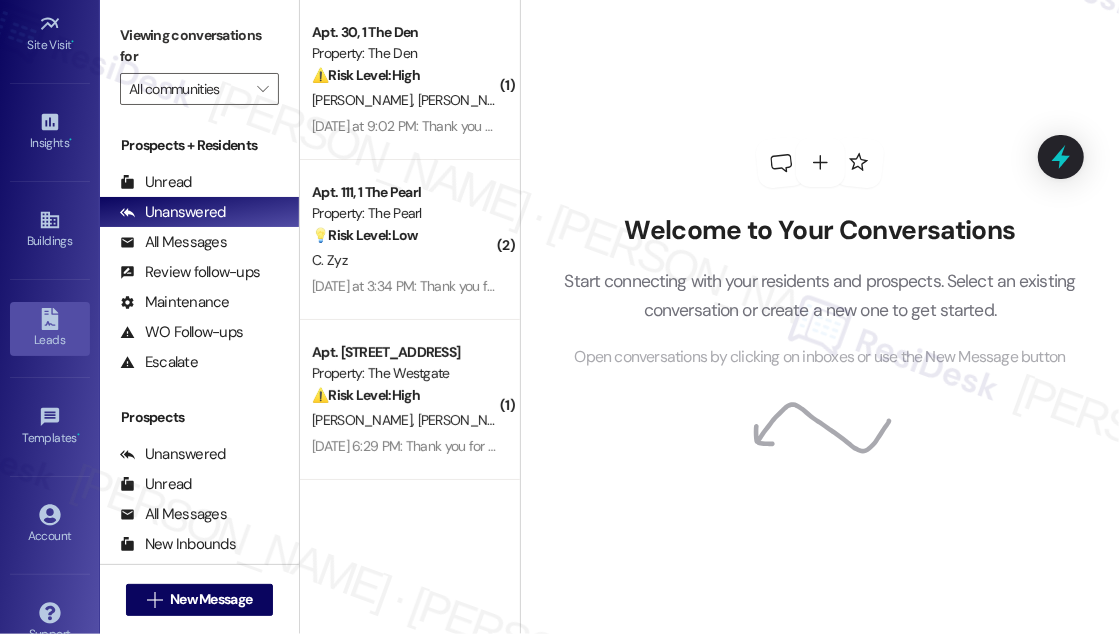 scroll, scrollTop: 312, scrollLeft: 0, axis: vertical 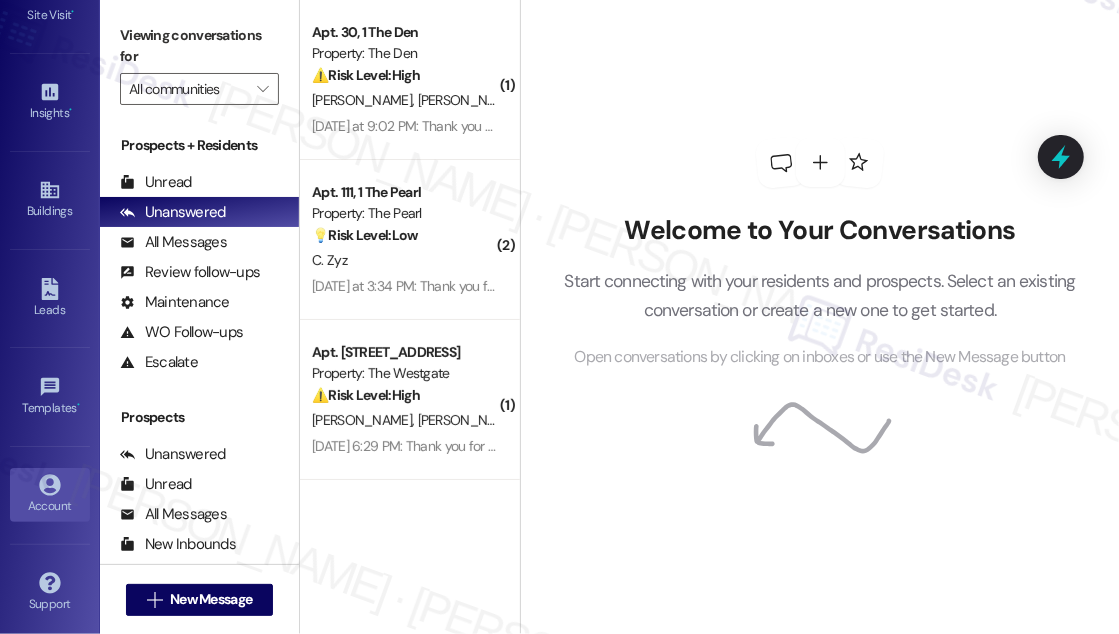 click on "Account" at bounding box center [50, 506] 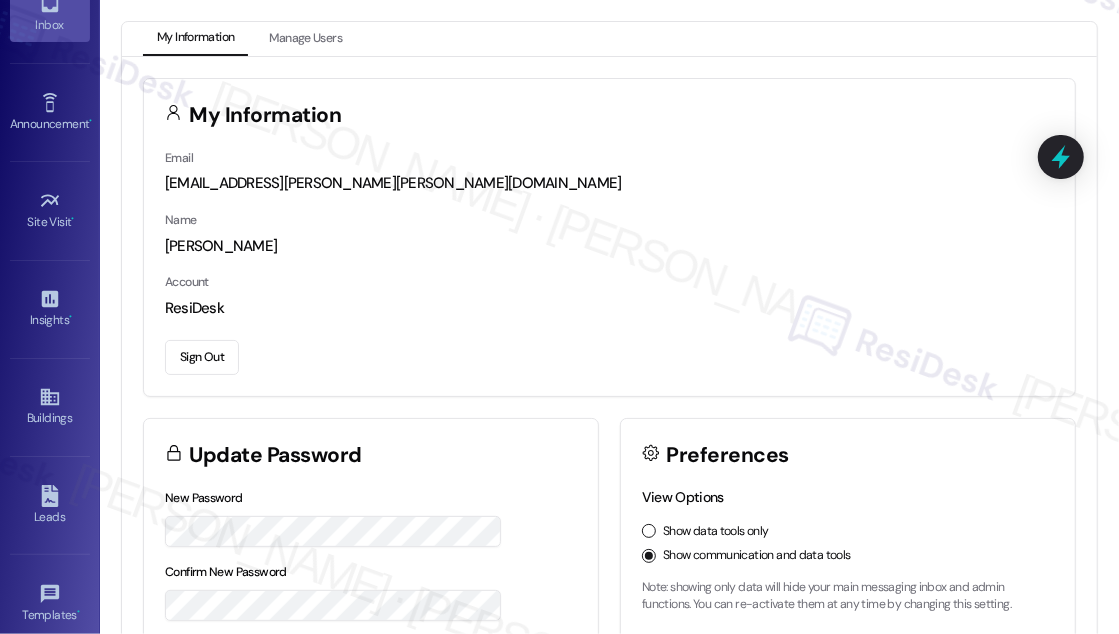 scroll, scrollTop: 0, scrollLeft: 0, axis: both 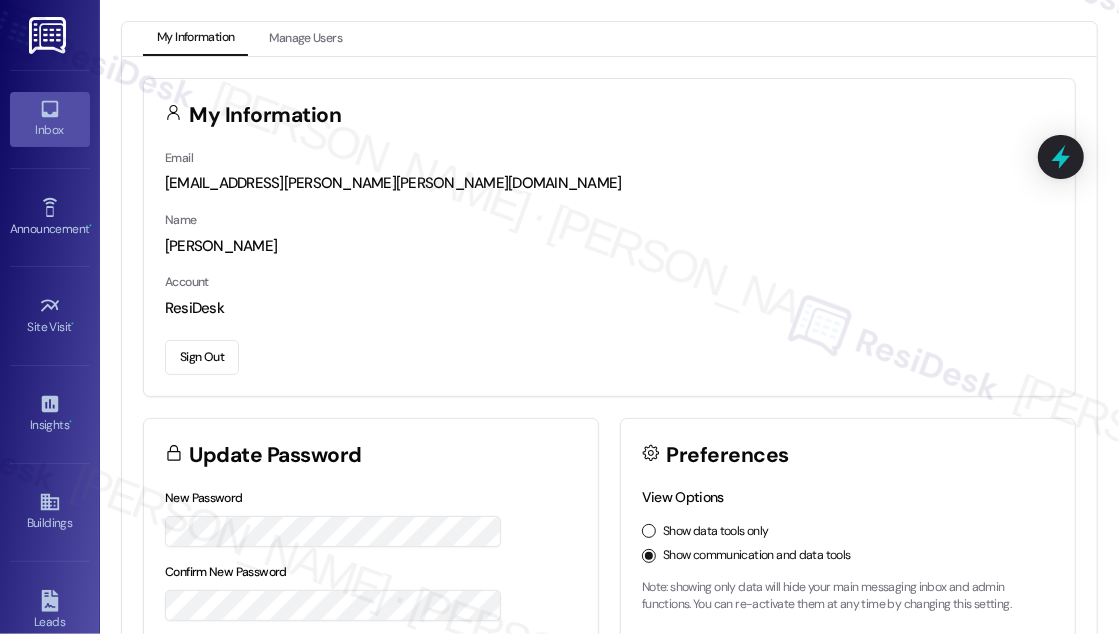 click 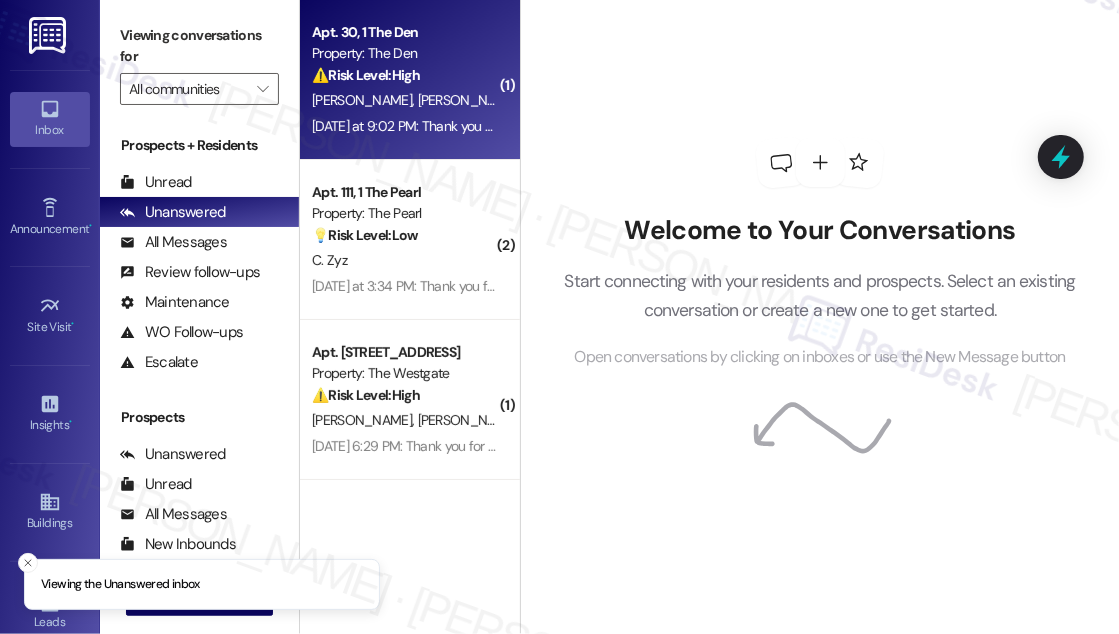 click on "[PERSON_NAME] [PERSON_NAME]" at bounding box center (404, 100) 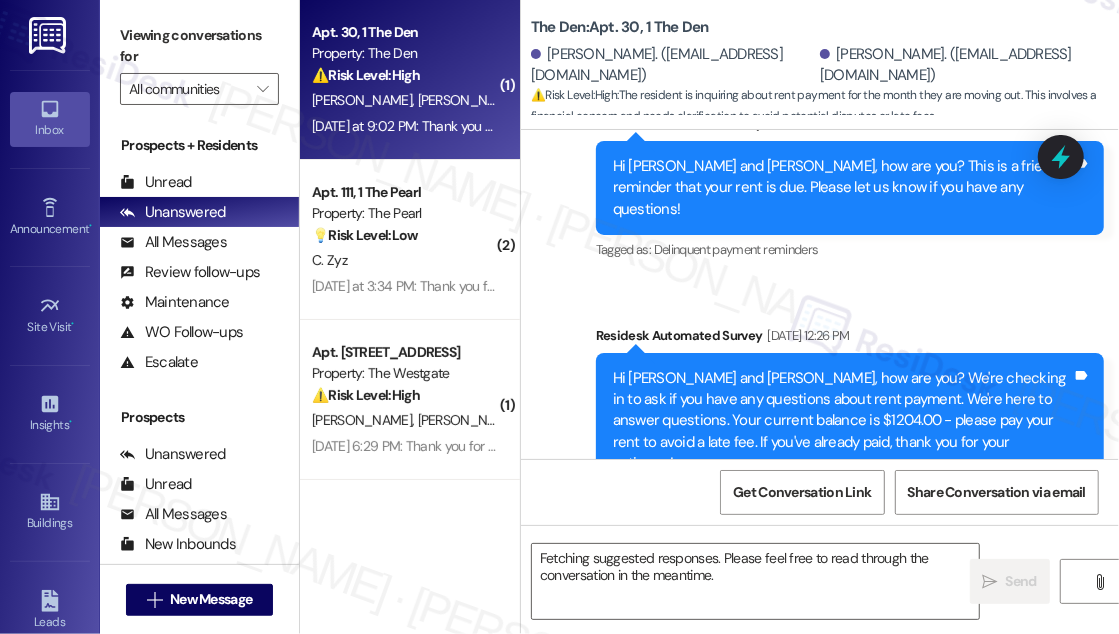 scroll, scrollTop: 5956, scrollLeft: 0, axis: vertical 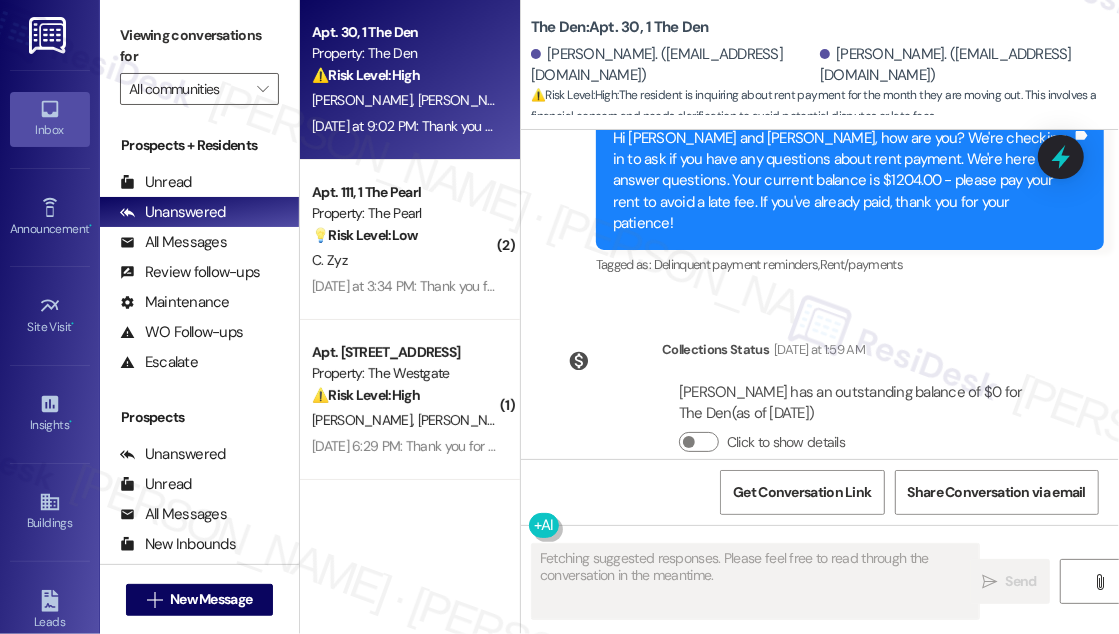 click on "Hi we are residents of apartment 30, i just wanted to know if we still have to pay rent next month our last day I believe is the 15th" at bounding box center (797, 612) 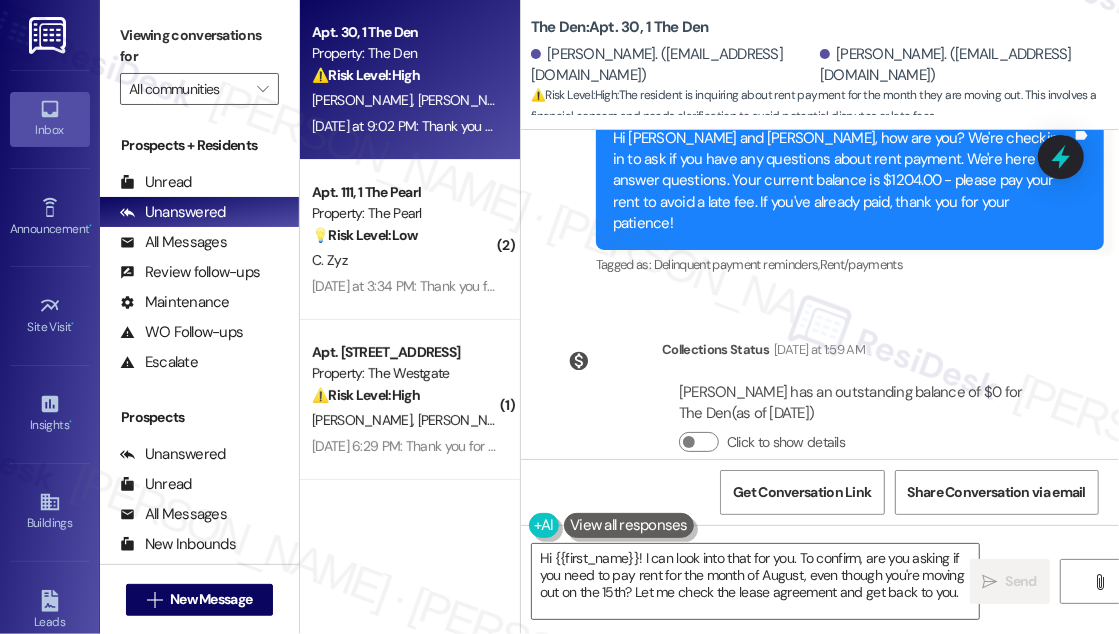 click on "Hi we are residents of apartment 30, i just wanted to know if we still have to pay rent next month our last day I believe is the 15th" at bounding box center [797, 612] 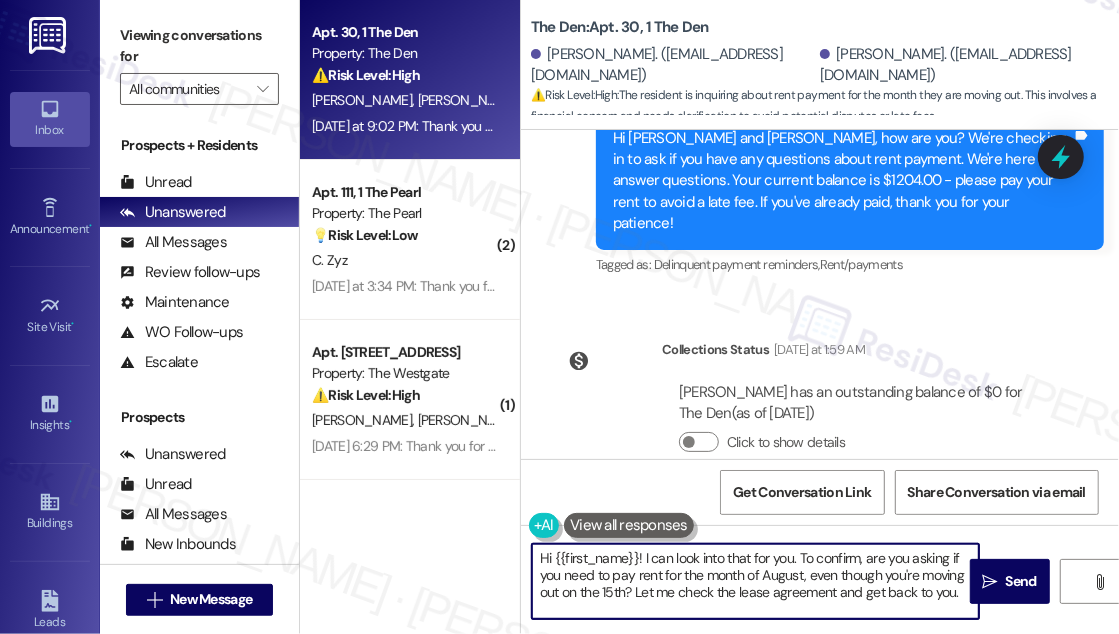 drag, startPoint x: 555, startPoint y: 552, endPoint x: 637, endPoint y: 549, distance: 82.05486 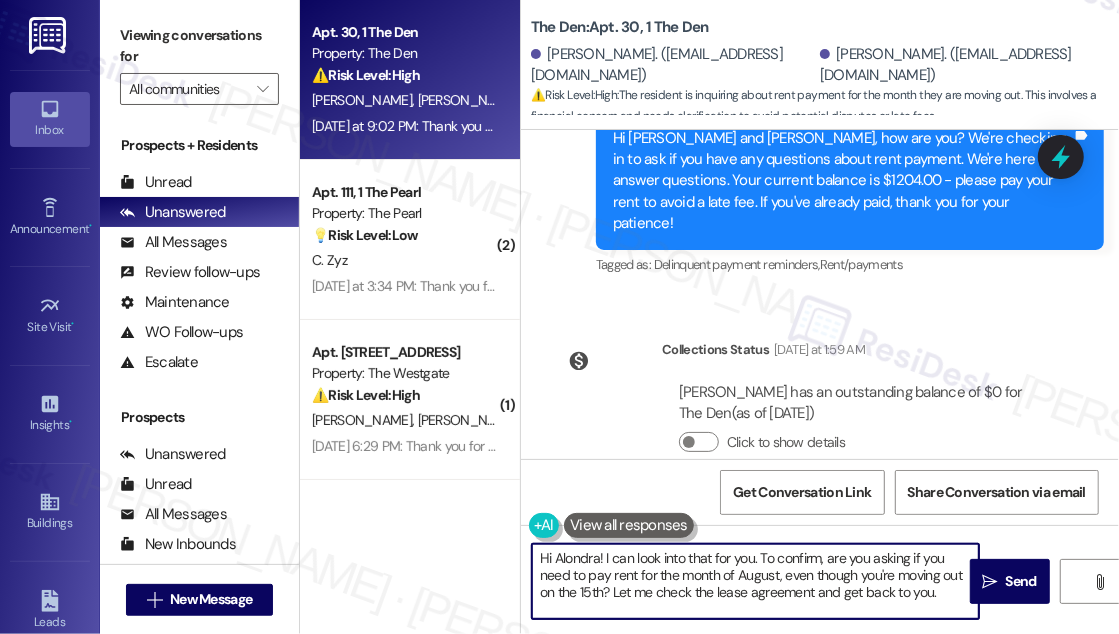 click on "Hi Alondra! I can look into that for you. To confirm, are you asking if you need to pay rent for the month of August, even though you're moving out on the 15th? Let me check the lease agreement and get back to you." at bounding box center (755, 581) 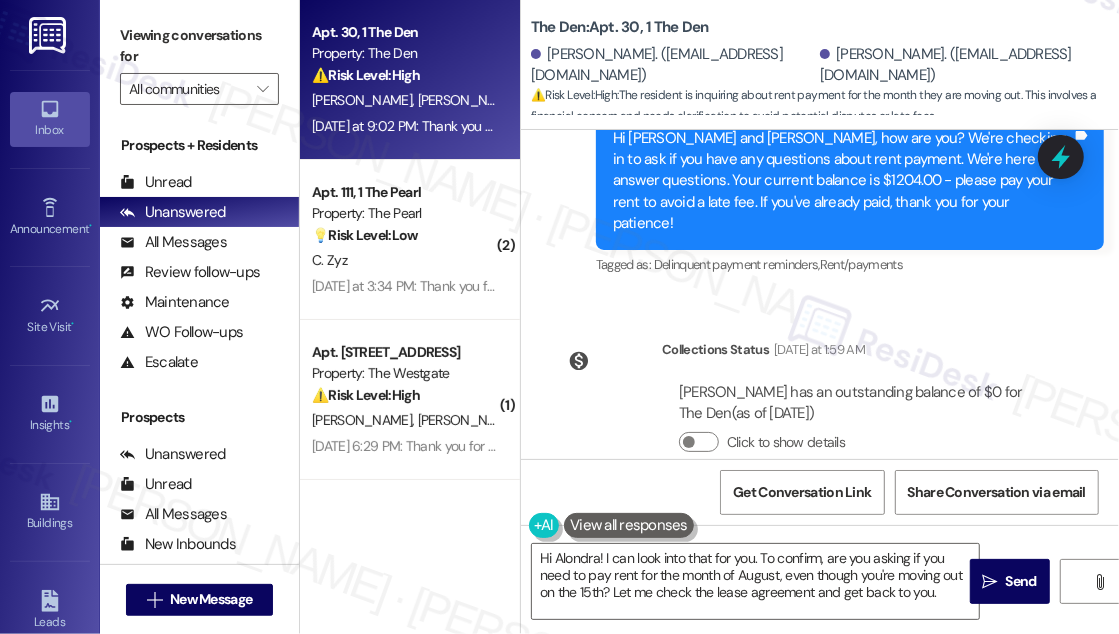 click on "Hi we are residents of apartment 30, i just wanted to know if we still have to pay rent next month our last day I believe is the 15th Tags and notes" at bounding box center (805, 612) 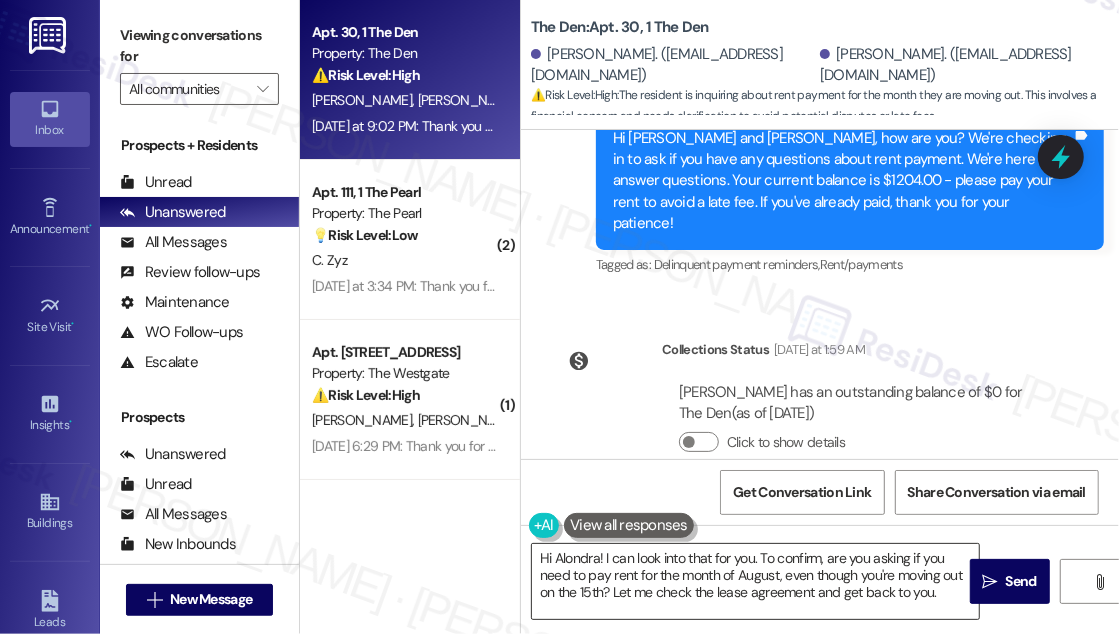 click on "Hi Alondra! I can look into that for you. To confirm, are you asking if you need to pay rent for the month of August, even though you're moving out on the 15th? Let me check the lease agreement and get back to you." at bounding box center [755, 581] 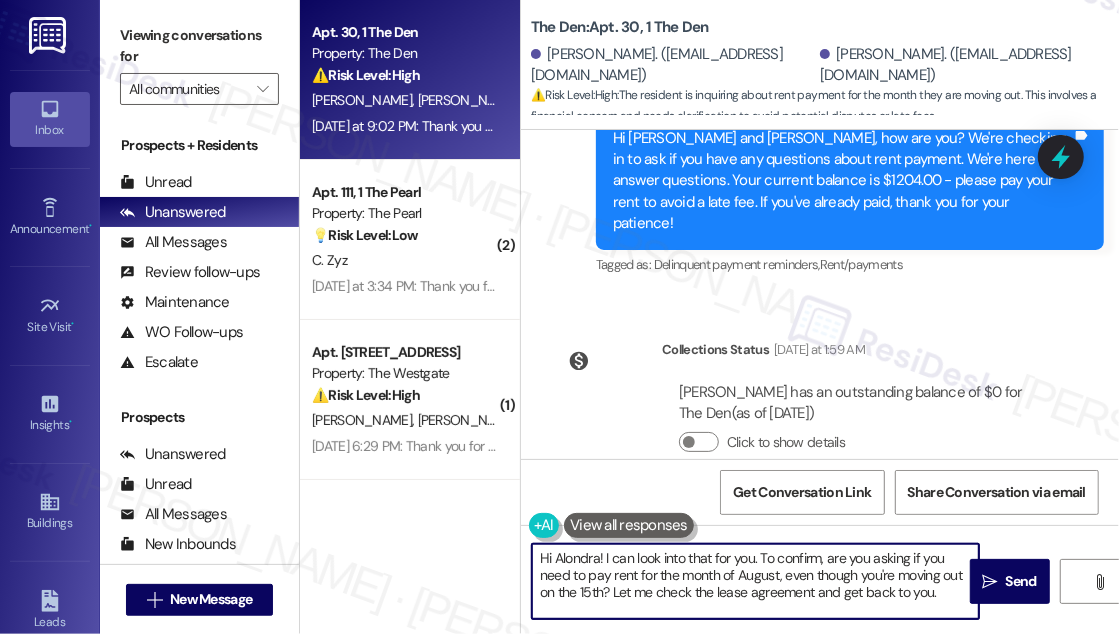 click on "Hi Alondra! I can look into that for you. To confirm, are you asking if you need to pay rent for the month of August, even though you're moving out on the 15th? Let me check the lease agreement and get back to you." at bounding box center [755, 581] 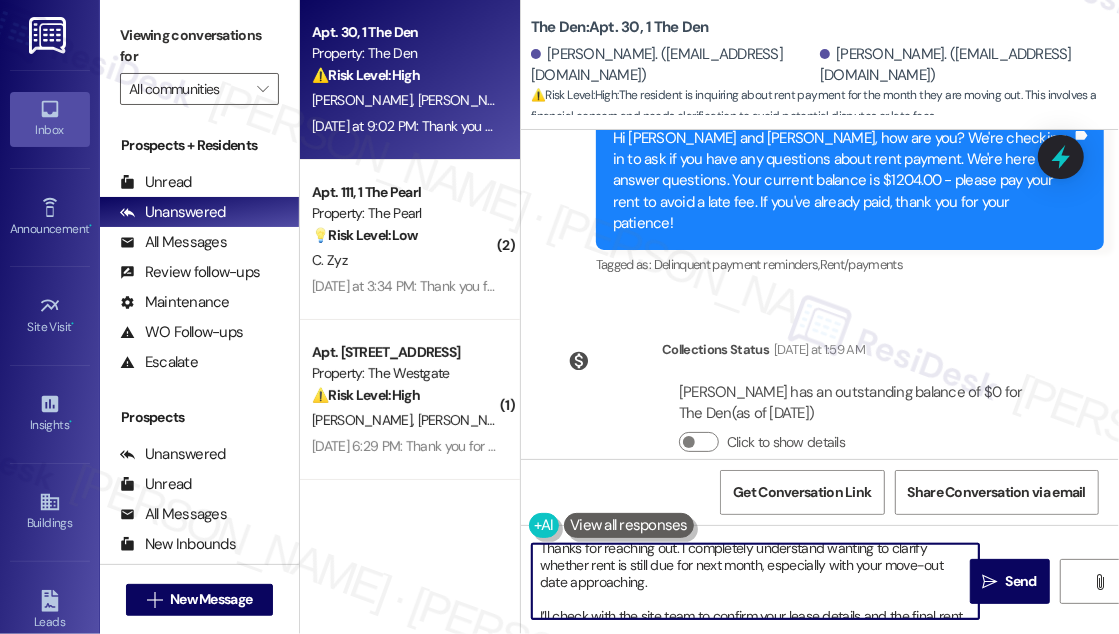 scroll, scrollTop: 0, scrollLeft: 0, axis: both 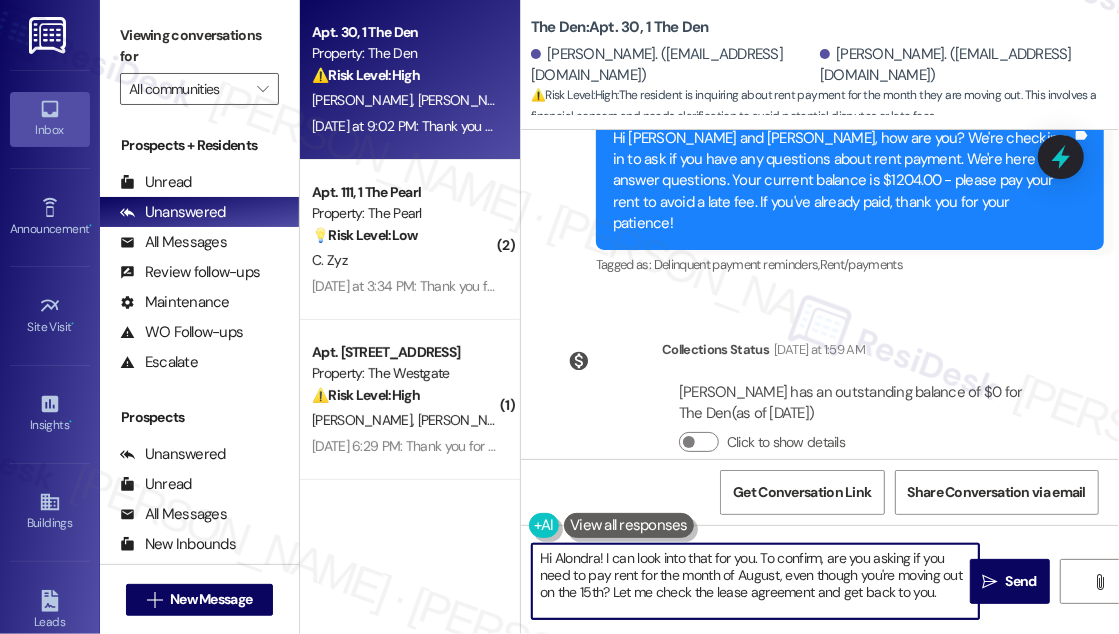 click on "Hi Alondra! I can look into that for you. To confirm, are you asking if you need to pay rent for the month of August, even though you're moving out on the 15th? Let me check the lease agreement and get back to you." at bounding box center [755, 581] 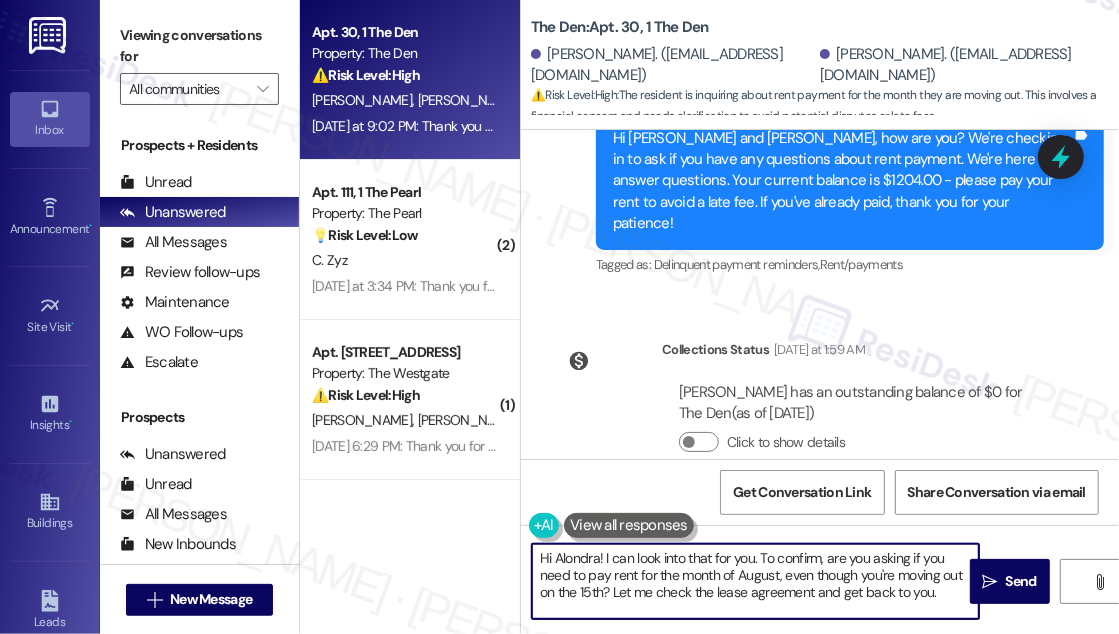 drag, startPoint x: 603, startPoint y: 559, endPoint x: 969, endPoint y: 641, distance: 375.07333 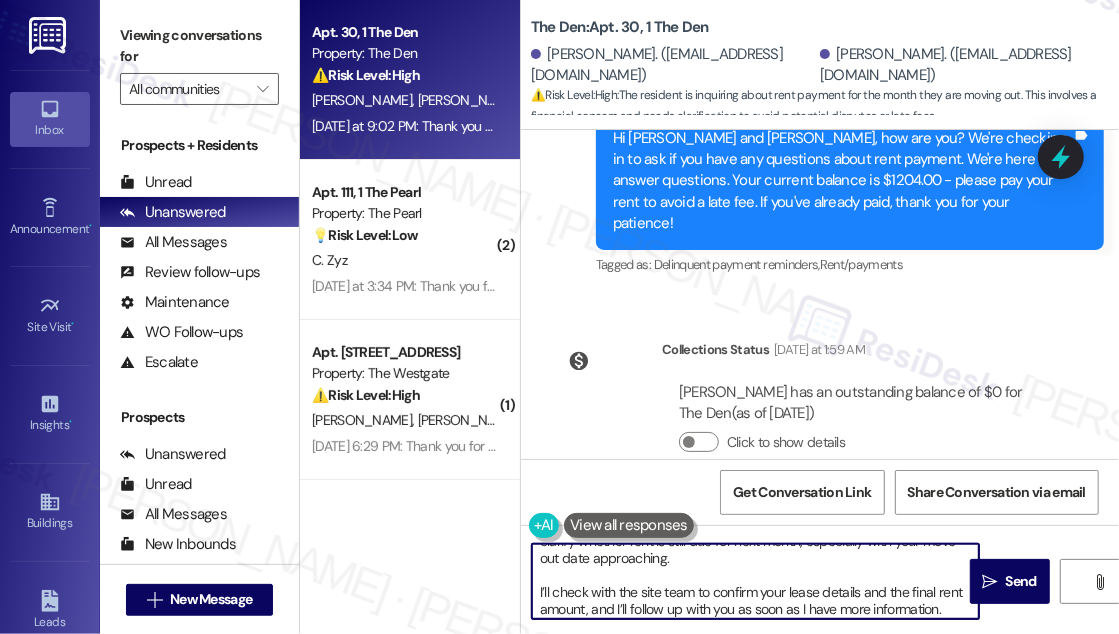scroll, scrollTop: 0, scrollLeft: 0, axis: both 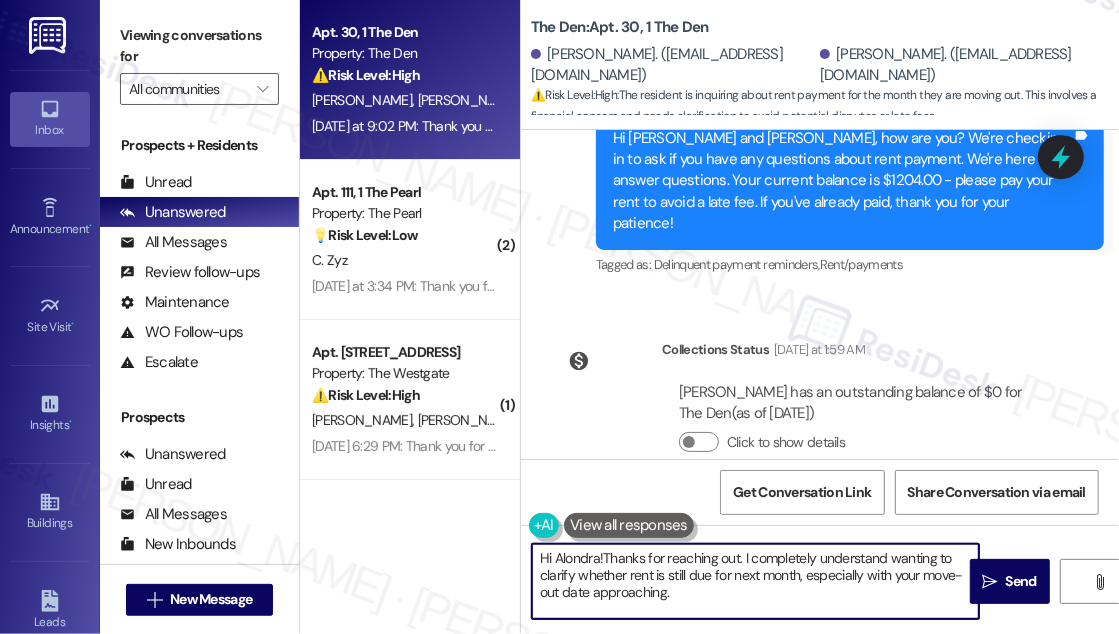 click on "Hi Alondra!Thanks for reaching out. I completely understand wanting to clarify whether rent is still due for next month, especially with your move-out date approaching.
I’ll check with the site team to confirm your lease details and the final rent amount, and I’ll follow up with you as soon as I have more information." at bounding box center (755, 581) 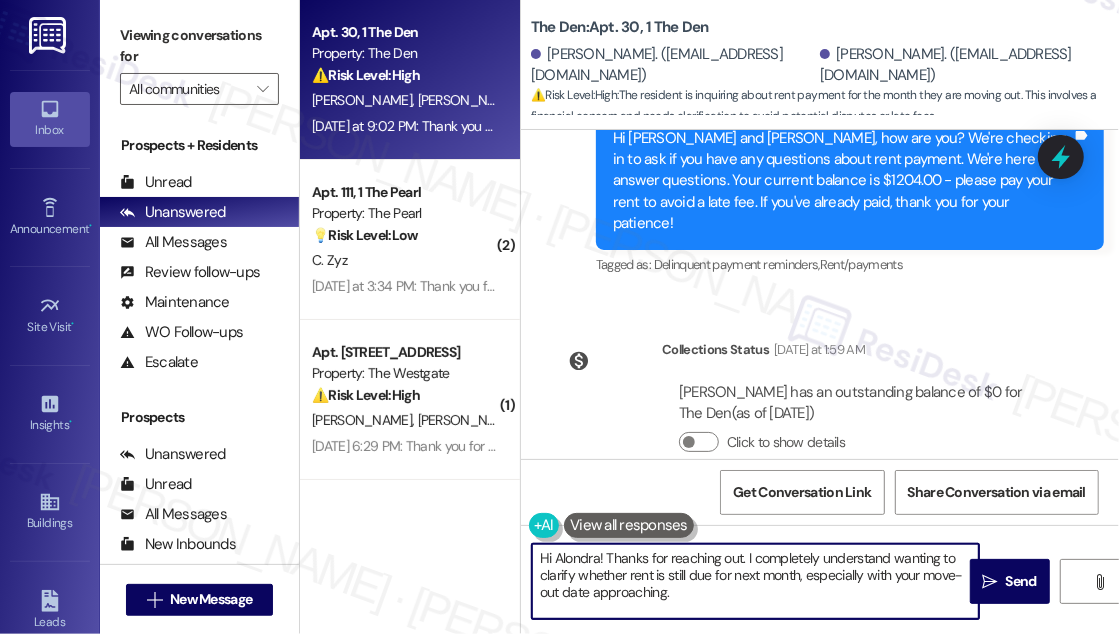 click on "Hi Alondra! Thanks for reaching out. I completely understand wanting to clarify whether rent is still due for next month, especially with your move-out date approaching.
I’ll check with the site team to confirm your lease details and the final rent amount, and I’ll follow up with you as soon as I have more information." at bounding box center [755, 581] 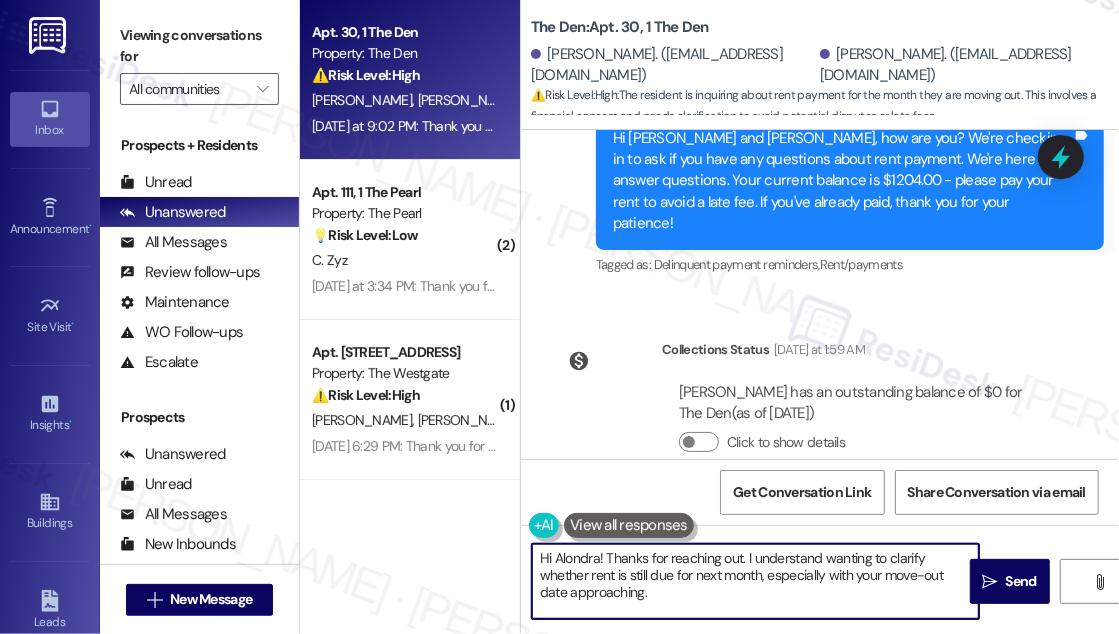 click on "Hi Alondra! Thanks for reaching out. I understand wanting to clarify whether rent is still due for next month, especially with your move-out date approaching.
I’ll check with the site team to confirm your lease details and the final rent amount, and I’ll follow up with you as soon as I have more information." at bounding box center [755, 581] 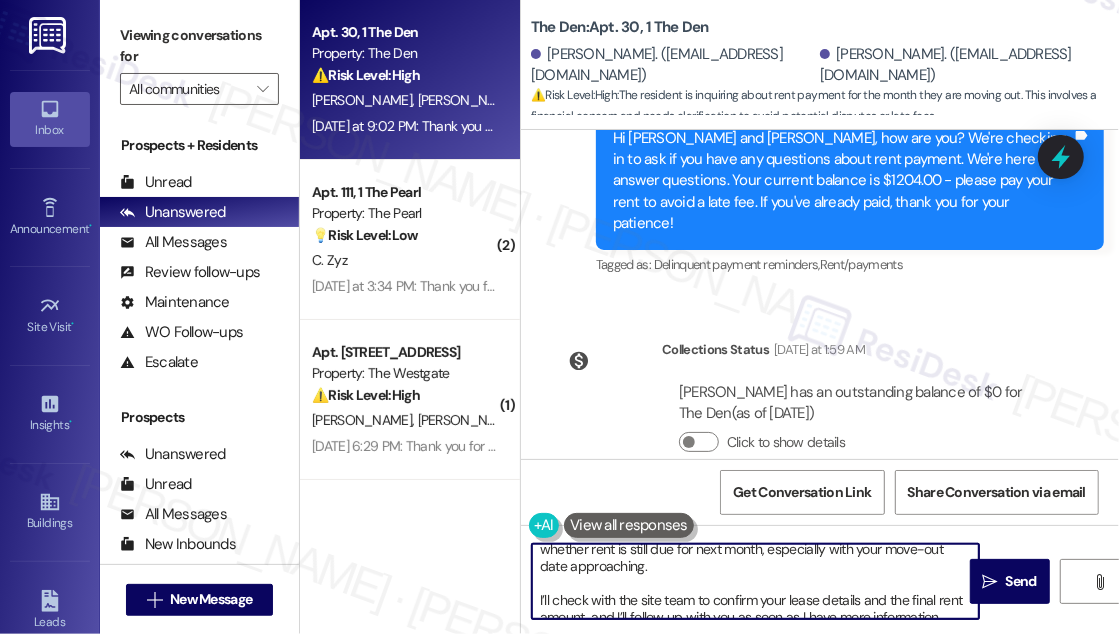 scroll, scrollTop: 39, scrollLeft: 0, axis: vertical 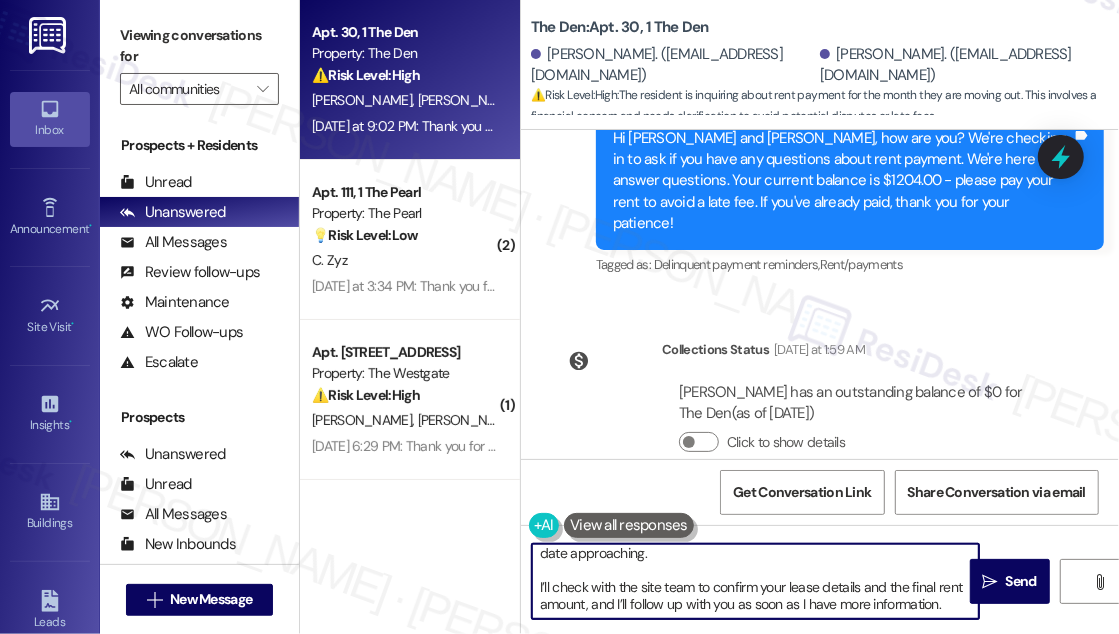 drag, startPoint x: 626, startPoint y: 601, endPoint x: 941, endPoint y: 600, distance: 315.0016 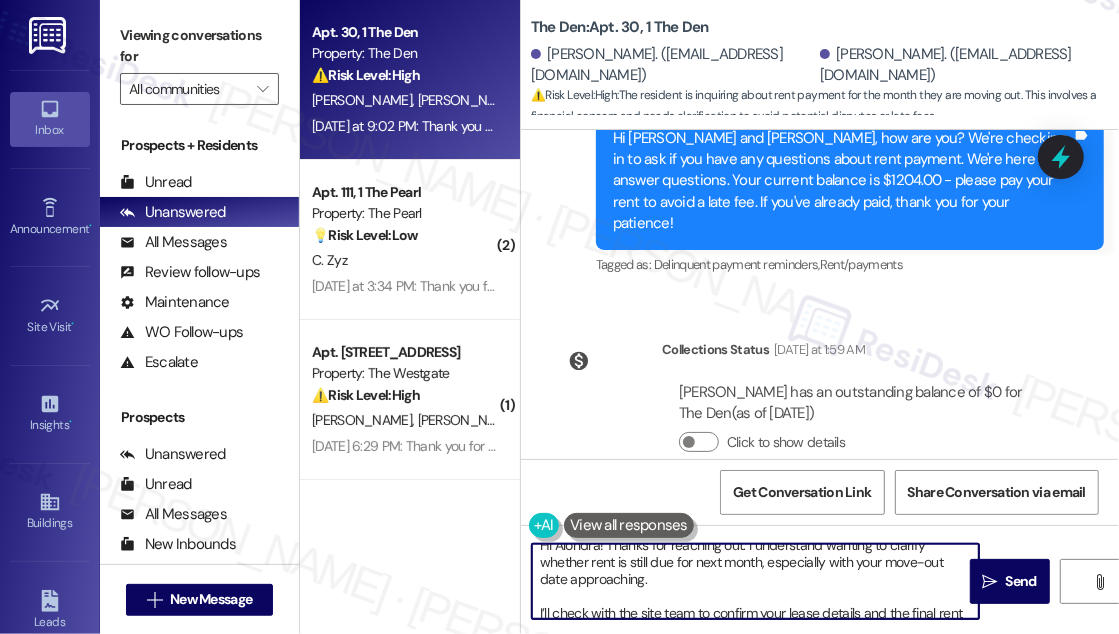 scroll, scrollTop: 0, scrollLeft: 0, axis: both 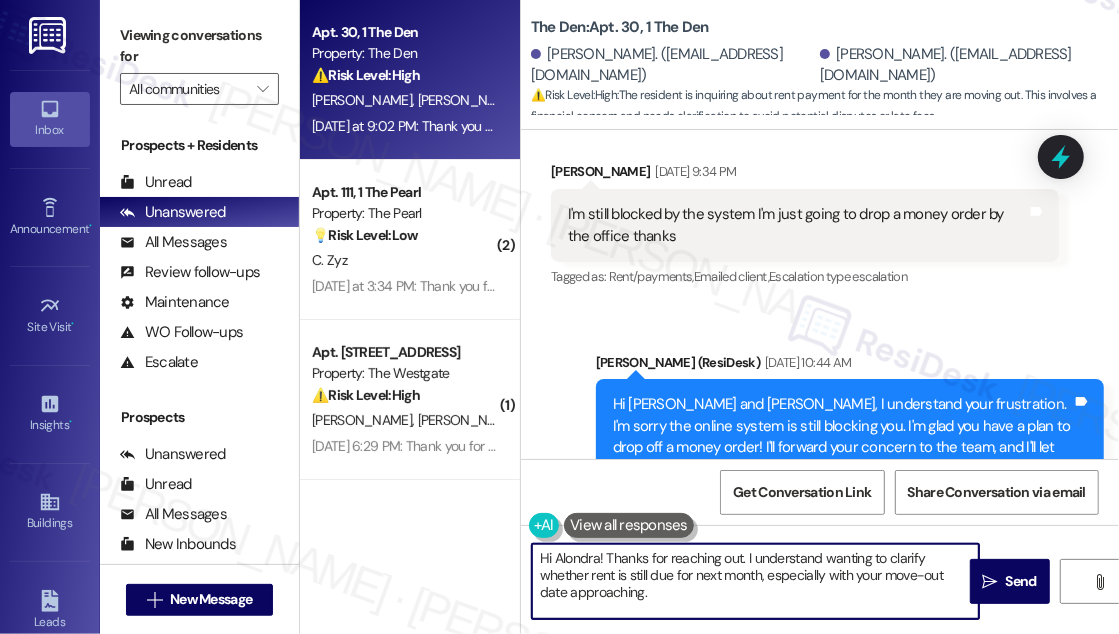click on "Hi [PERSON_NAME] and [PERSON_NAME], I understand your frustration. I'm sorry the online system is still blocking you. I'm glad you have a plan to drop off a money order! I'll forward your concern to the team, and I'll let you know once I have more information. We appreciate your patience. Tags and notes" at bounding box center [850, 437] 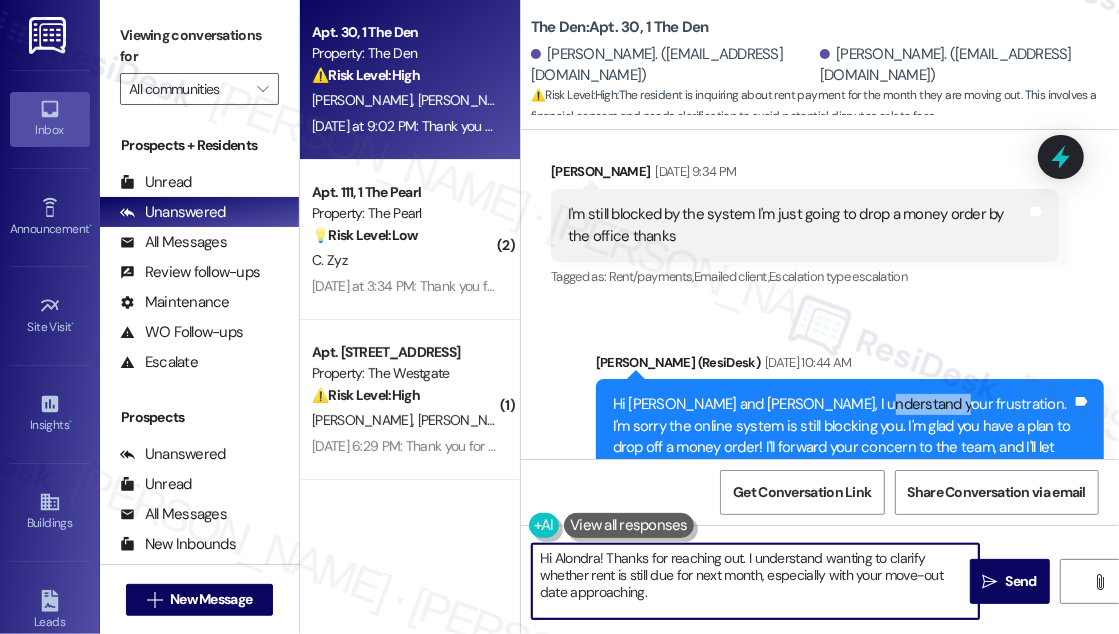 click on "Hi [PERSON_NAME] and [PERSON_NAME], I understand your frustration. I'm sorry the online system is still blocking you. I'm glad you have a plan to drop off a money order! I'll forward your concern to the team, and I'll let you know once I have more information. We appreciate your patience. Tags and notes" at bounding box center [850, 437] 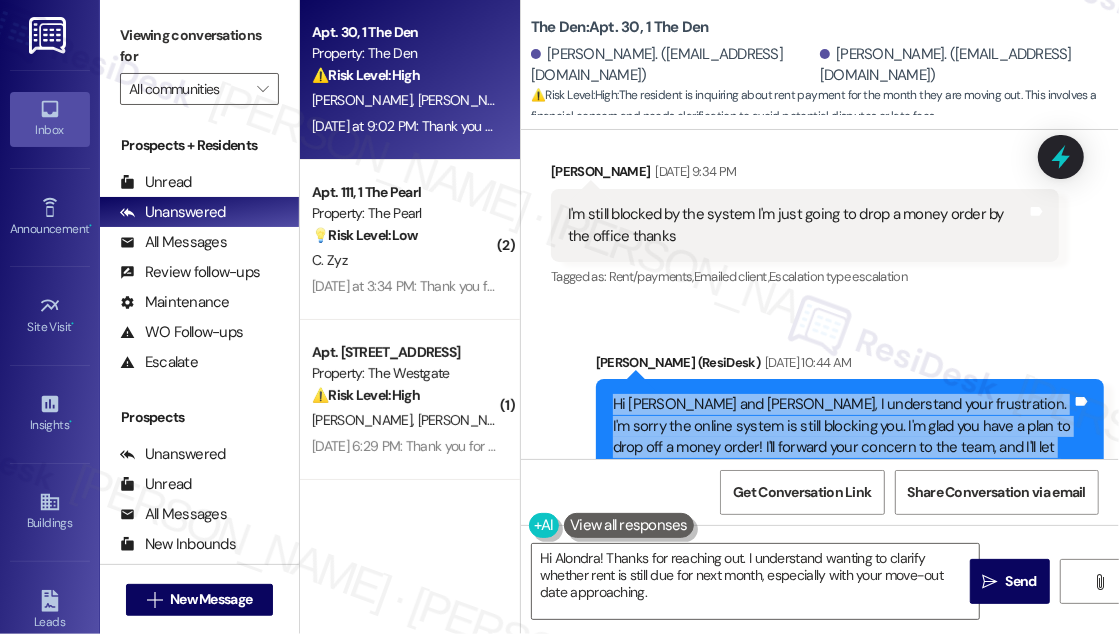 click on "Hi [PERSON_NAME] and [PERSON_NAME], I understand your frustration. I'm sorry the online system is still blocking you. I'm glad you have a plan to drop off a money order! I'll forward your concern to the team, and I'll let you know once I have more information. We appreciate your patience. Tags and notes" at bounding box center [850, 437] 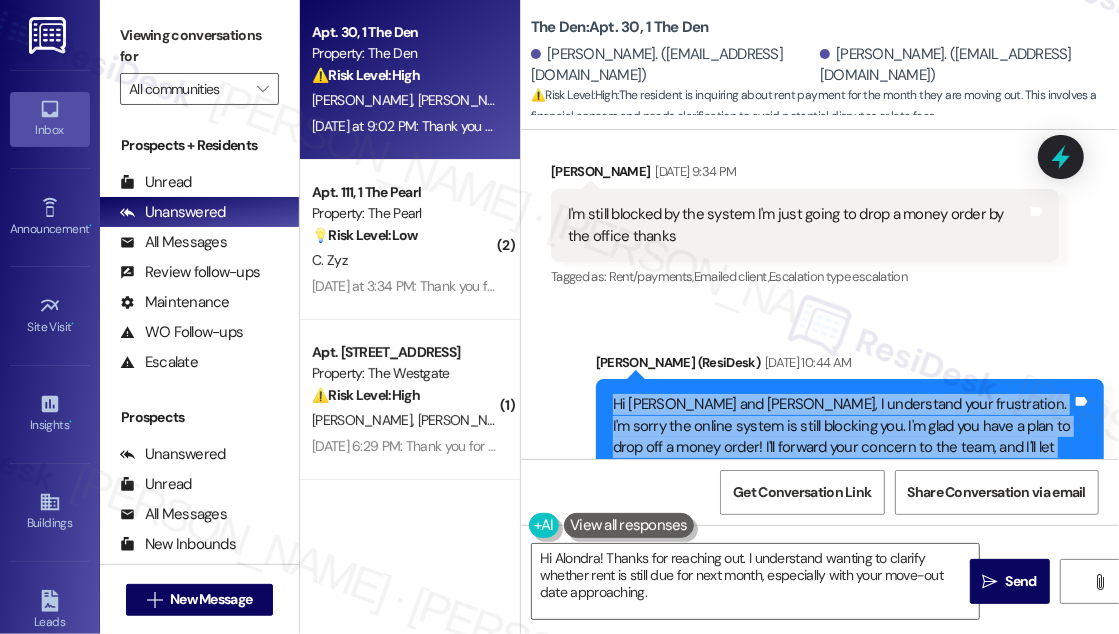 click on "Hi [PERSON_NAME] and [PERSON_NAME], I understand your frustration. I'm sorry the online system is still blocking you. I'm glad you have a plan to drop off a money order! I'll forward your concern to the team, and I'll let you know once I have more information. We appreciate your patience." at bounding box center (842, 437) 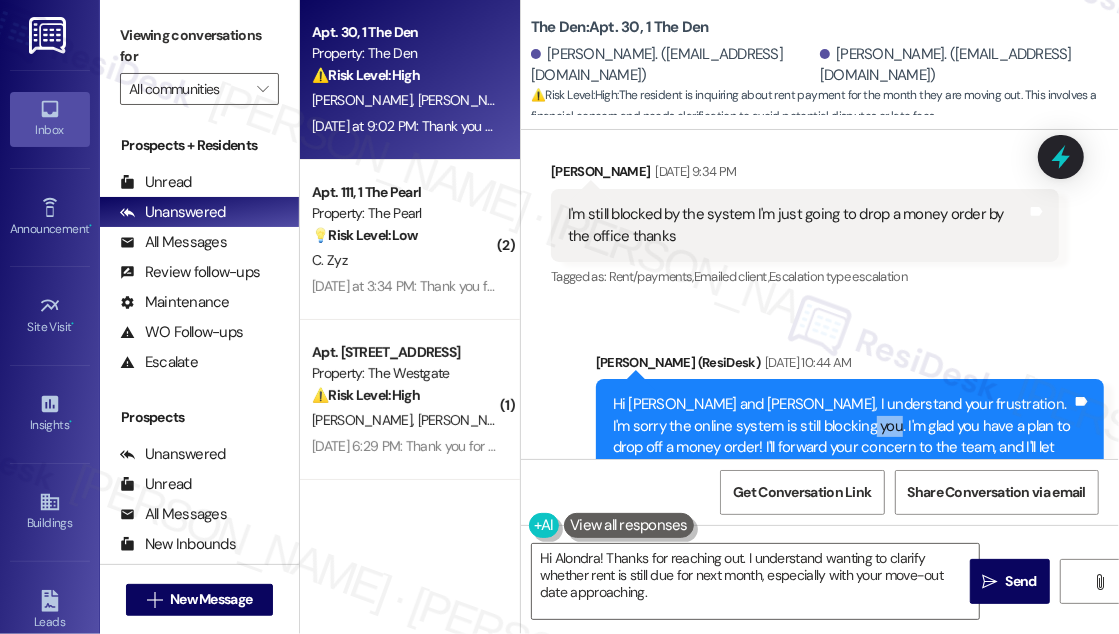 click on "Hi [PERSON_NAME] and [PERSON_NAME], I understand your frustration. I'm sorry the online system is still blocking you. I'm glad you have a plan to drop off a money order! I'll forward your concern to the team, and I'll let you know once I have more information. We appreciate your patience." at bounding box center (842, 437) 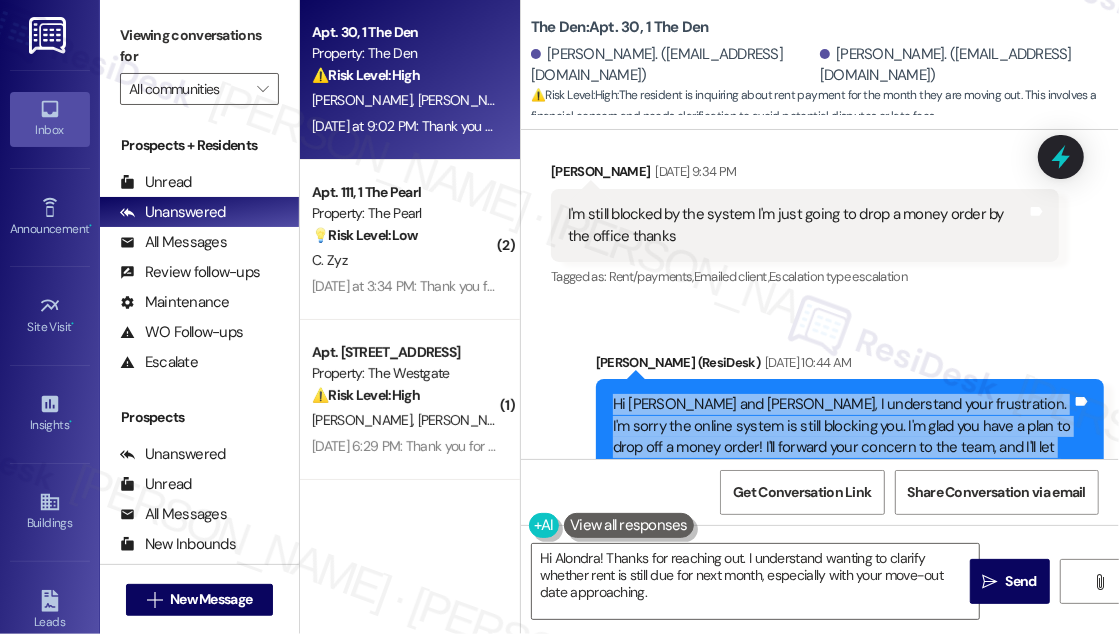 click on "Hi [PERSON_NAME] and [PERSON_NAME], I understand your frustration. I'm sorry the online system is still blocking you. I'm glad you have a plan to drop off a money order! I'll forward your concern to the team, and I'll let you know once I have more information. We appreciate your patience." at bounding box center [842, 437] 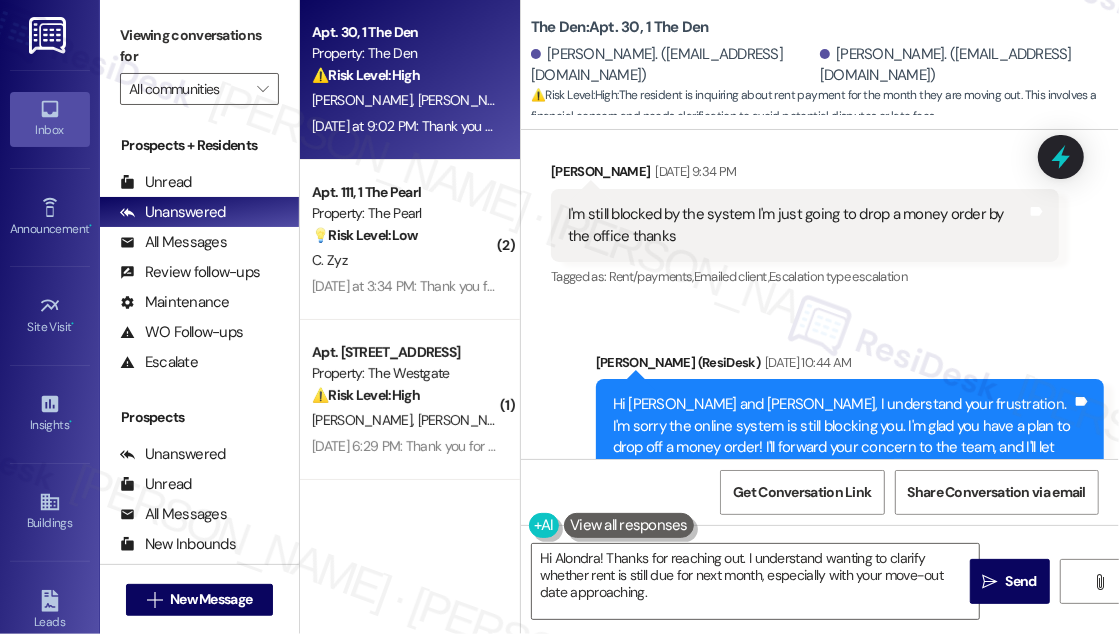 click on "Hi [PERSON_NAME] and [PERSON_NAME], I understand your frustration. I'm sorry the online system is still blocking you. I'm glad you have a plan to drop off a money order! I'll forward your concern to the team, and I'll let you know once I have more information. We appreciate your patience." at bounding box center [842, 437] 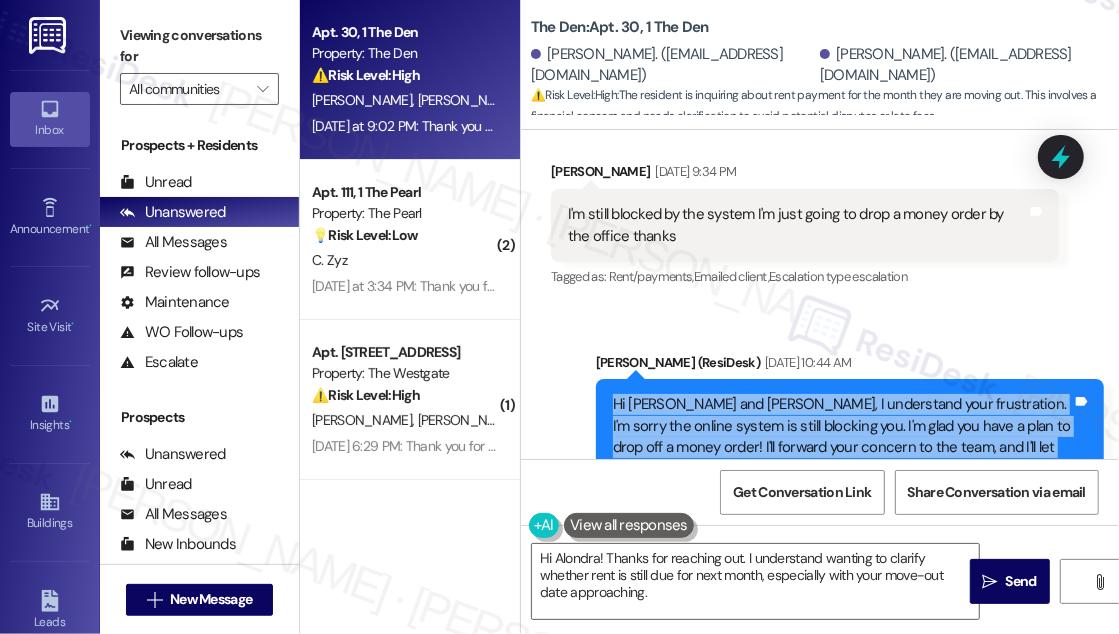 click on "Hi [PERSON_NAME] and [PERSON_NAME], I understand your frustration. I'm sorry the online system is still blocking you. I'm glad you have a plan to drop off a money order! I'll forward your concern to the team, and I'll let you know once I have more information. We appreciate your patience." at bounding box center [842, 437] 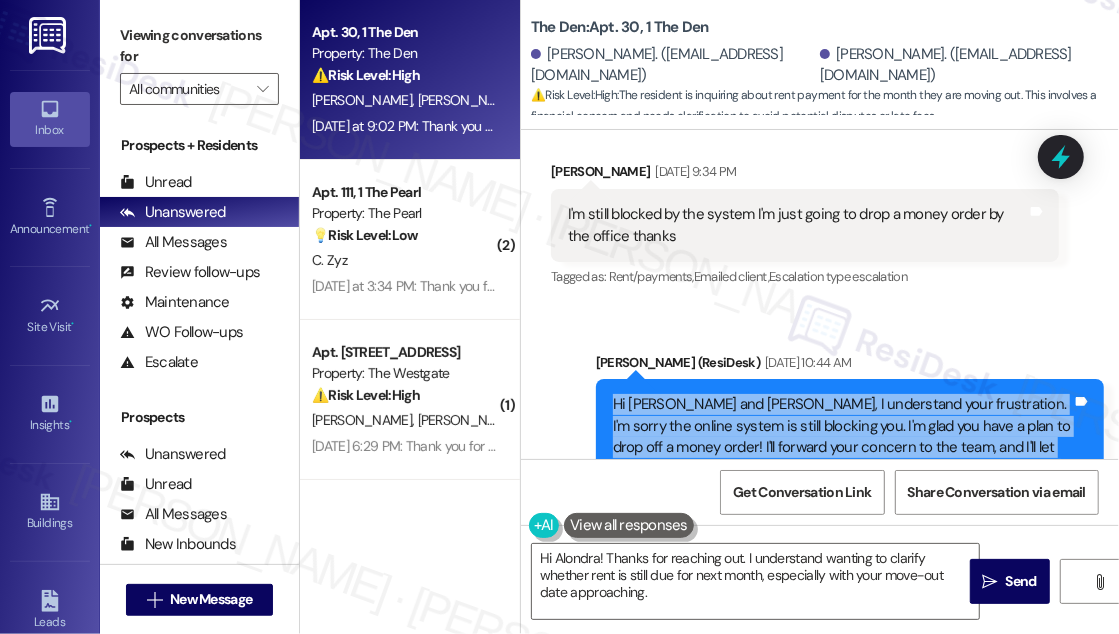 click on "Hi [PERSON_NAME] and [PERSON_NAME], I understand your frustration. I'm sorry the online system is still blocking you. I'm glad you have a plan to drop off a money order! I'll forward your concern to the team, and I'll let you know once I have more information. We appreciate your patience." at bounding box center (842, 437) 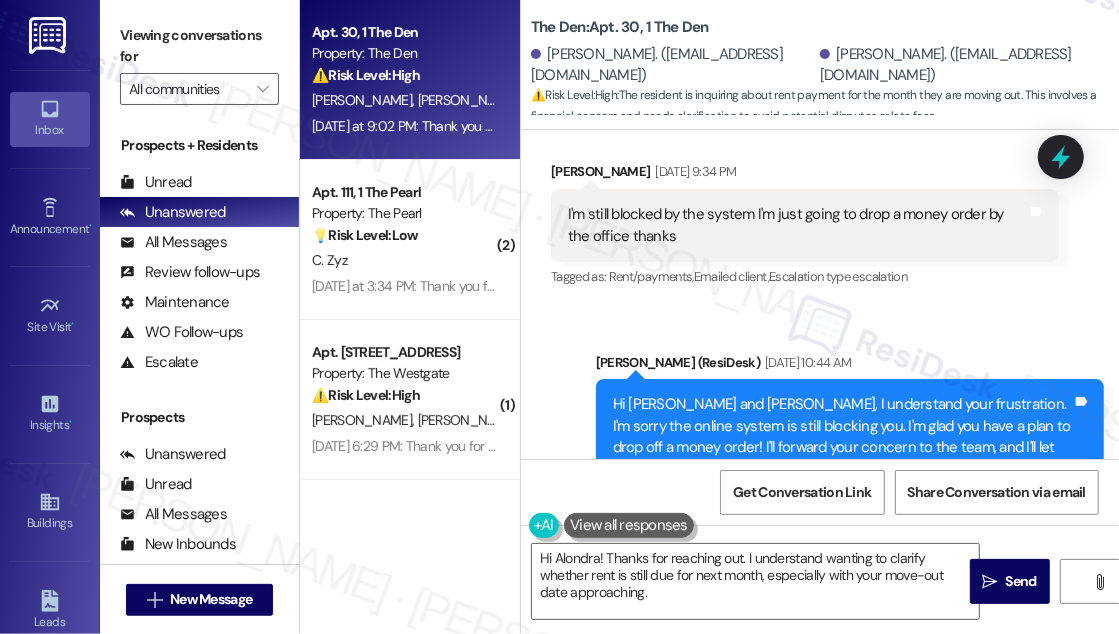 click on "Hi [PERSON_NAME] and [PERSON_NAME], I understand your frustration. I'm sorry the online system is still blocking you. I'm glad you have a plan to drop off a money order! I'll forward your concern to the team, and I'll let you know once I have more information. We appreciate your patience." at bounding box center [842, 437] 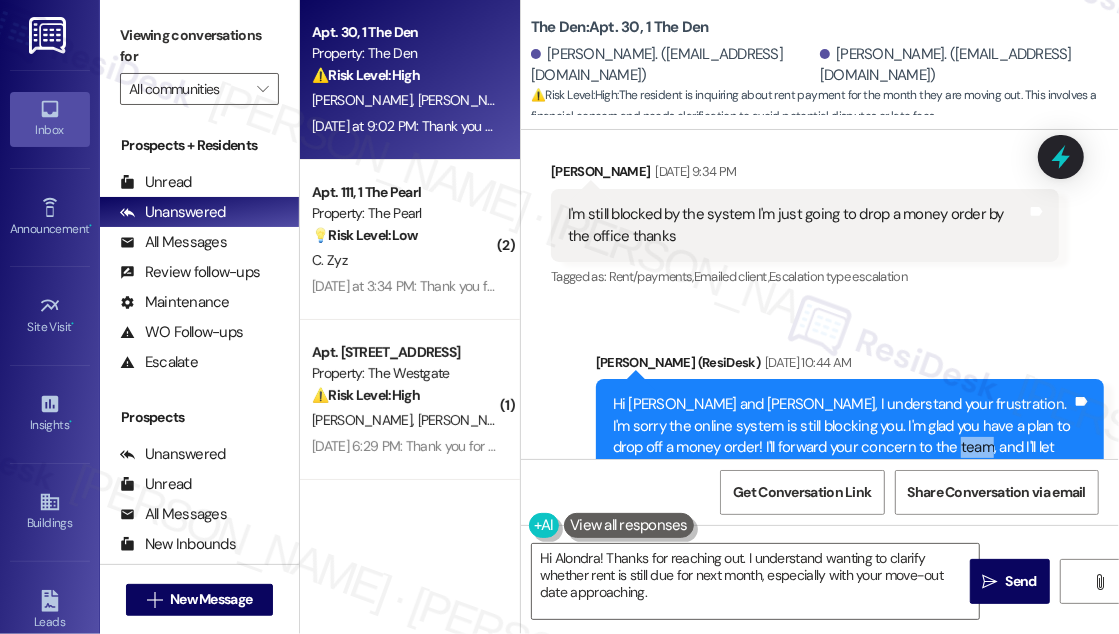 click on "Hi [PERSON_NAME] and [PERSON_NAME], I understand your frustration. I'm sorry the online system is still blocking you. I'm glad you have a plan to drop off a money order! I'll forward your concern to the team, and I'll let you know once I have more information. We appreciate your patience." at bounding box center [842, 437] 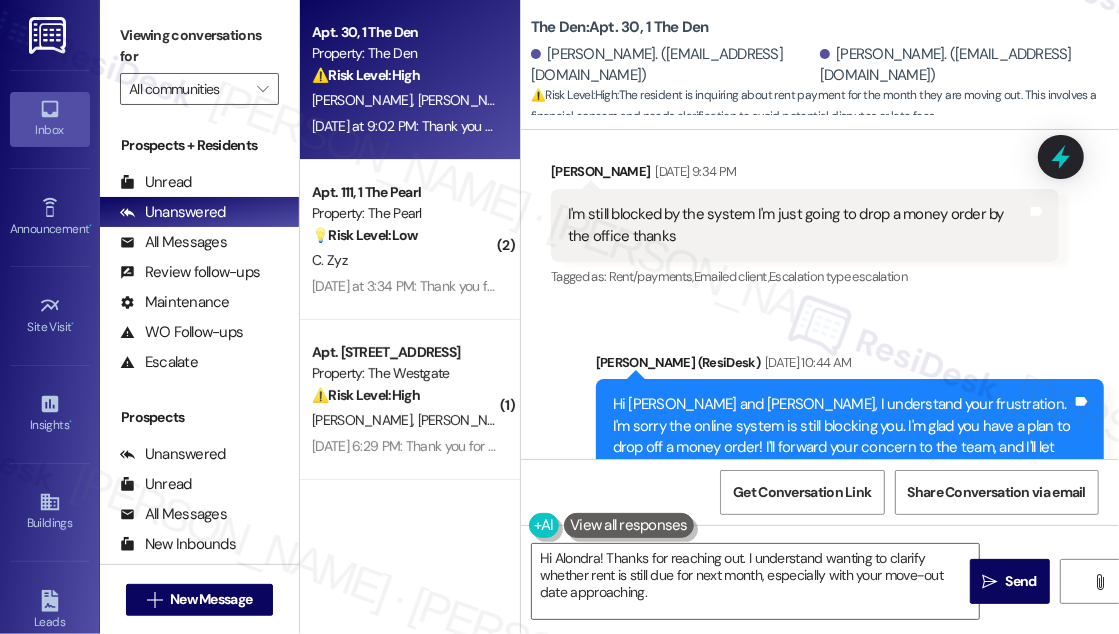 click on "Hi [PERSON_NAME] and [PERSON_NAME], I understand your frustration. I'm sorry the online system is still blocking you. I'm glad you have a plan to drop off a money order! I'll forward your concern to the team, and I'll let you know once I have more information. We appreciate your patience." at bounding box center [842, 437] 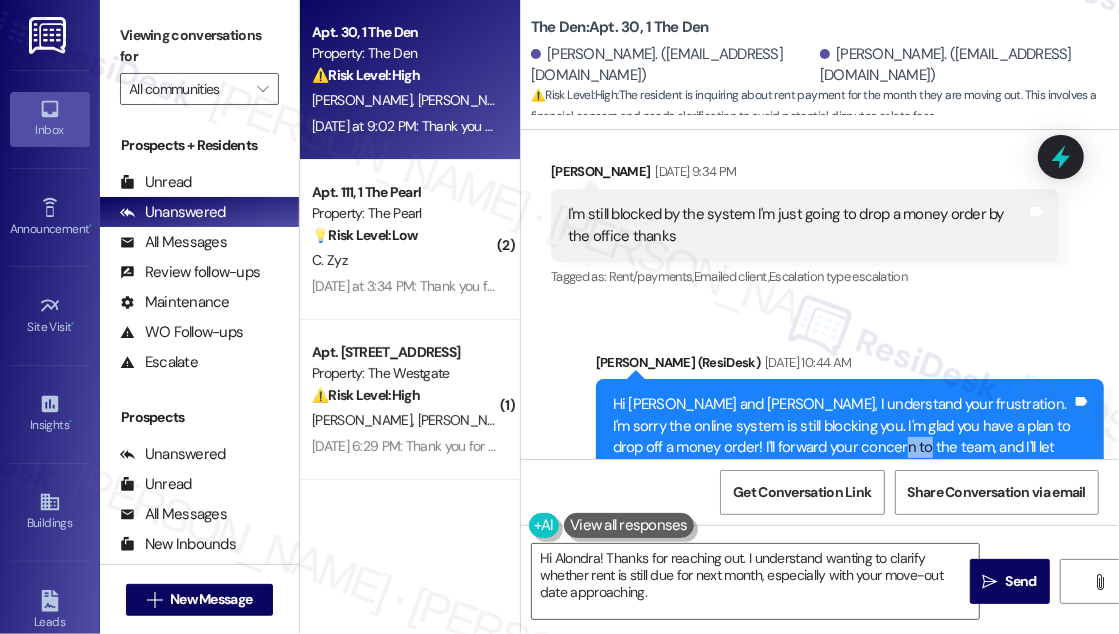 click on "Hi [PERSON_NAME] and [PERSON_NAME], I understand your frustration. I'm sorry the online system is still blocking you. I'm glad you have a plan to drop off a money order! I'll forward your concern to the team, and I'll let you know once I have more information. We appreciate your patience." at bounding box center (842, 437) 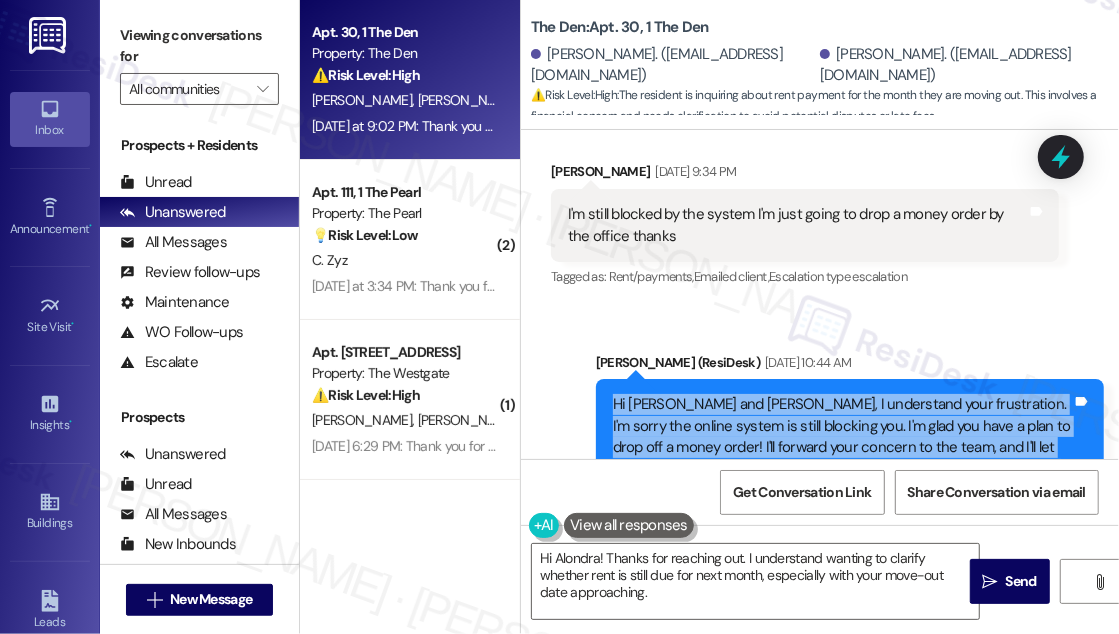 click on "Hi [PERSON_NAME] and [PERSON_NAME], I understand your frustration. I'm sorry the online system is still blocking you. I'm glad you have a plan to drop off a money order! I'll forward your concern to the team, and I'll let you know once I have more information. We appreciate your patience." at bounding box center (842, 437) 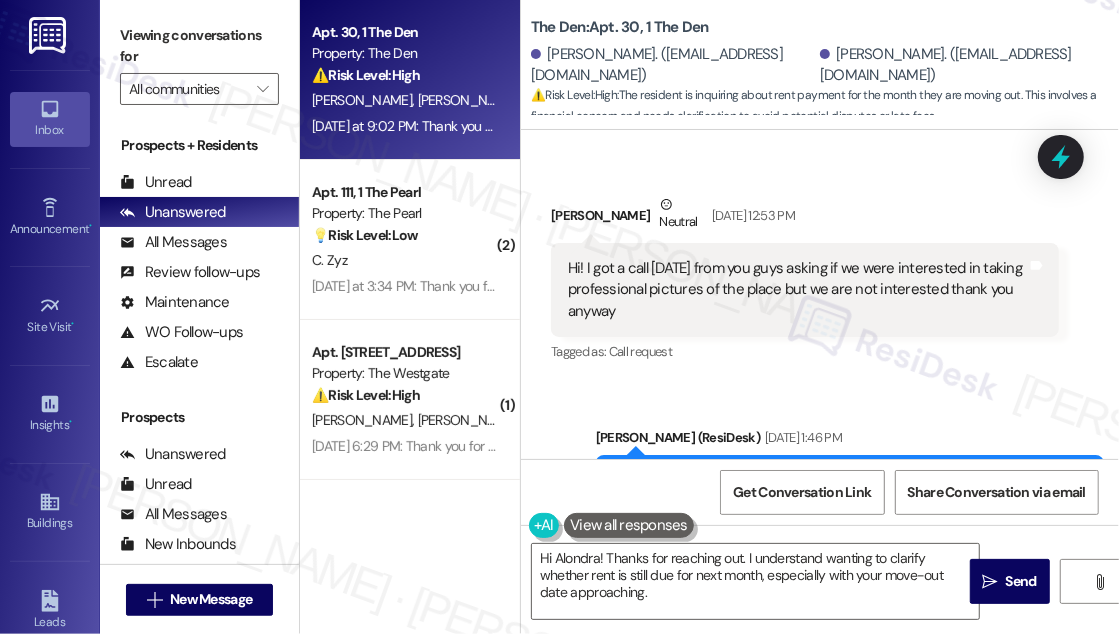 scroll, scrollTop: 4683, scrollLeft: 0, axis: vertical 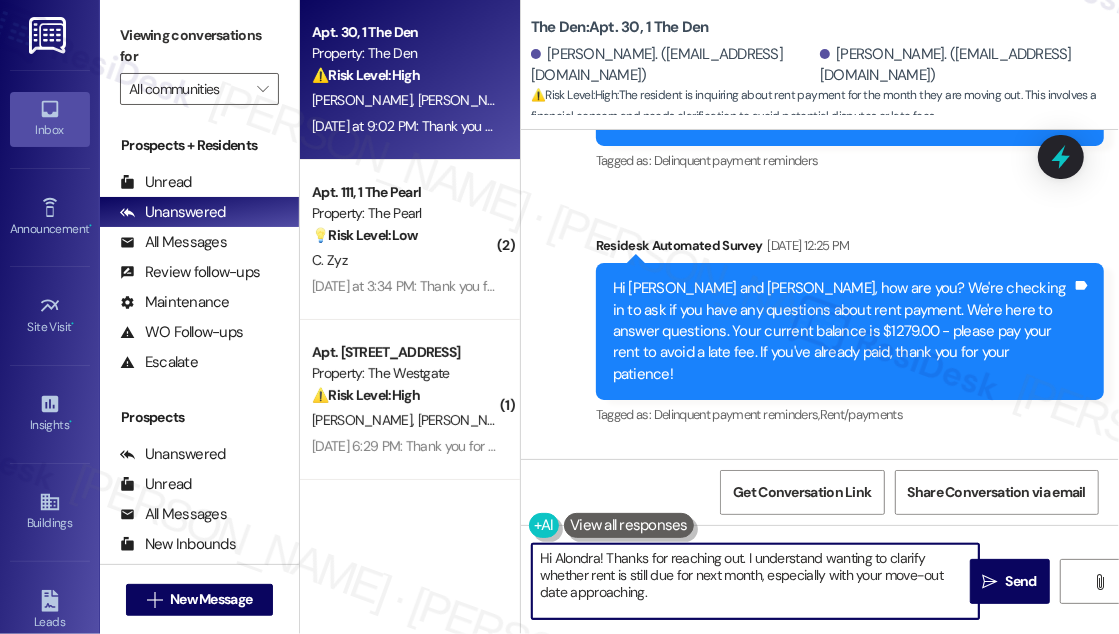 click on "Hi Alondra! Thanks for reaching out. I understand wanting to clarify whether rent is still due for next month, especially with your move-out date approaching.
I’ll check with the site team to confirm your lease details and the final rent amount, and I’ll be in touch as soon as I get an update." at bounding box center (755, 581) 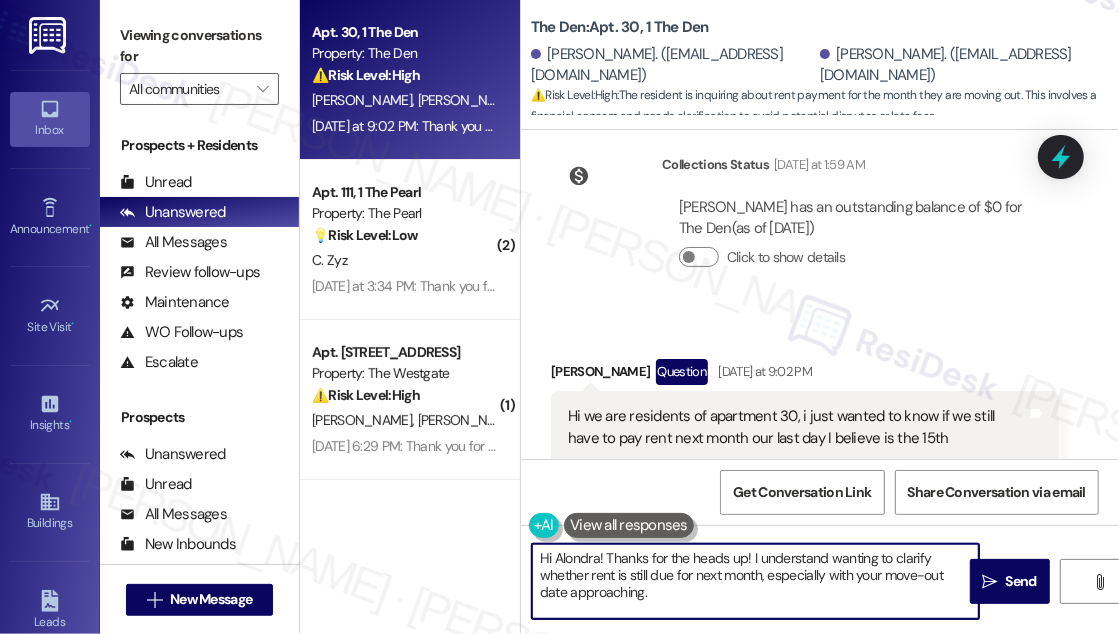 scroll, scrollTop: 5920, scrollLeft: 0, axis: vertical 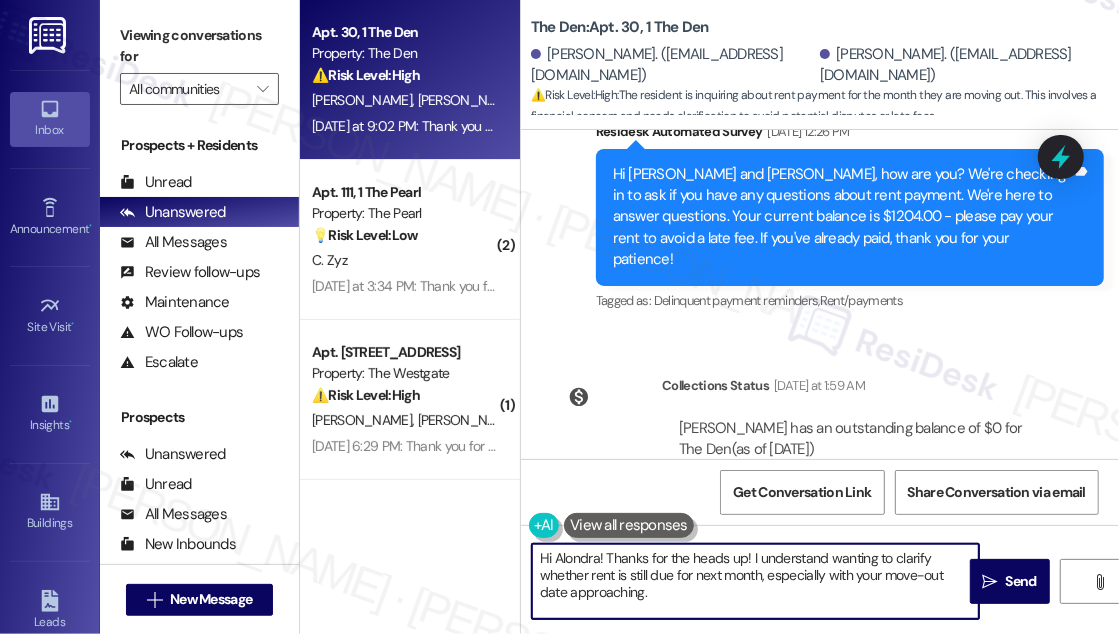 click on "Hi Alondra! Thanks for the heads up! I understand wanting to clarify whether rent is still due for next month, especially with your move-out date approaching.
I’ll check with the site team to confirm your lease details and the final rent amount, and I’ll be in touch as soon as I get an update." at bounding box center (755, 581) 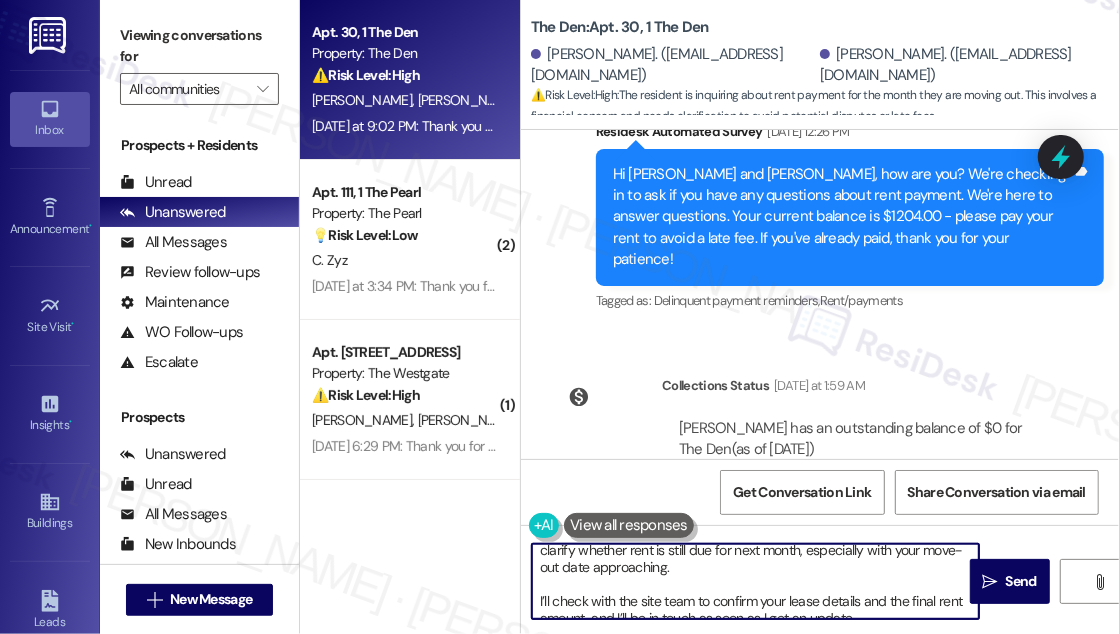 scroll, scrollTop: 39, scrollLeft: 0, axis: vertical 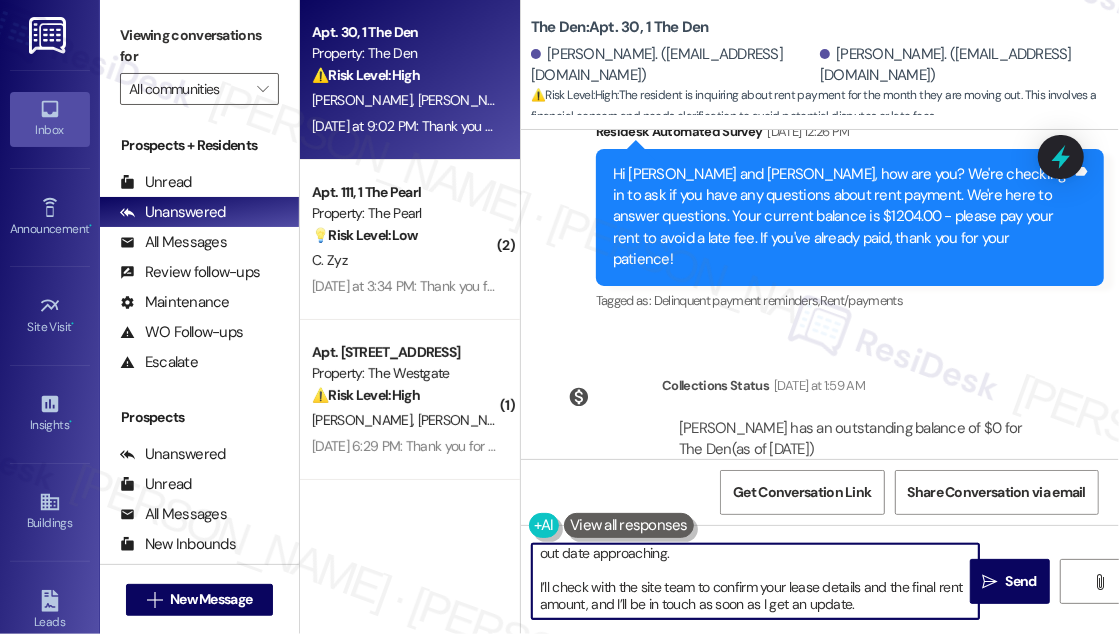 click on "Hi [PERSON_NAME], thanks for the heads up! I understand wanting to clarify whether rent is still due for next month, especially with your move-out date approaching.
I’ll check with the site team to confirm your lease details and the final rent amount, and I’ll be in touch as soon as I get an update." at bounding box center (755, 581) 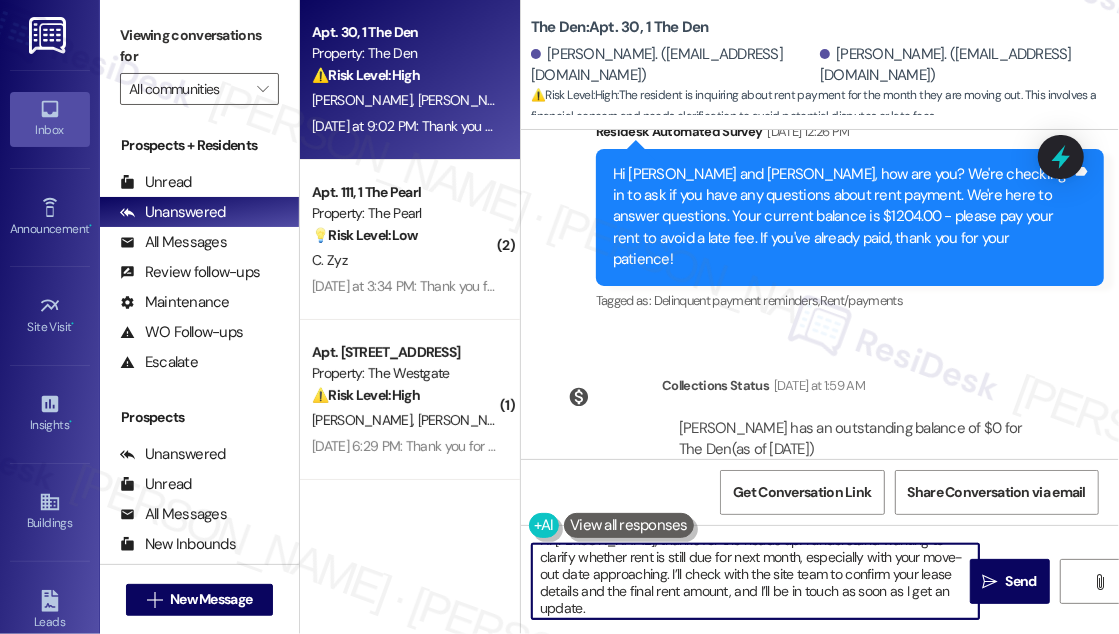 scroll, scrollTop: 21, scrollLeft: 0, axis: vertical 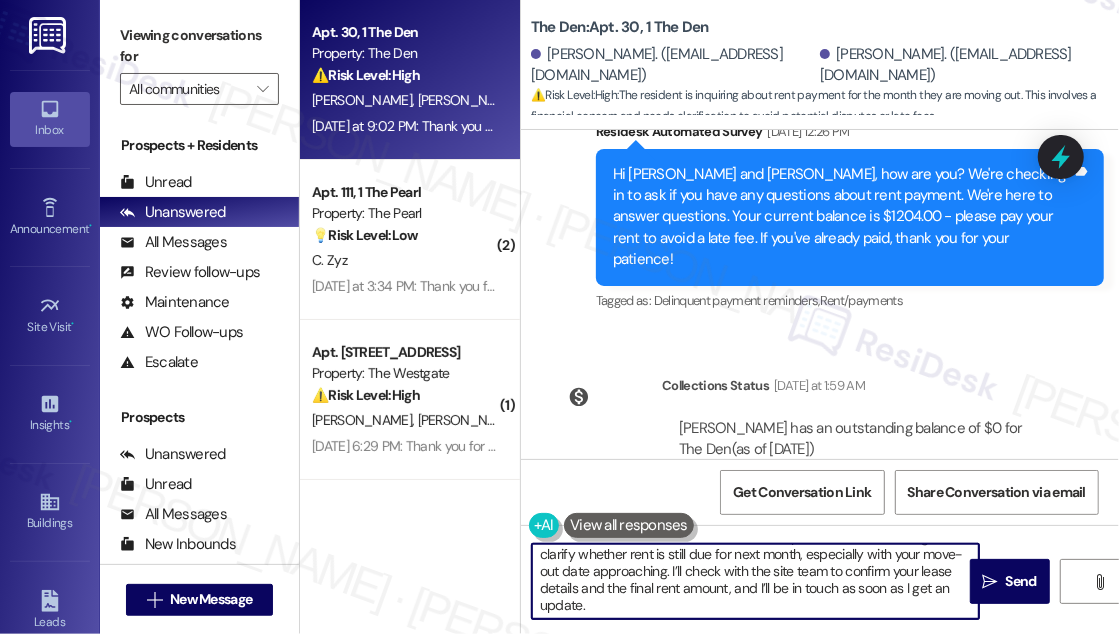 click on "Hi [PERSON_NAME], thanks for the heads up! I understand wanting to clarify whether rent is still due for next month, especially with your move-out date approaching. I’ll check with the site team to confirm your lease details and the final rent amount, and I’ll be in touch as soon as I get an update." at bounding box center [755, 581] 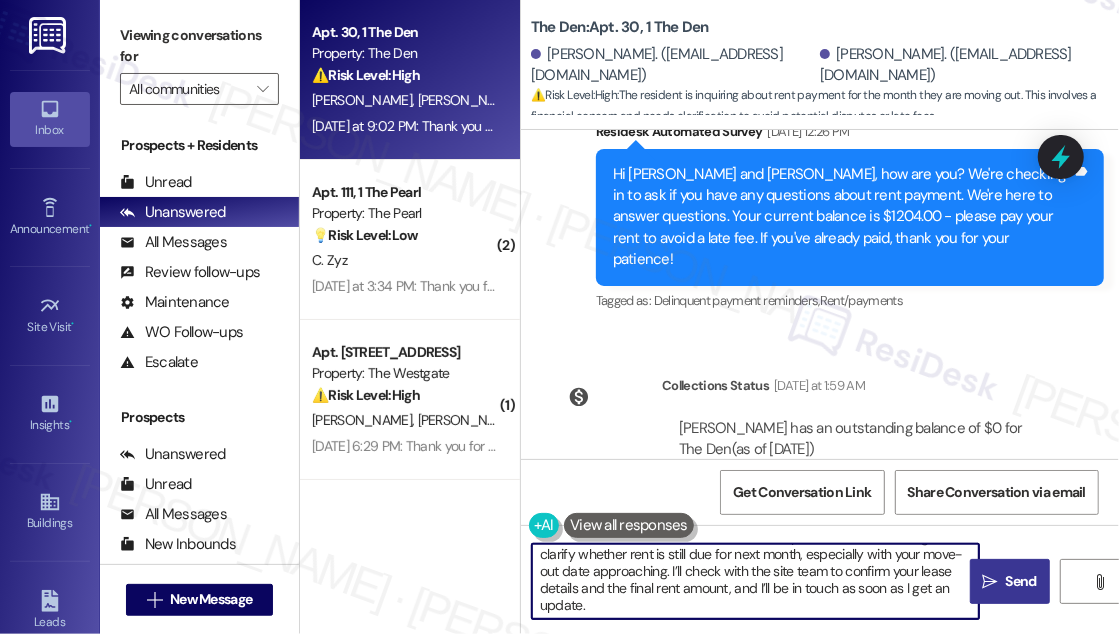 type on "Hi [PERSON_NAME], thanks for the heads up! I understand wanting to clarify whether rent is still due for next month, especially with your move-out date approaching. I’ll check with the site team to confirm your lease details and the final rent amount, and I’ll be in touch as soon as I get an update." 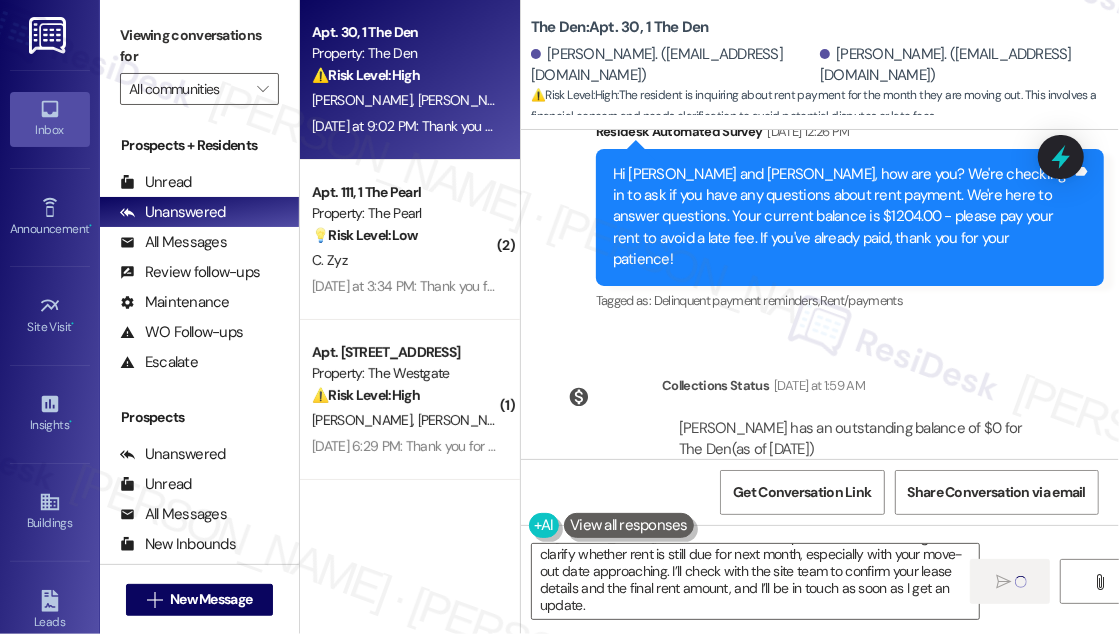 type 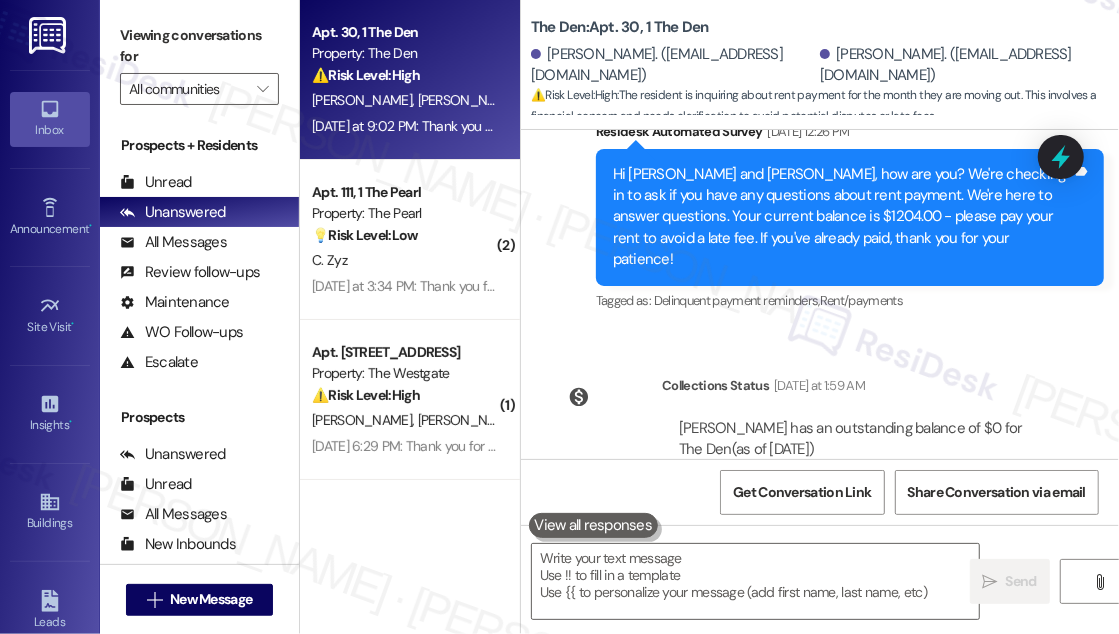 scroll, scrollTop: 0, scrollLeft: 0, axis: both 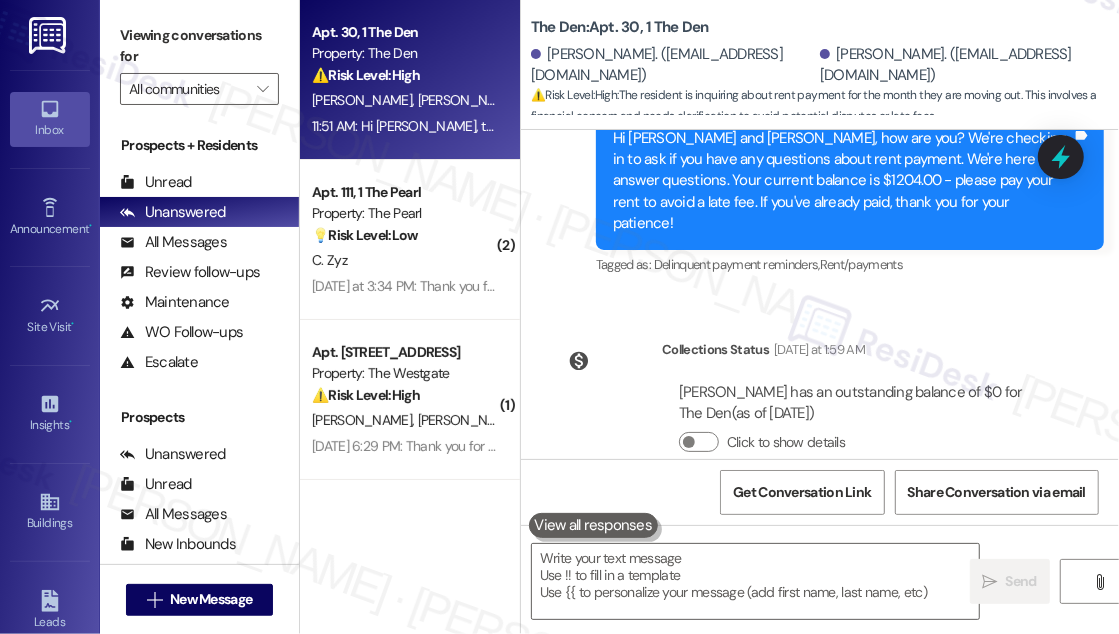 click on "Lease started [DATE] 8:00 PM Survey, sent via SMS Residesk Automated Survey [DATE] 12:23 PM Hi [PERSON_NAME] and [PERSON_NAME], I'm on the new offsite Resident Support Team for The Den! My job is to work with your on-site management team to improve your experience at the property. Text us here at any time for assistance or questions. We will also reach out periodically for feedback. (Standard text messaging rates may apply) (You can always reply STOP to opt out of future messages) Tags and notes Tagged as:   Property launch Click to highlight conversations about Property launch Announcement, sent via SMS [PHONE_NUMBER] [DATE] 12:44 PM Great news! You can now text me for maintenance issues — no more messy apps or sign-ins. I'll file your tickets for you . You can still use the app if you prefer.  I'm here to make things easier for you, feel free to reach out anytime! Tags and notes Tagged as:   Maintenance request ,  Click to highlight conversations about Maintenance request Praise [PHONE_NUMBER]" at bounding box center (820, 294) 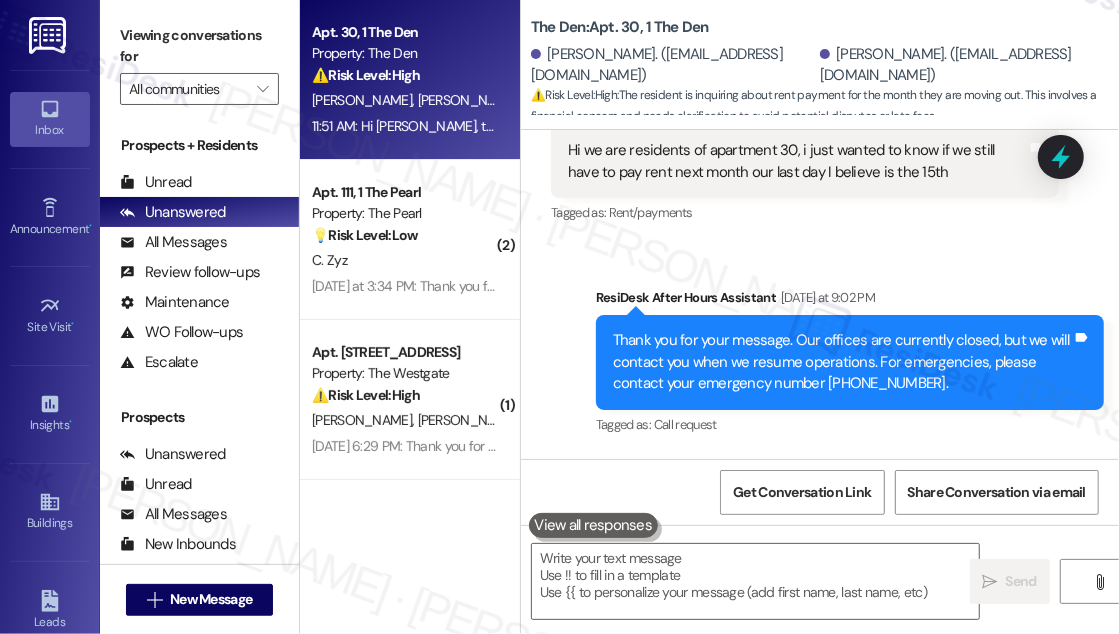 scroll, scrollTop: 6592, scrollLeft: 0, axis: vertical 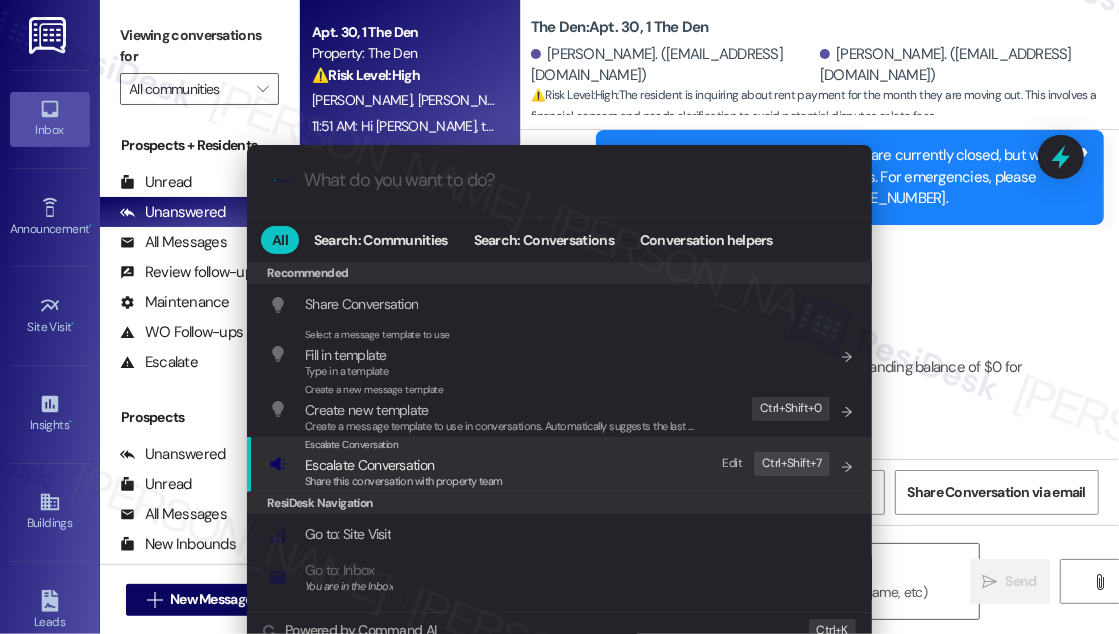 drag, startPoint x: 505, startPoint y: 470, endPoint x: 516, endPoint y: 481, distance: 15.556349 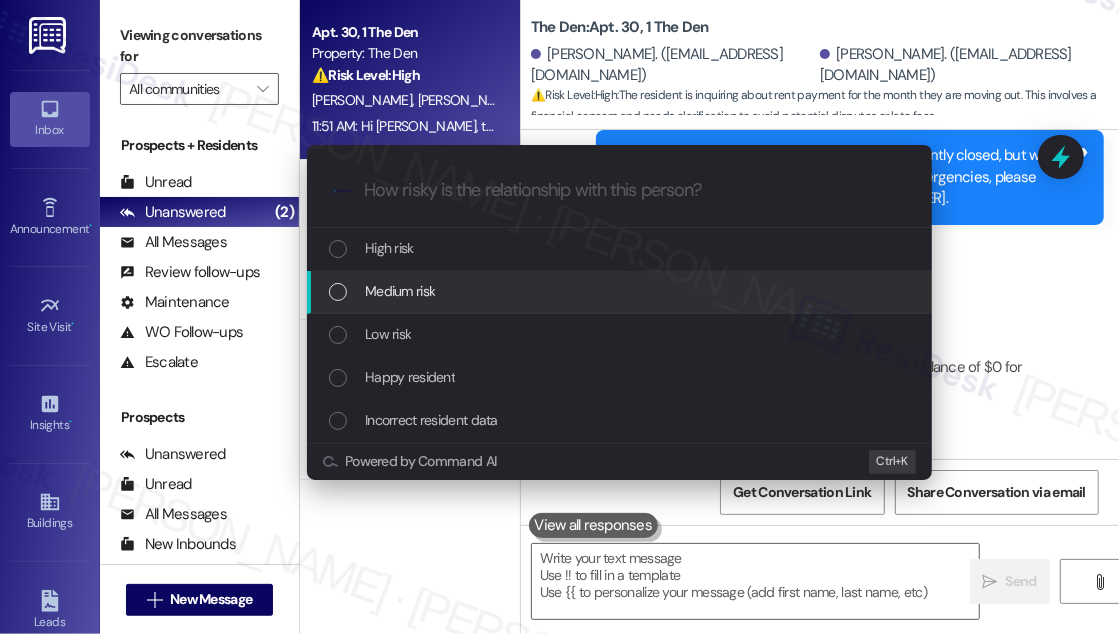 click on "Medium risk" at bounding box center (619, 292) 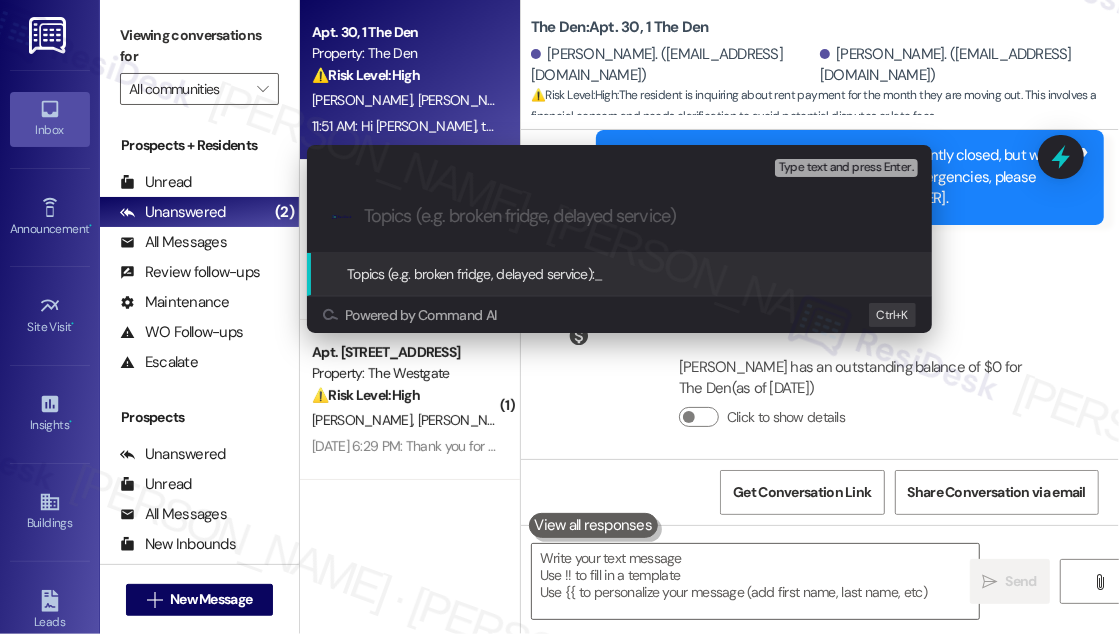paste on "Rent Payment for Final Month – Apt 30" 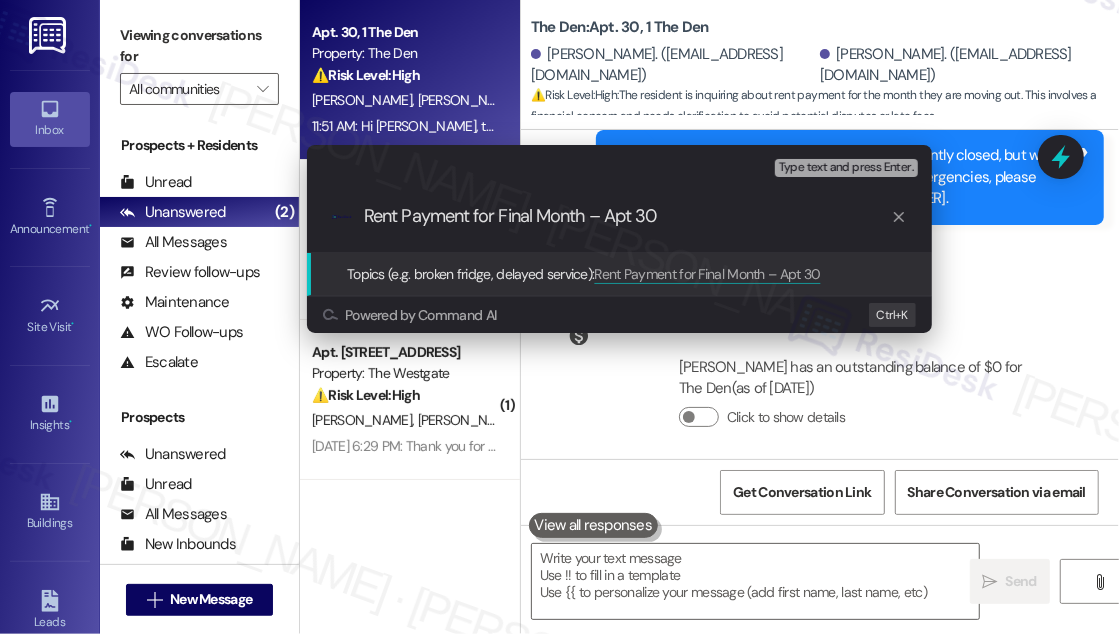 click on "Rent Payment for Final Month – Apt 30" at bounding box center [627, 216] 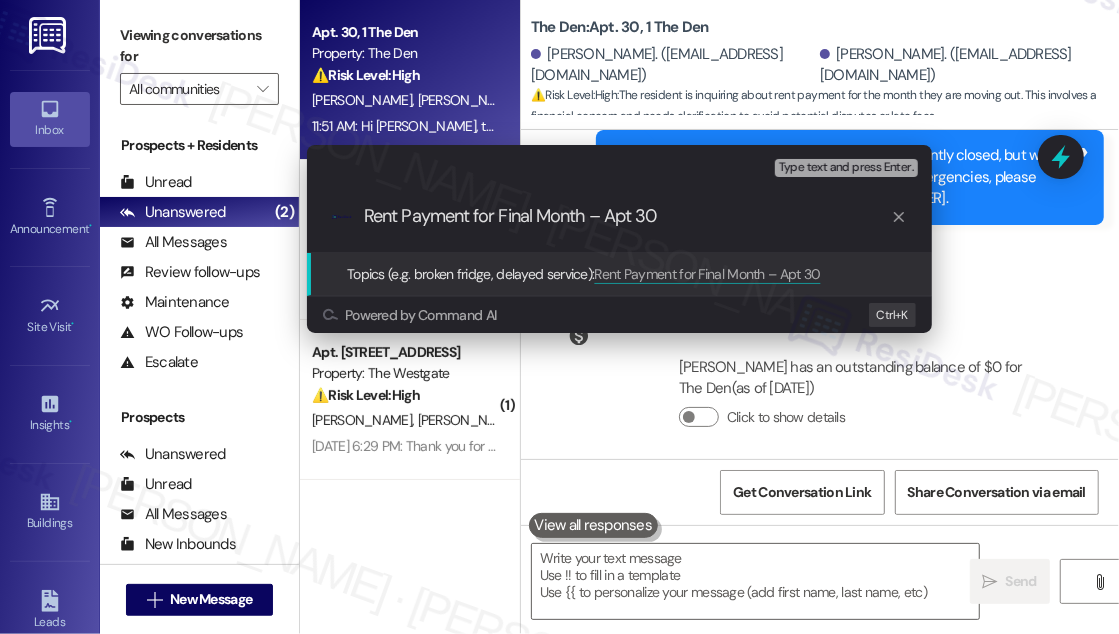 click on "Rent Payment for Final Month – Apt 30" at bounding box center (627, 216) 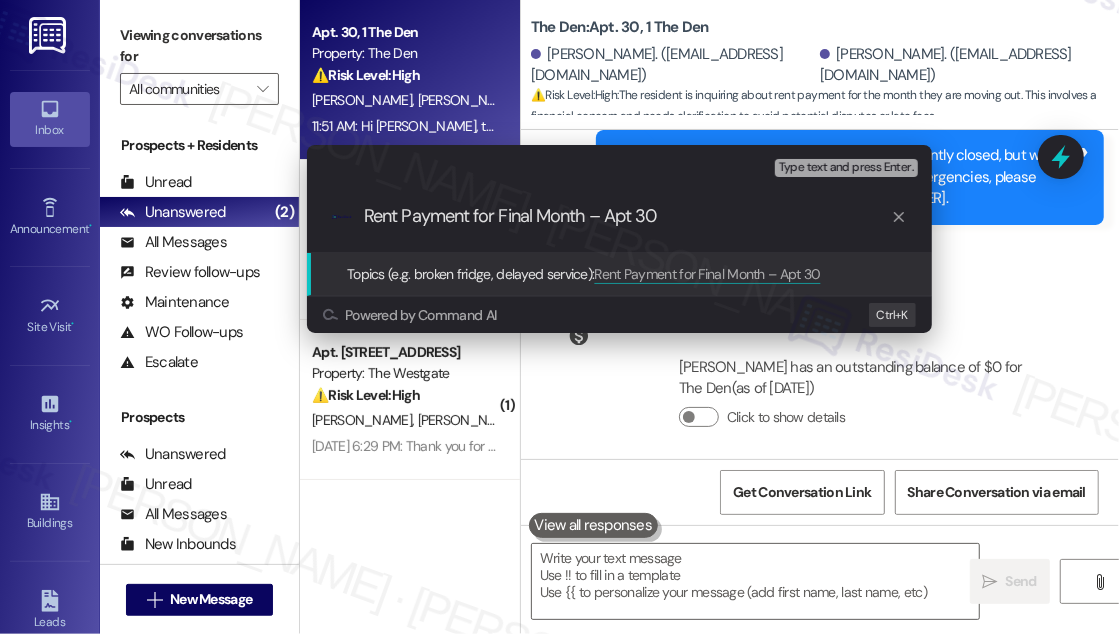 click on "Rent Payment for Final Month – Apt 30" at bounding box center [627, 216] 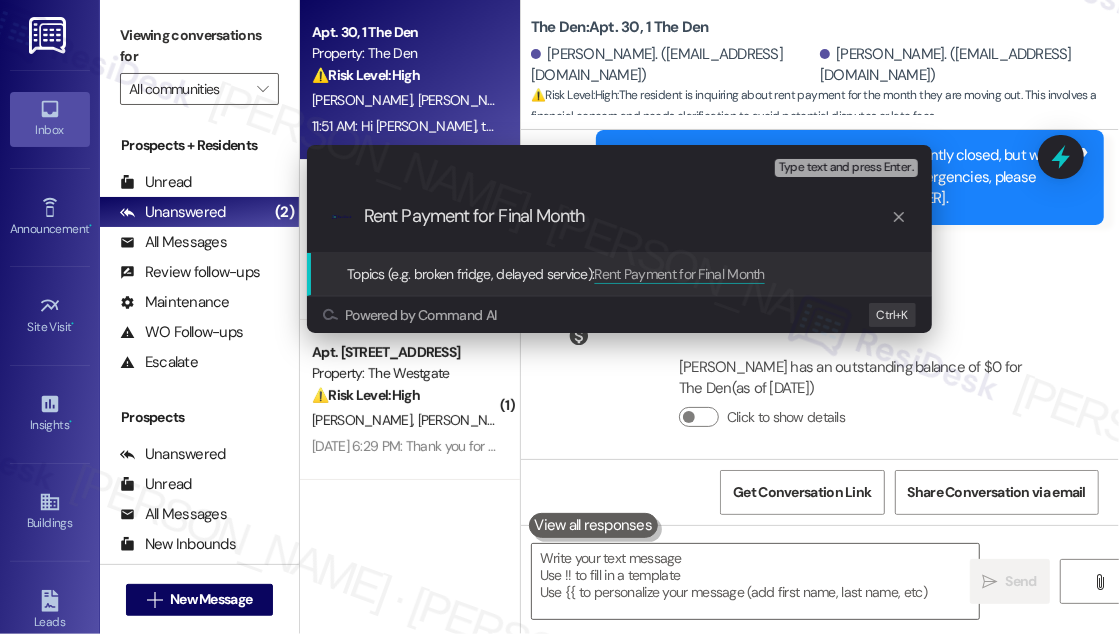 click on "Escalate Conversation Medium risk Topics (e.g. broken fridge, delayed service) Any messages to highlight in the email? Type text and press Enter. .cls-1{fill:#0a055f;}.cls-2{fill:#0cc4c4;} resideskLogoBlueOrange Rent Payment for Final Month Topics (e.g. broken fridge, delayed service):  Rent Payment for Final Month Powered by Command AI Ctrl+ K" at bounding box center (559, 317) 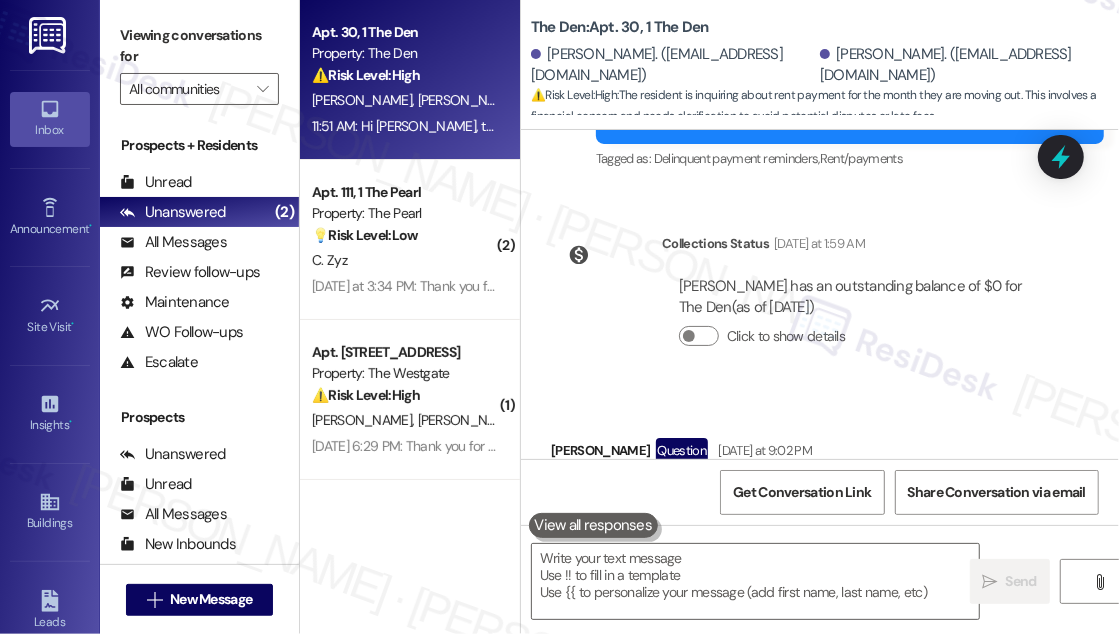 scroll, scrollTop: 6047, scrollLeft: 0, axis: vertical 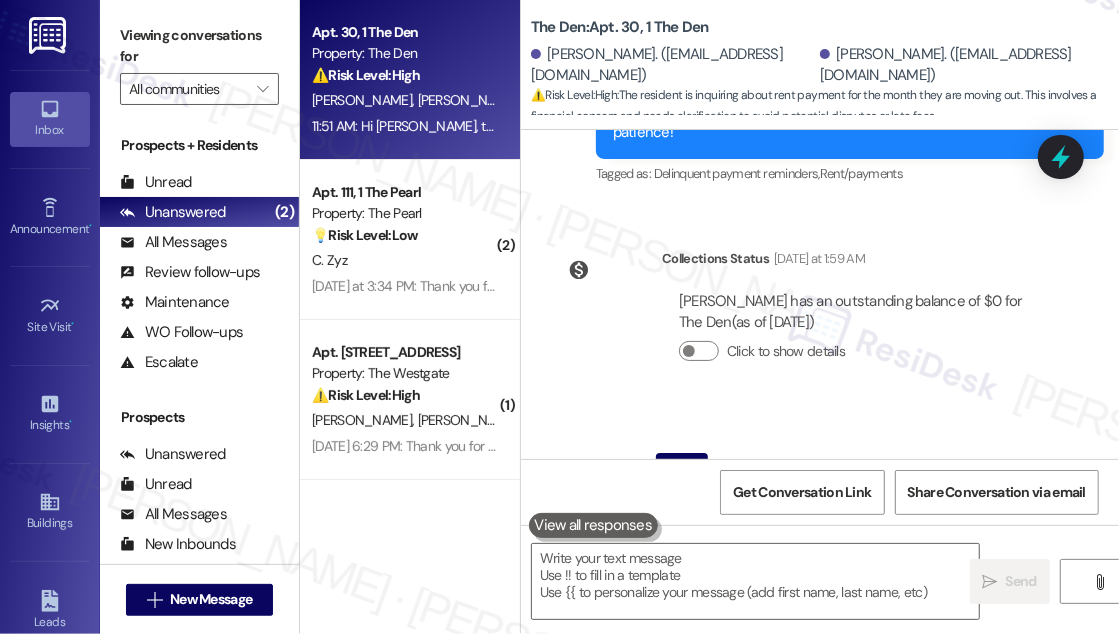 drag, startPoint x: 714, startPoint y: 283, endPoint x: 920, endPoint y: 287, distance: 206.03883 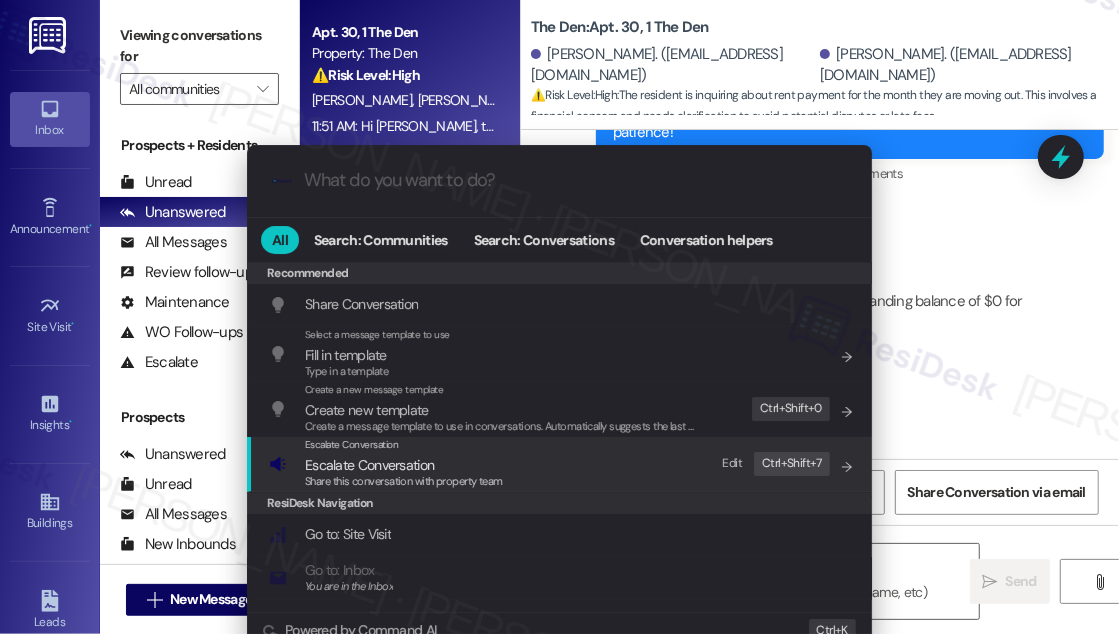 click on "Escalate Conversation" at bounding box center (369, 465) 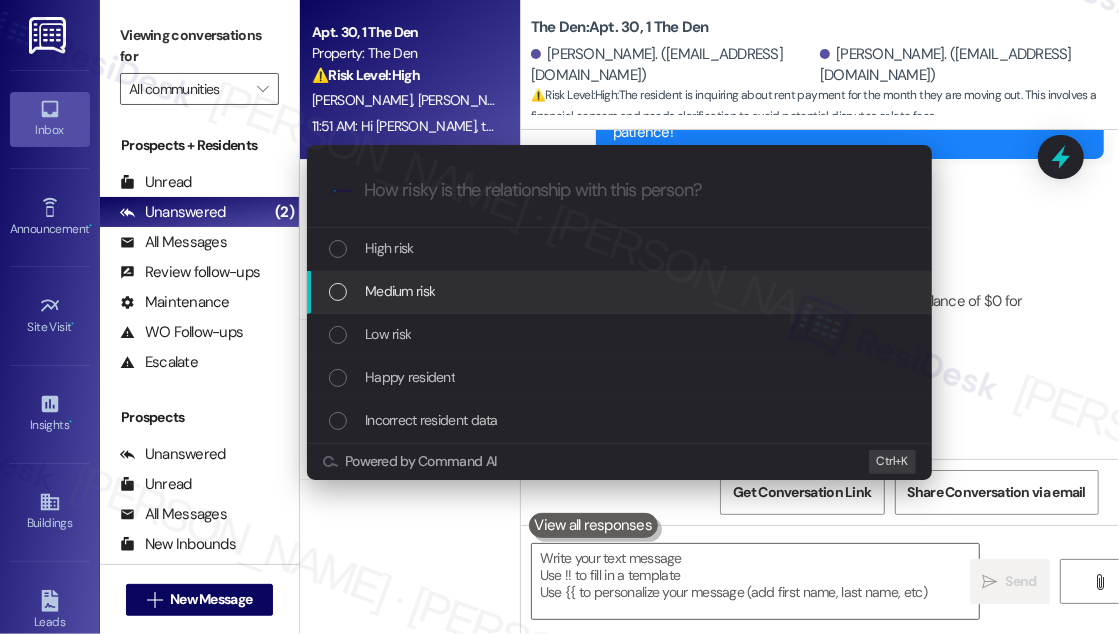 click on "Medium risk" at bounding box center (621, 291) 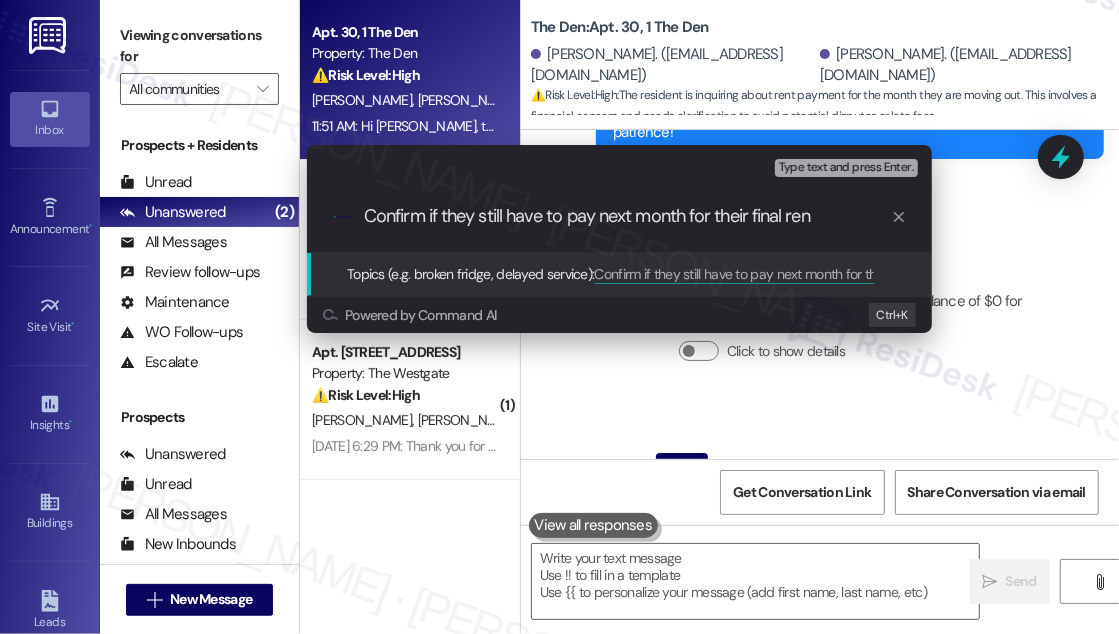 type on "Confirm if they still have to pay next month for their final rent" 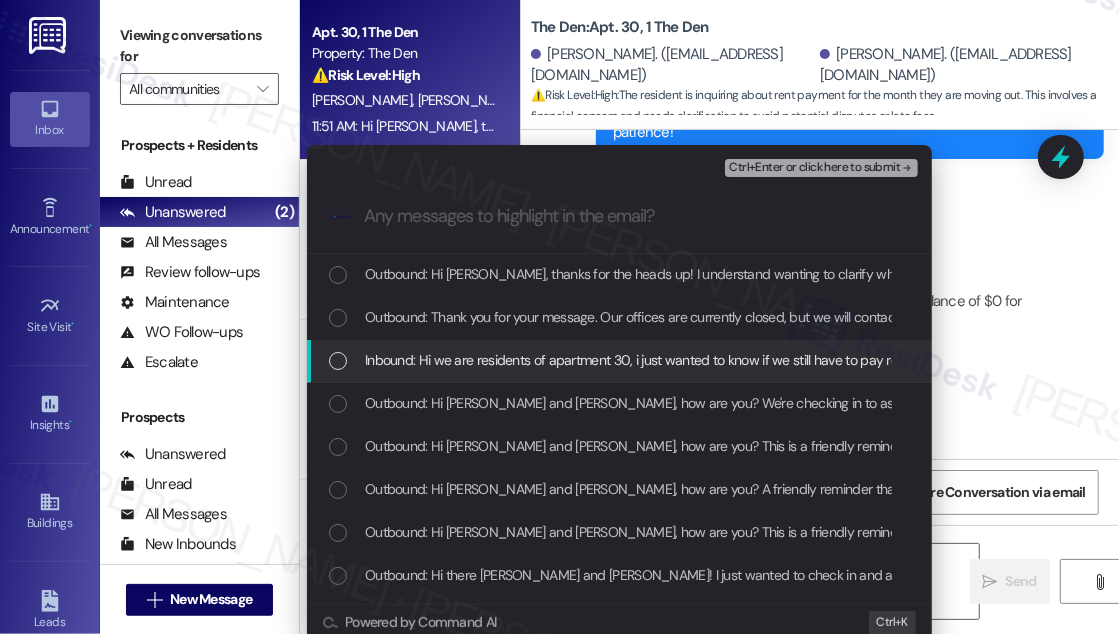 click on "Inbound: Hi we are residents of apartment 30, i just wanted to know if we still have to pay rent next month our last day I believe is the 15th" at bounding box center (619, 361) 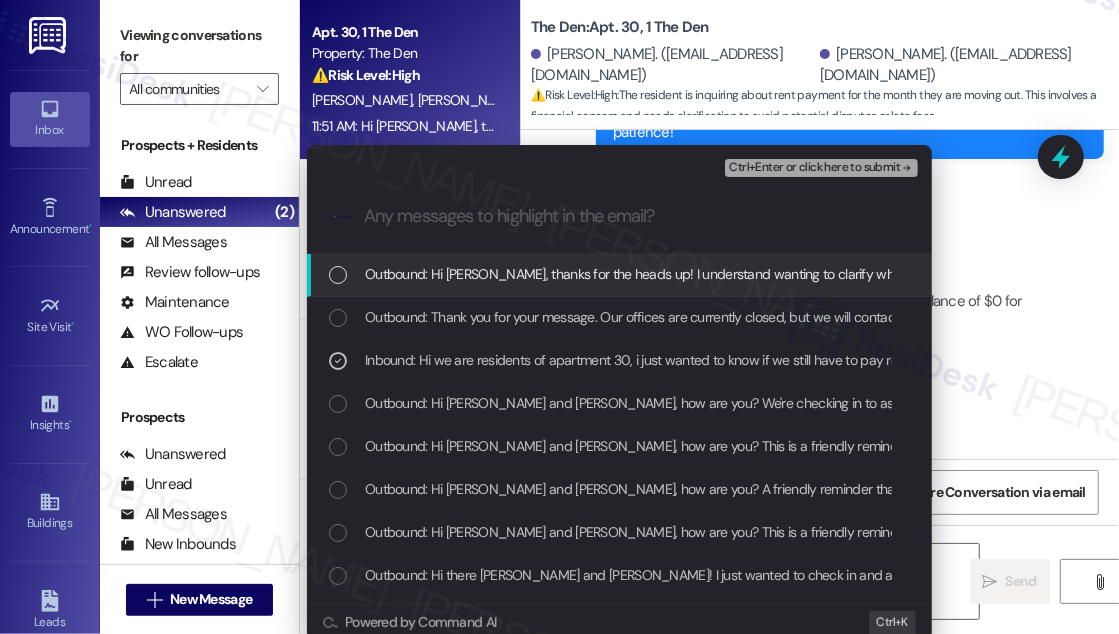 click on "Ctrl+Enter or click here to submit" at bounding box center [814, 168] 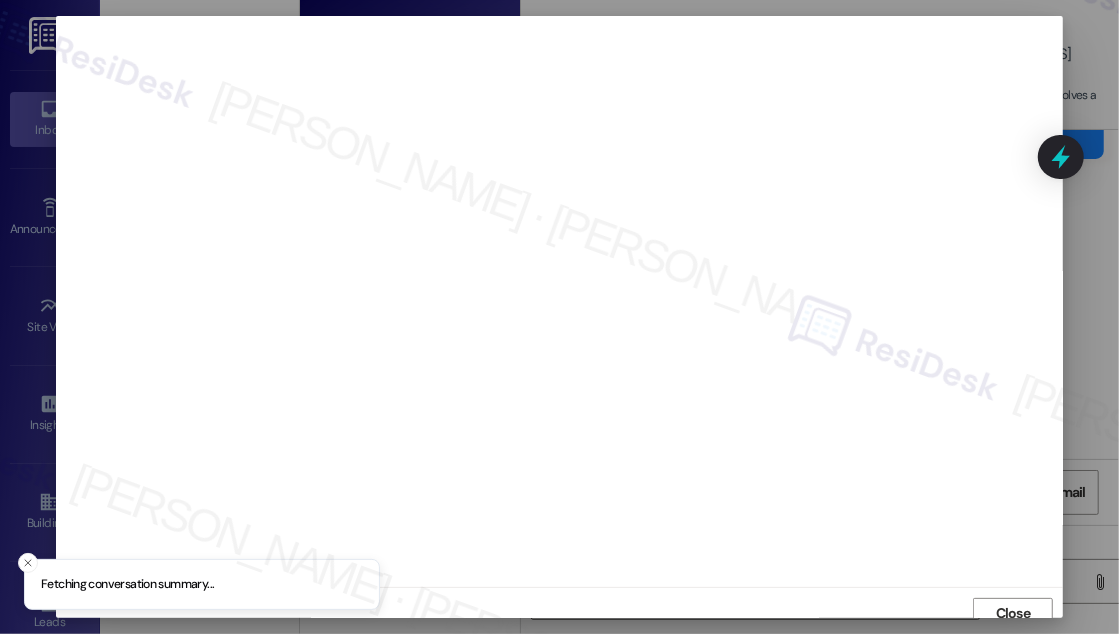 scroll, scrollTop: 11, scrollLeft: 0, axis: vertical 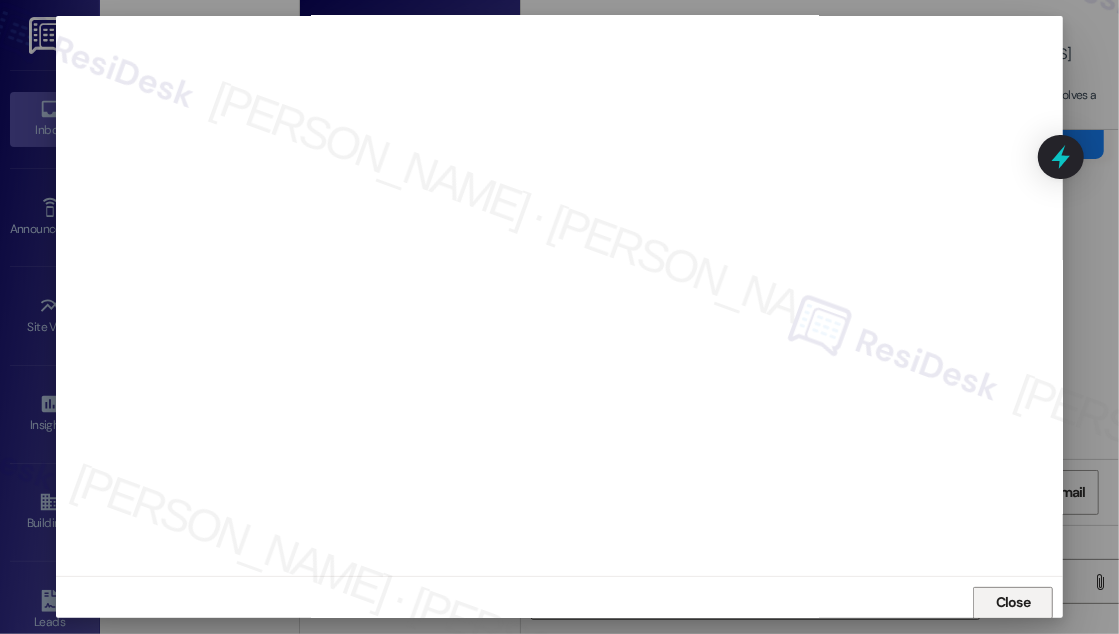 click on "Close" at bounding box center (1013, 602) 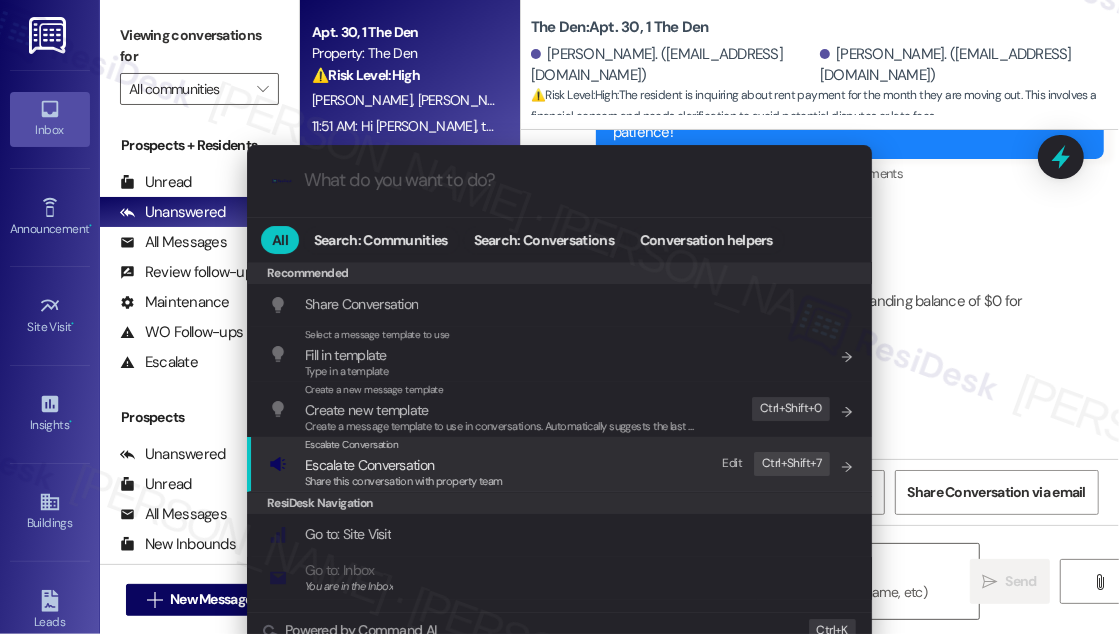 click on "Escalate Conversation" at bounding box center (369, 465) 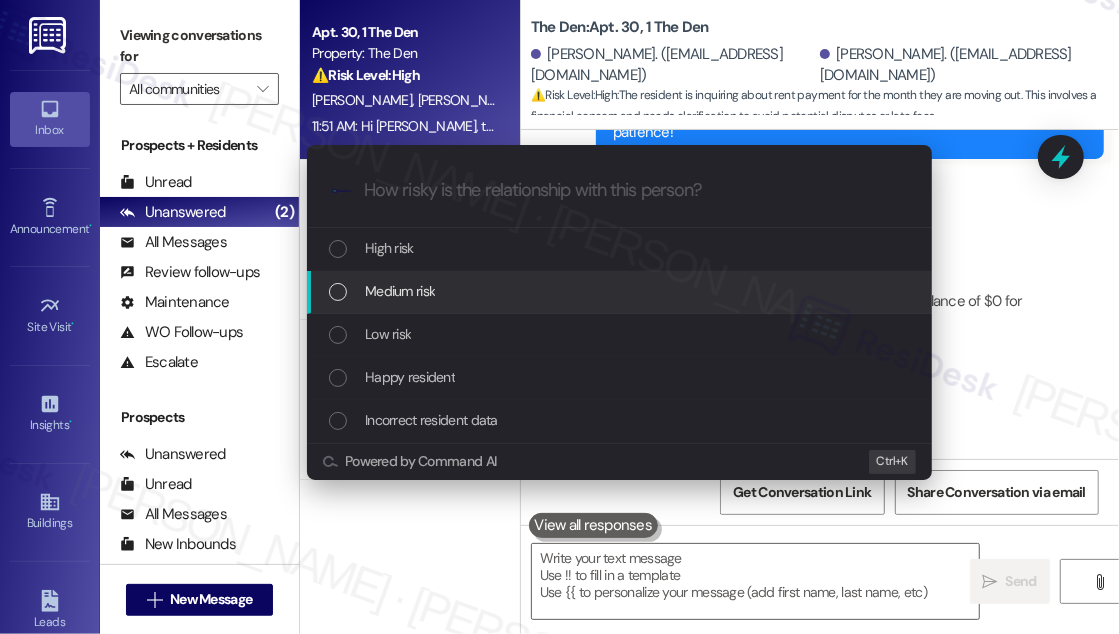 click on "Medium risk" at bounding box center (400, 291) 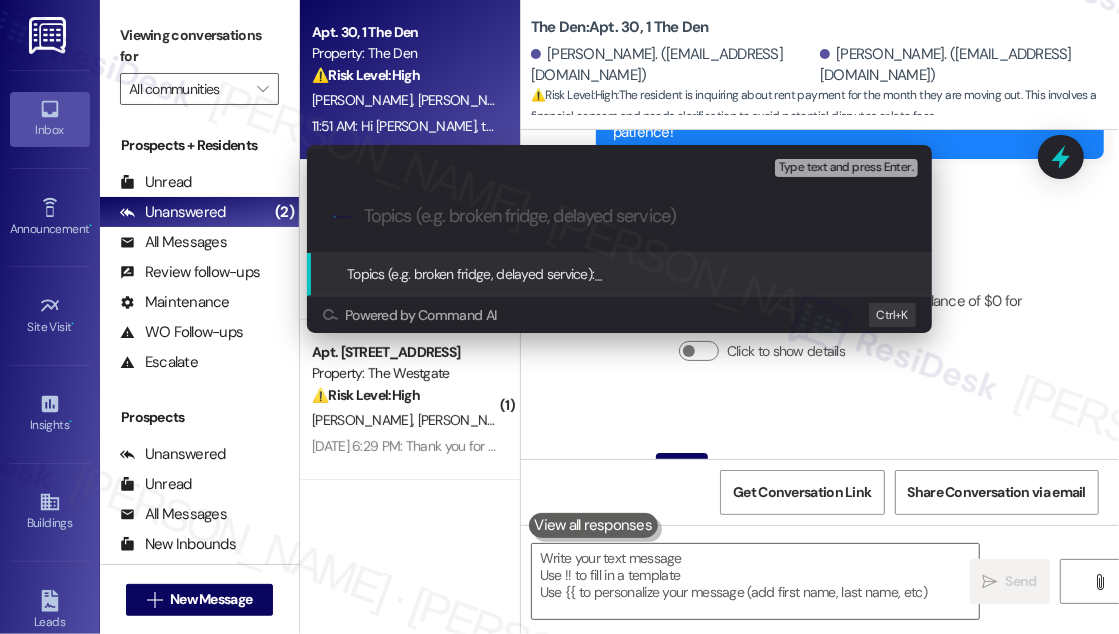 paste on "Confirm if they still have to pay next month for their final rent" 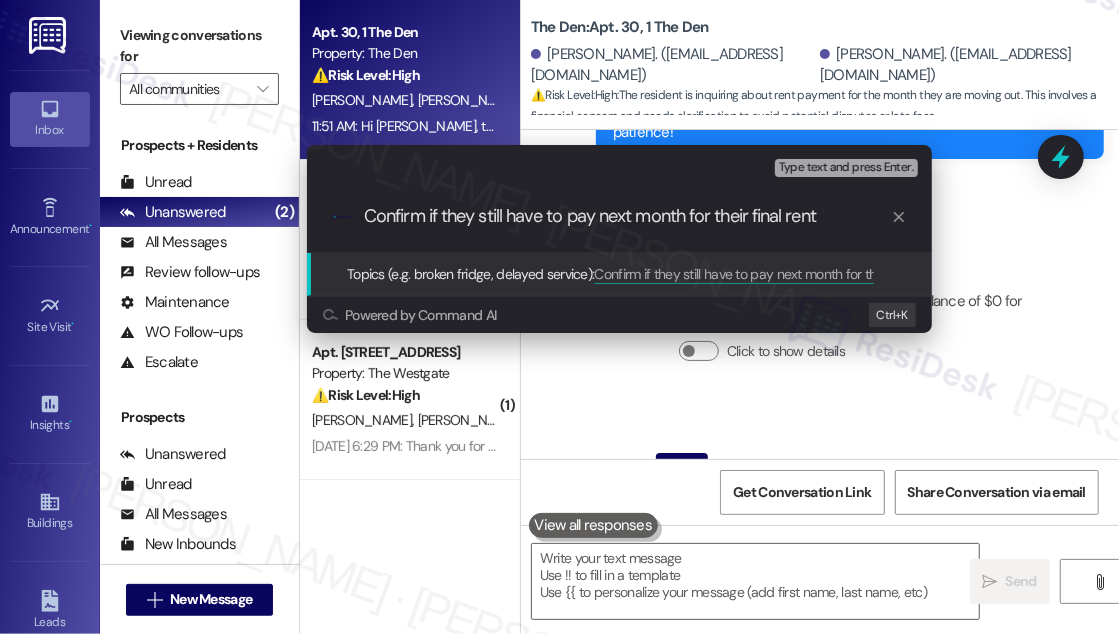 type 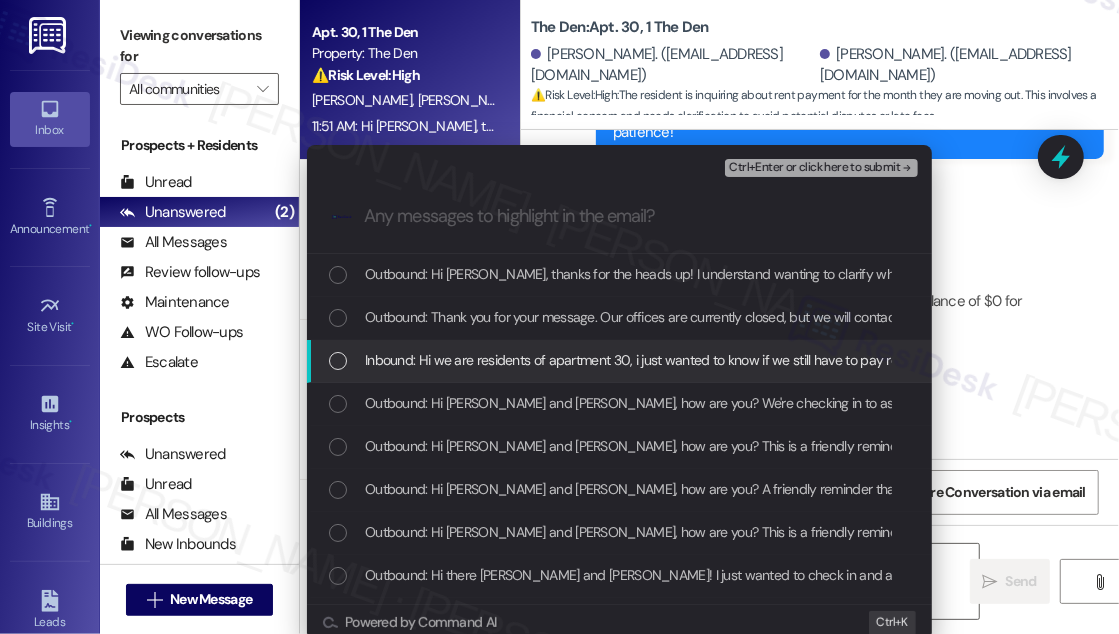 click on "Inbound: Hi we are residents of apartment 30, i just wanted to know if we still have to pay rent next month our last day I believe is the 15th" at bounding box center [763, 360] 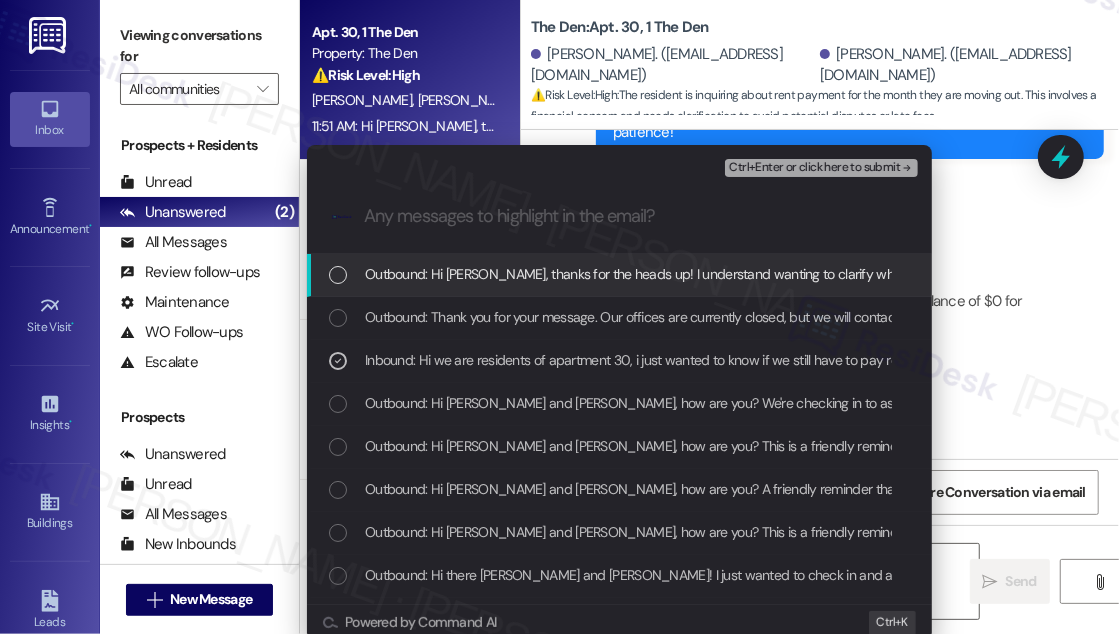 click on "Ctrl+Enter or click here to submit" at bounding box center (821, 168) 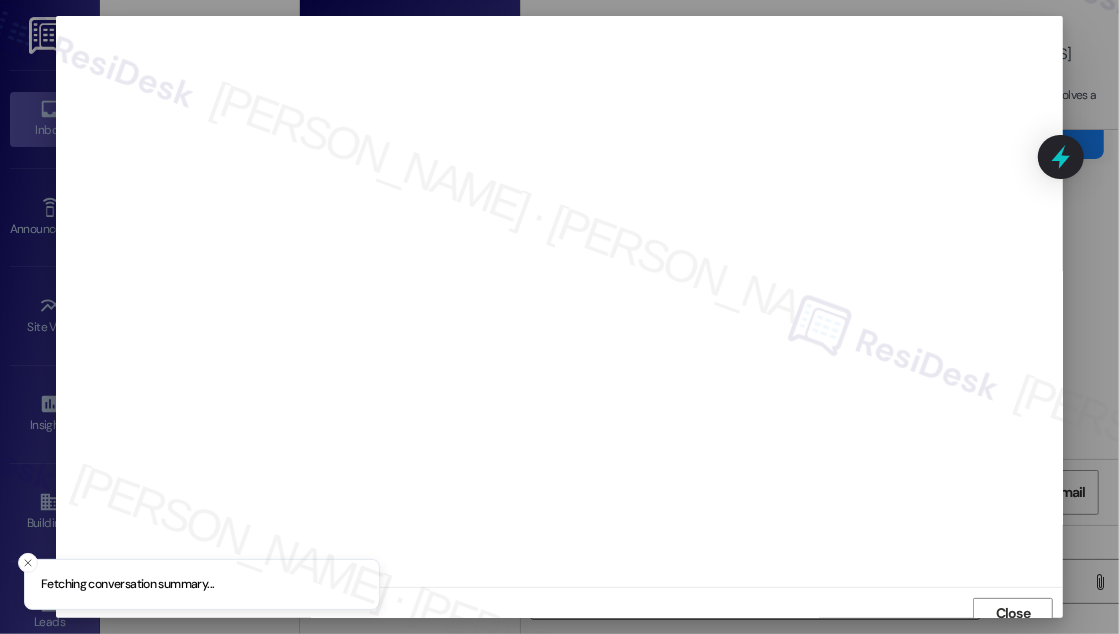 scroll, scrollTop: 11, scrollLeft: 0, axis: vertical 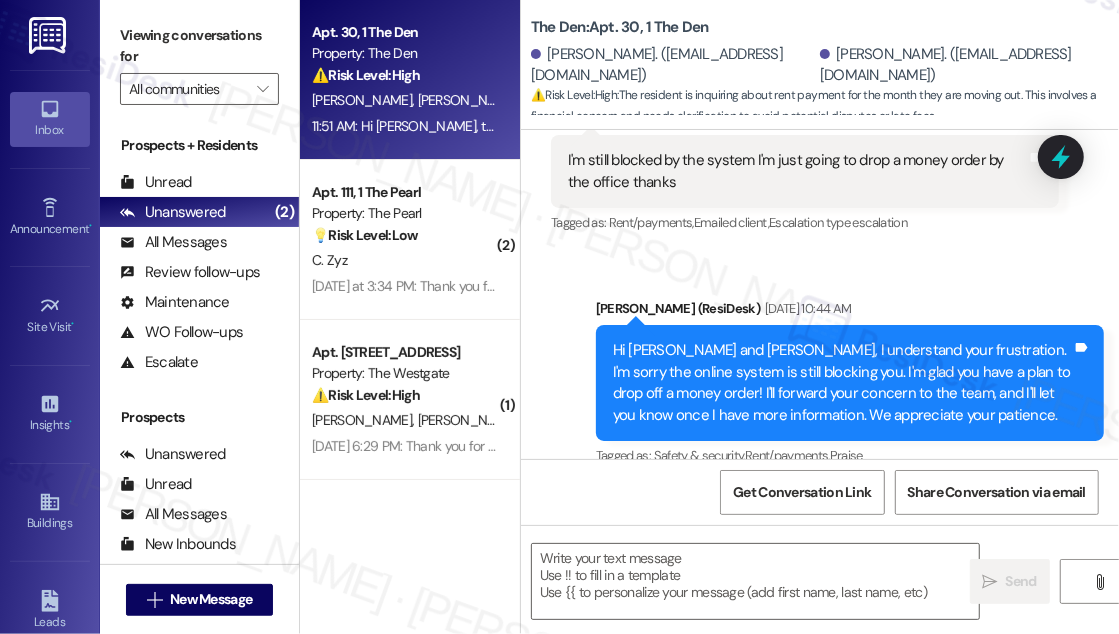 type on "Fetching suggested responses. Please feel free to read through the conversation in the meantime." 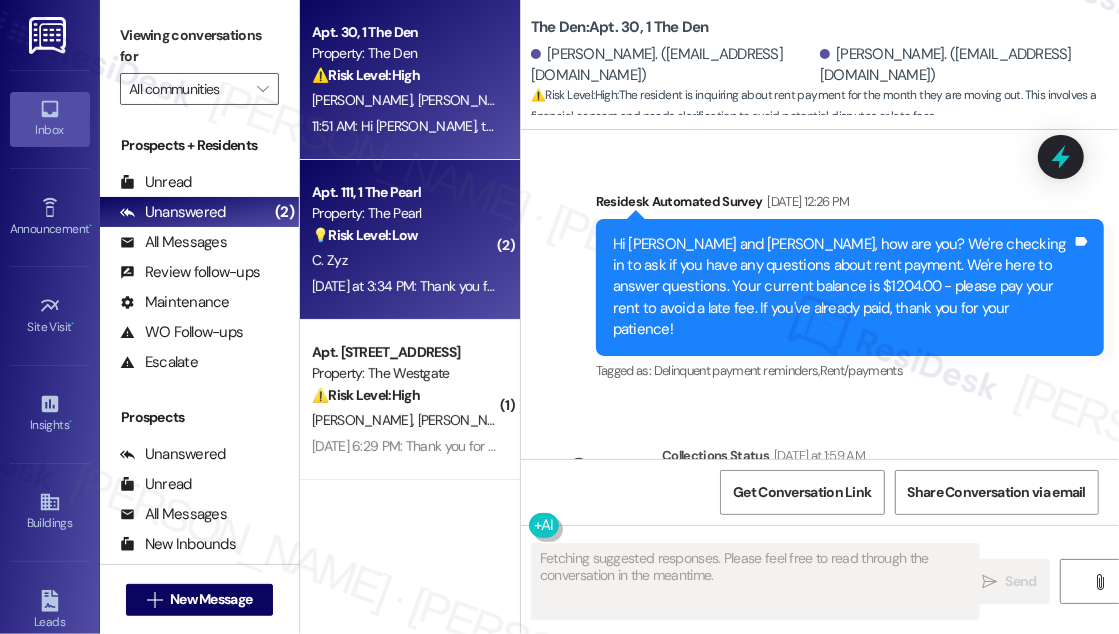 scroll, scrollTop: 5956, scrollLeft: 0, axis: vertical 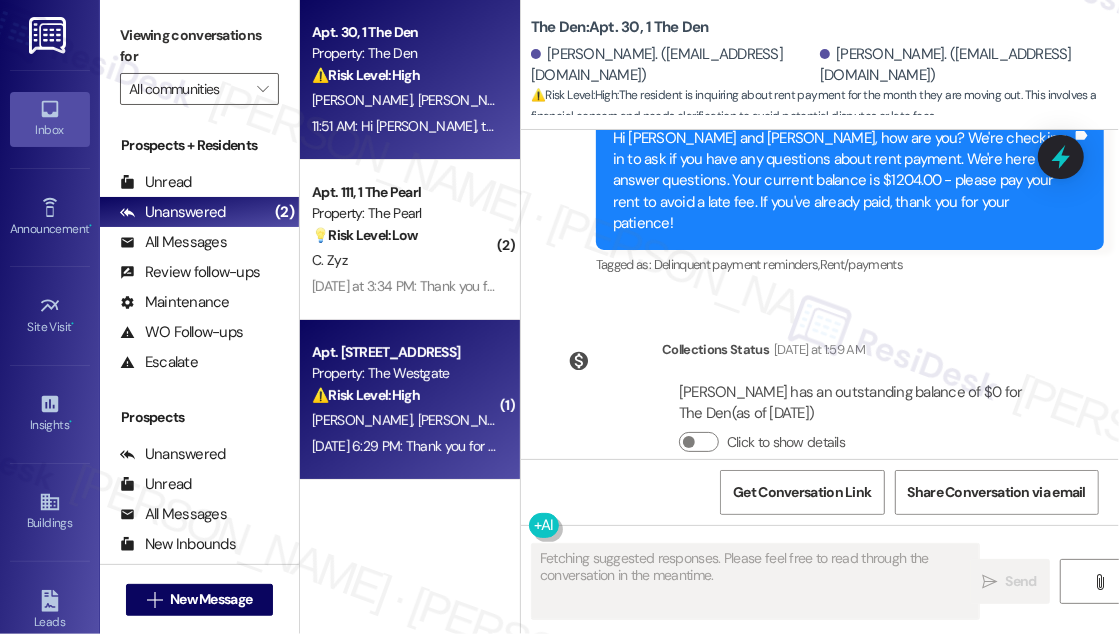 click on "[PERSON_NAME][GEOGRAPHIC_DATA]" at bounding box center [531, 420] 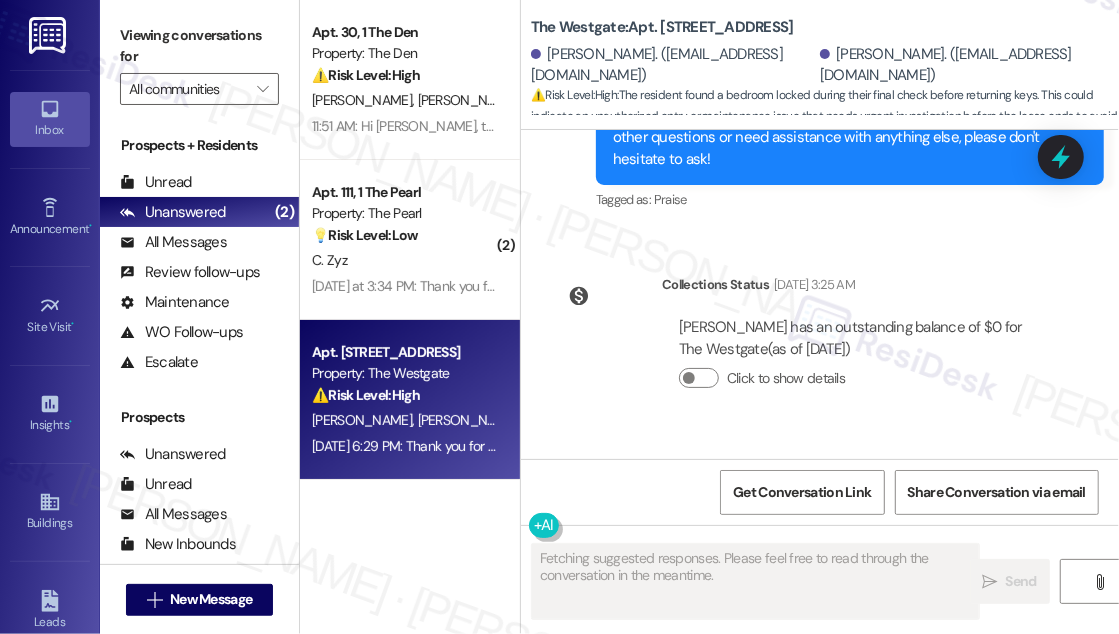 scroll, scrollTop: 5036, scrollLeft: 0, axis: vertical 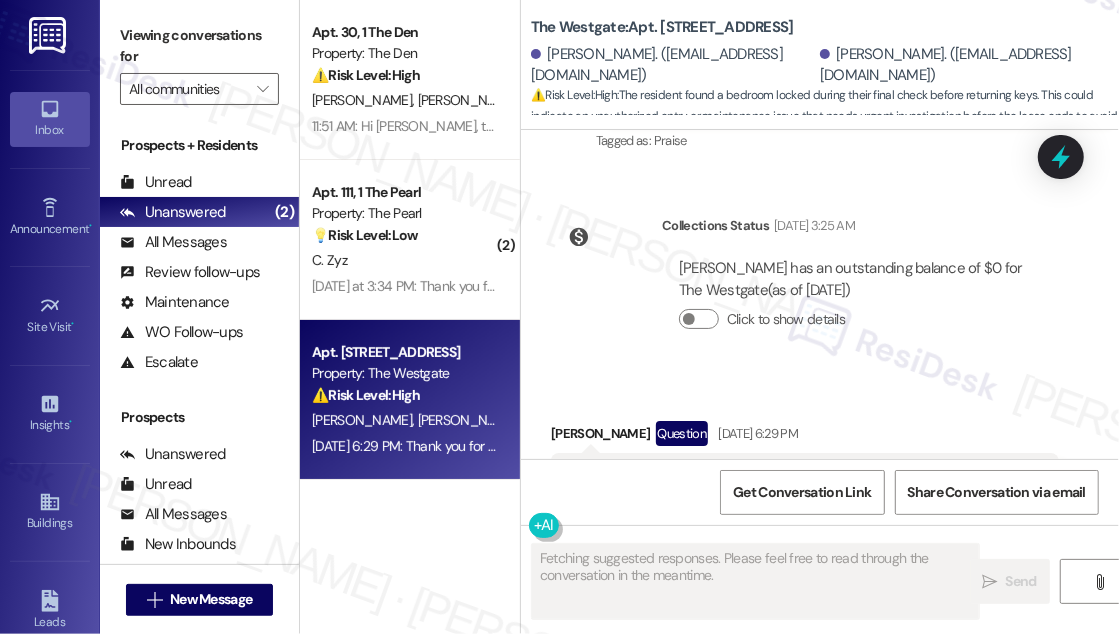 click on "Hi [PERSON_NAME], [DATE] I came to our unit to do the final check before returning our keys, and I found one of our bedrooms locked so I had no access to it. Do you happen to know the reason it is locked before our lease ends?" at bounding box center (797, 511) 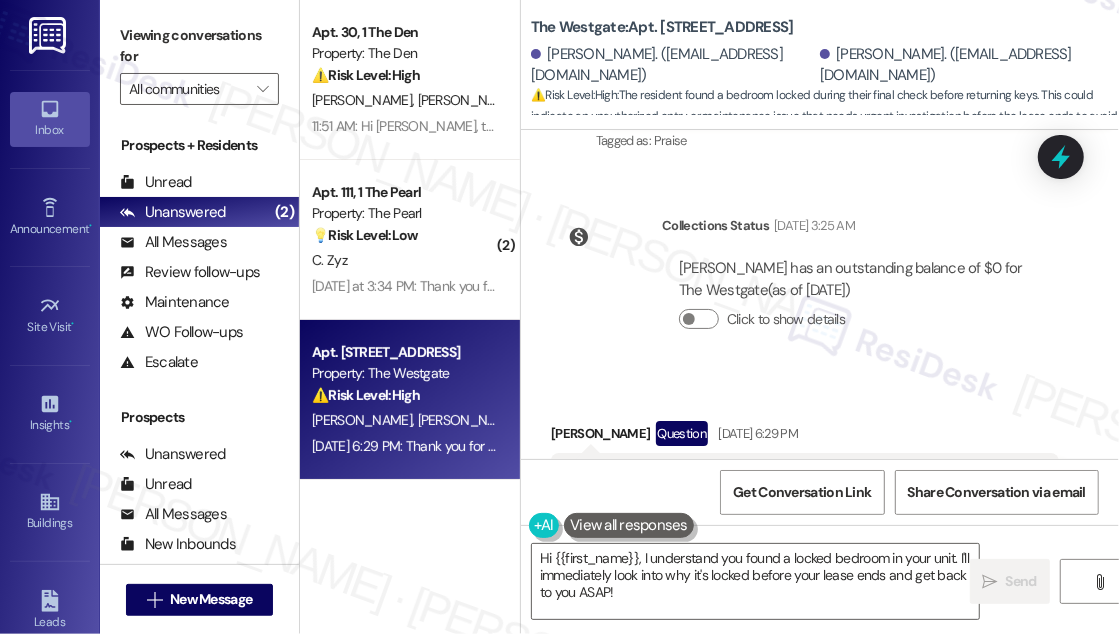 click on "Hi [PERSON_NAME], [DATE] I came to our unit to do the final check before returning our keys, and I found one of our bedrooms locked so I had no access to it. Do you happen to know the reason it is locked before our lease ends?" at bounding box center [797, 511] 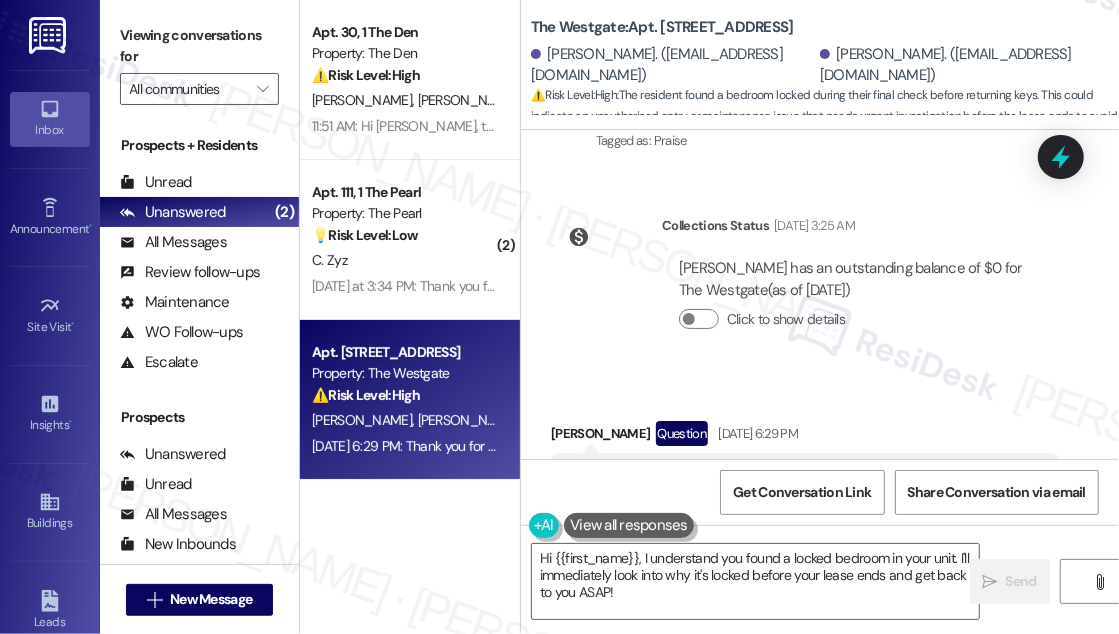 click on "Collections Status [DATE] 3:25 AM [PERSON_NAME] has an outstanding balance of $0 for The Westgate  (as of [DATE]) Click to show details" at bounding box center (805, 287) 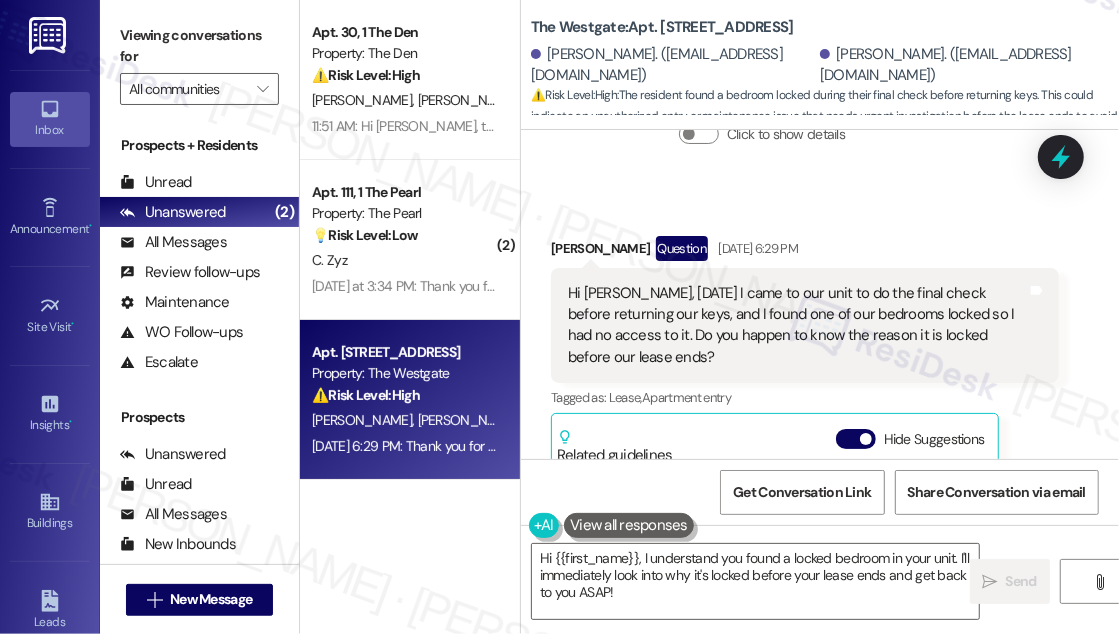 scroll, scrollTop: 5385, scrollLeft: 0, axis: vertical 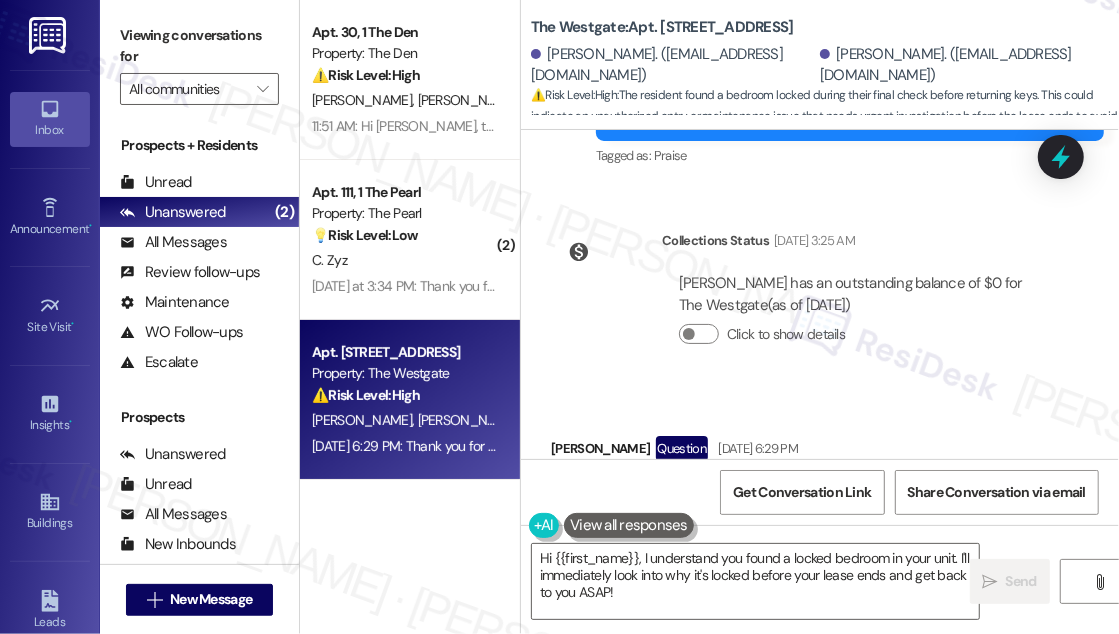 click on "Hide Suggestions" at bounding box center [856, 639] 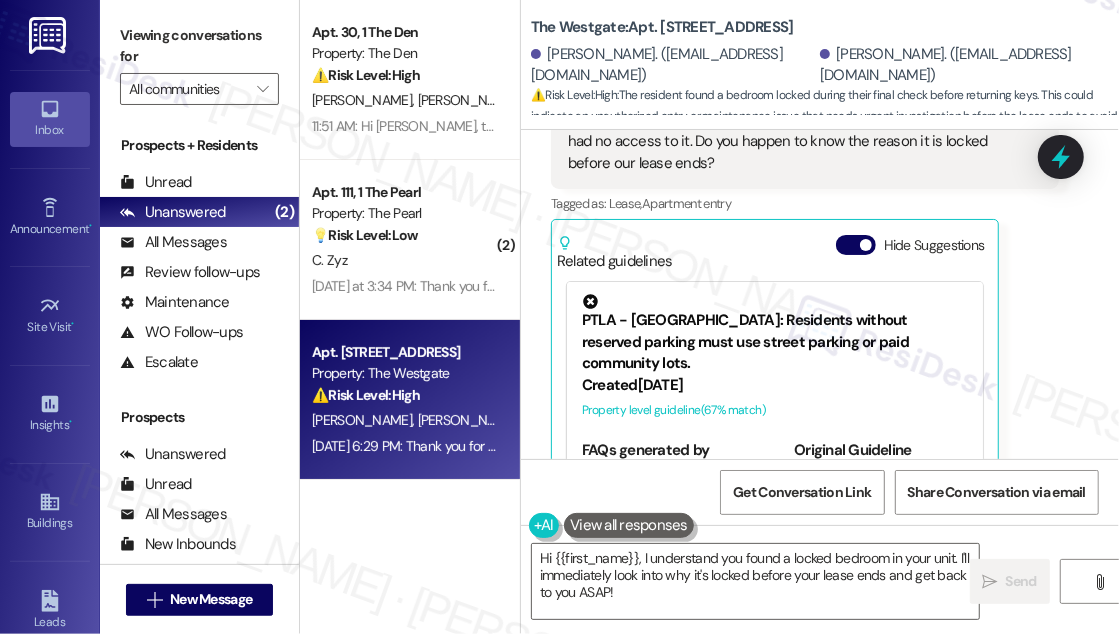 scroll, scrollTop: 5385, scrollLeft: 0, axis: vertical 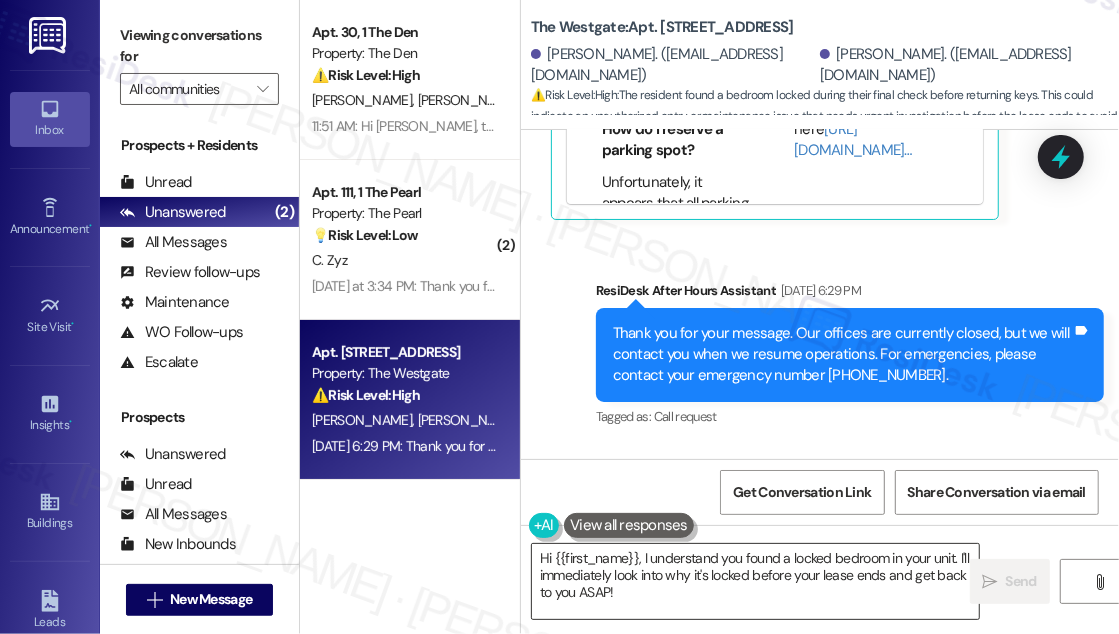 click on "Hi {{first_name}}, I understand you found a locked bedroom in your unit. I'll immediately look into why it's locked before your lease ends and get back to you ASAP!" at bounding box center (755, 581) 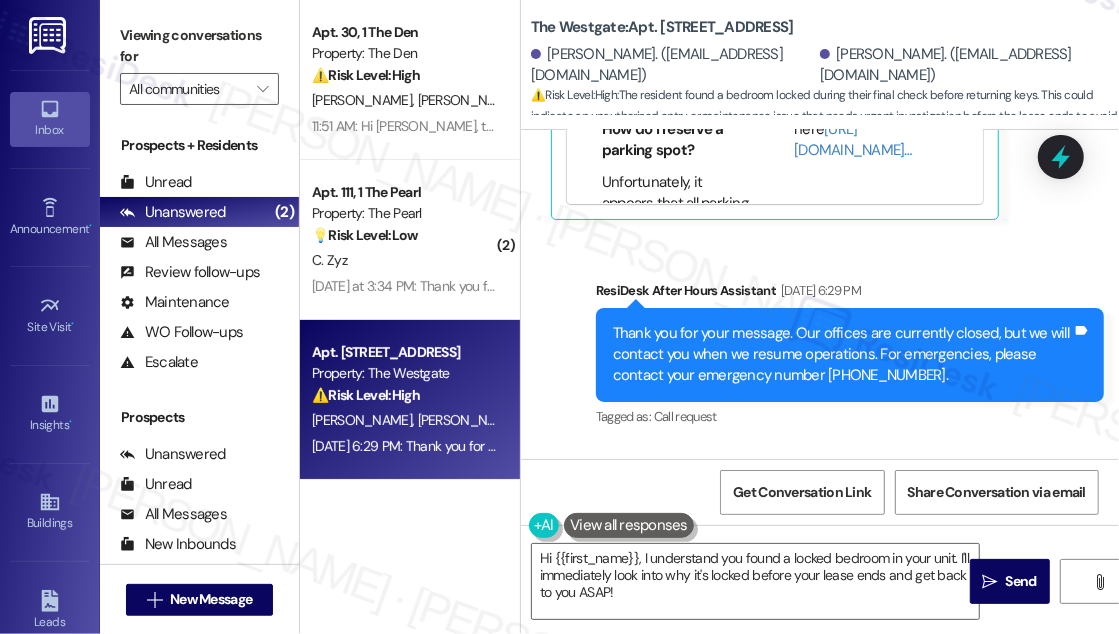 click on "WO Lease started [DATE] 8:00 PM Show details Survey, sent via SMS Residesk Automated Survey [DATE] 12:19 PM Hi [PERSON_NAME] and Xinyi, I'm on the new offsite Resident Support Team for The Westgate! My job is to work with your on-site management team to improve your experience at the property. Text us here at any time for assistance or questions. We will also reach out periodically for feedback. (Standard text messaging rates may apply) (You can always reply STOP to opt out of future messages) Tags and notes Tagged as:   Property launch Click to highlight conversations about Property launch Sent via SMS [PERSON_NAME]  (ResiDesk) [DATE] 6:47 PM [PERSON_NAME] and [PERSON_NAME], great news! Your The Westgate lease renewal offer is ready. Please open your resident portal  [URL][DOMAIN_NAME]  to view it. We'd love to continue serving you at our community! Have any questions? We're here to help. Happy [DATE]! Tags and notes Tagged as:   Lease ,  Lease renewal [PHONE_NUMBER]" at bounding box center [820, 294] 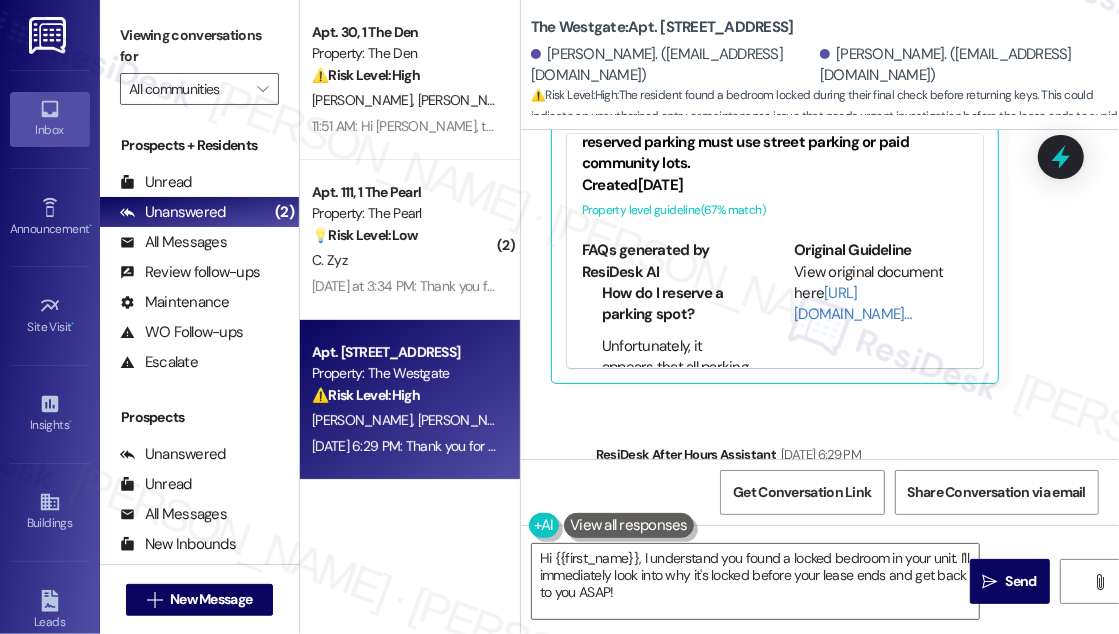 scroll, scrollTop: 5727, scrollLeft: 0, axis: vertical 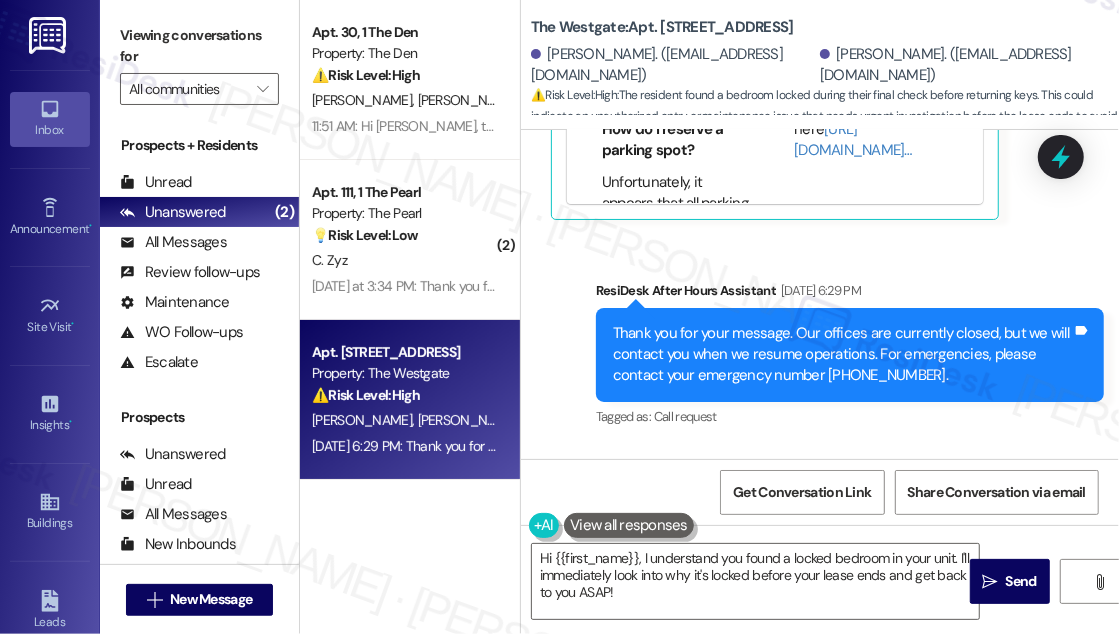 click on "Collections Status 2:34 AM [PERSON_NAME] has an outstanding balance of $0 for The Westgate  (as of [DATE]) Click to show details" at bounding box center [805, 563] 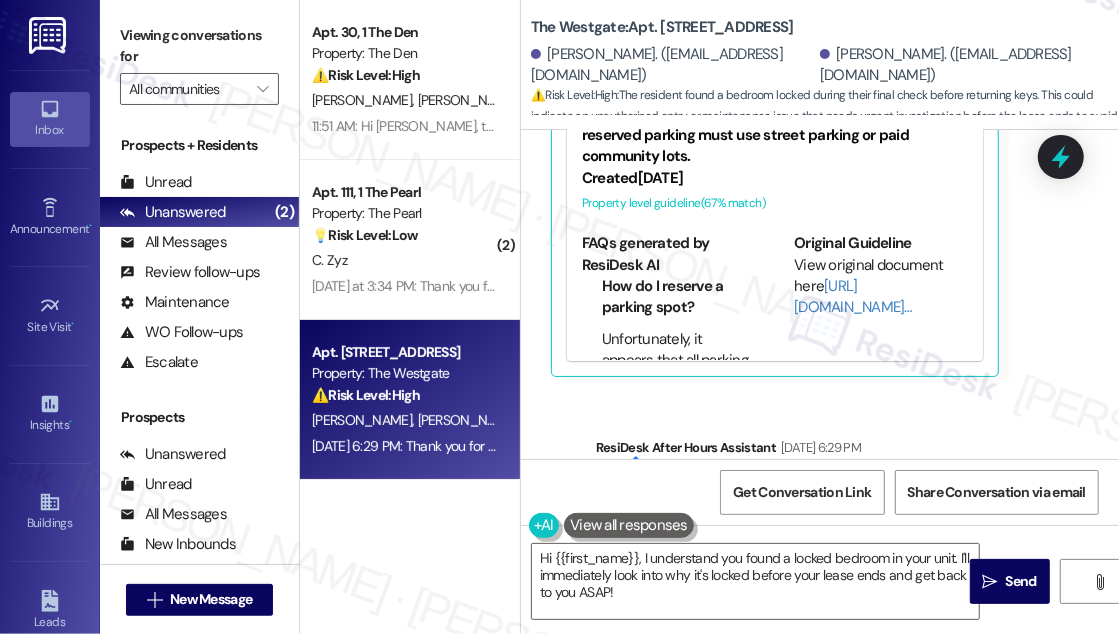scroll, scrollTop: 5454, scrollLeft: 0, axis: vertical 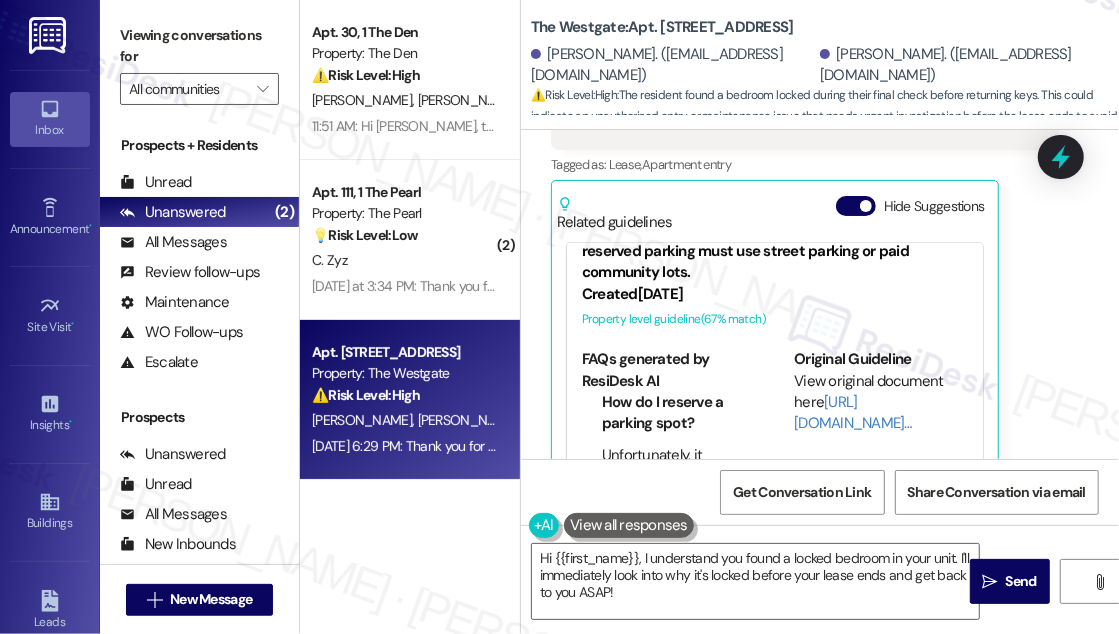 click on "Received via SMS [PERSON_NAME] Question [DATE] 6:29 PM Hi [PERSON_NAME], [DATE] I came to our unit to do the final check before returning our keys, and I found one of our bedrooms locked so I had no access to it. Do you happen to know the reason it is locked before our lease ends? Tags and notes Tagged as:   Lease ,  Click to highlight conversations about Lease Apartment entry Click to highlight conversations about Apartment entry  Related guidelines Hide Suggestions PTLA - The Westgate:  Residents without reserved parking must use street parking or paid community lots.
Created  [DATE] Property level guideline  ( 67 % match) FAQs generated by ResiDesk AI How do I reserve a parking spot? Unfortunately, it appears that all parking spots are currently reserved. We recommend exploring street parking or paid parking lots in the area. Is there a waiting list for parking spots? Where can I find information about nearby paid parking lots? Are there any time restrictions for street parking? Original Guideline" at bounding box center [820, 233] 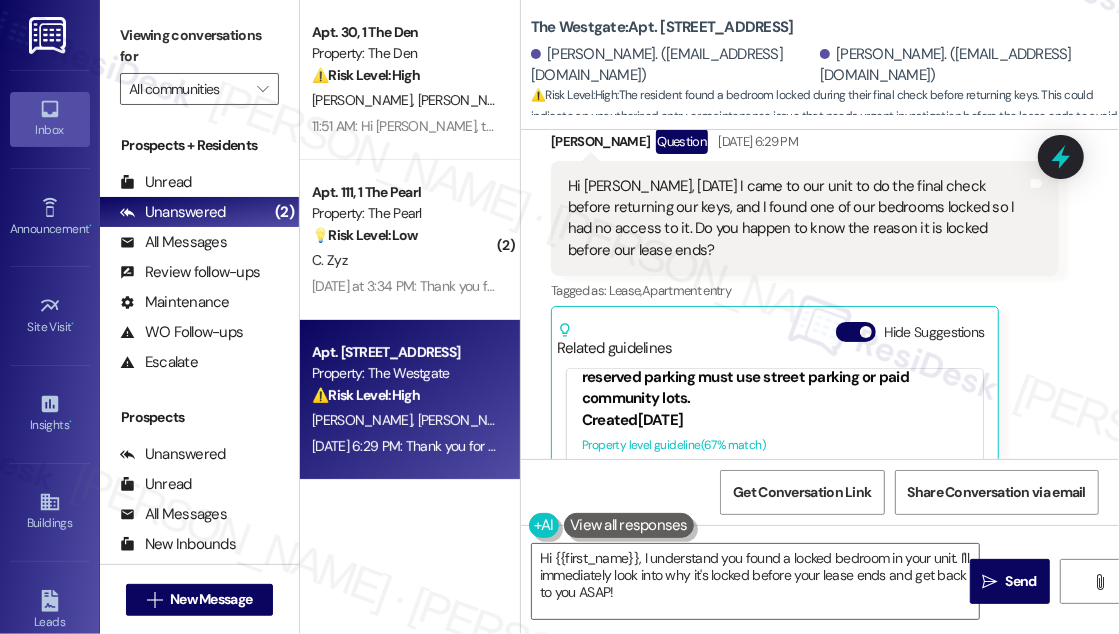 scroll, scrollTop: 5181, scrollLeft: 0, axis: vertical 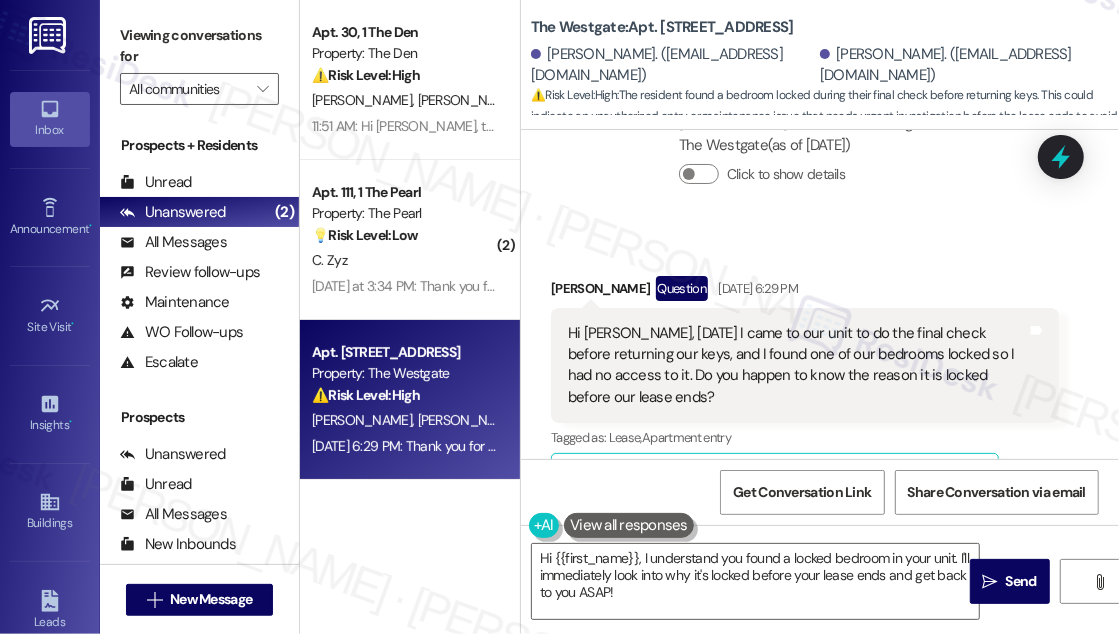 click on "Hi [PERSON_NAME], [DATE] I came to our unit to do the final check before returning our keys, and I found one of our bedrooms locked so I had no access to it. Do you happen to know the reason it is locked before our lease ends?" at bounding box center (797, 366) 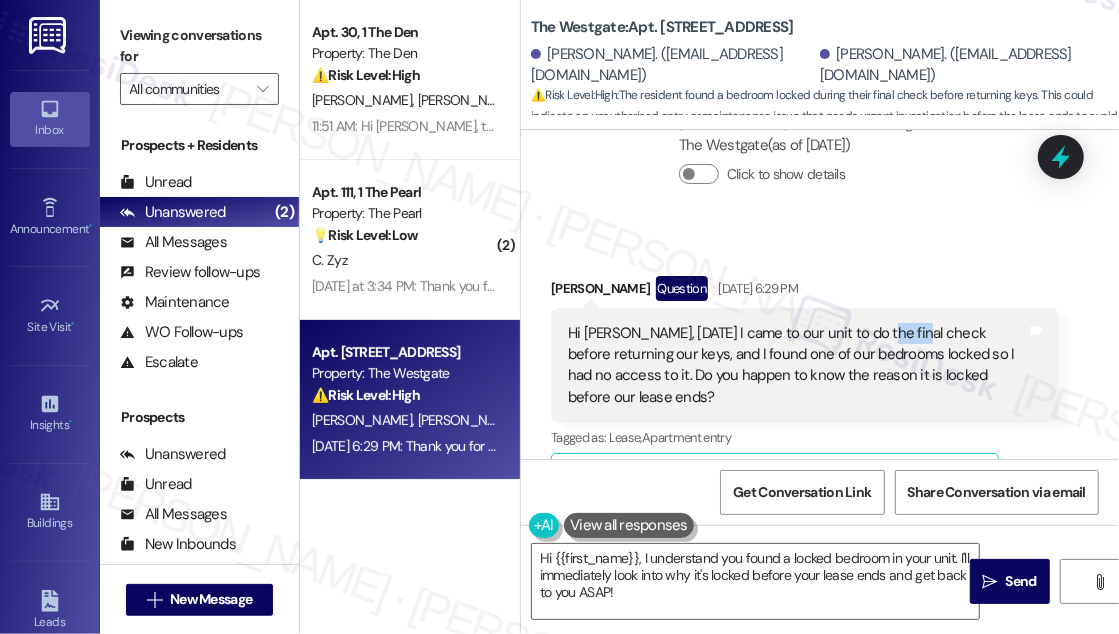 click on "Hi [PERSON_NAME], [DATE] I came to our unit to do the final check before returning our keys, and I found one of our bedrooms locked so I had no access to it. Do you happen to know the reason it is locked before our lease ends?" at bounding box center [797, 366] 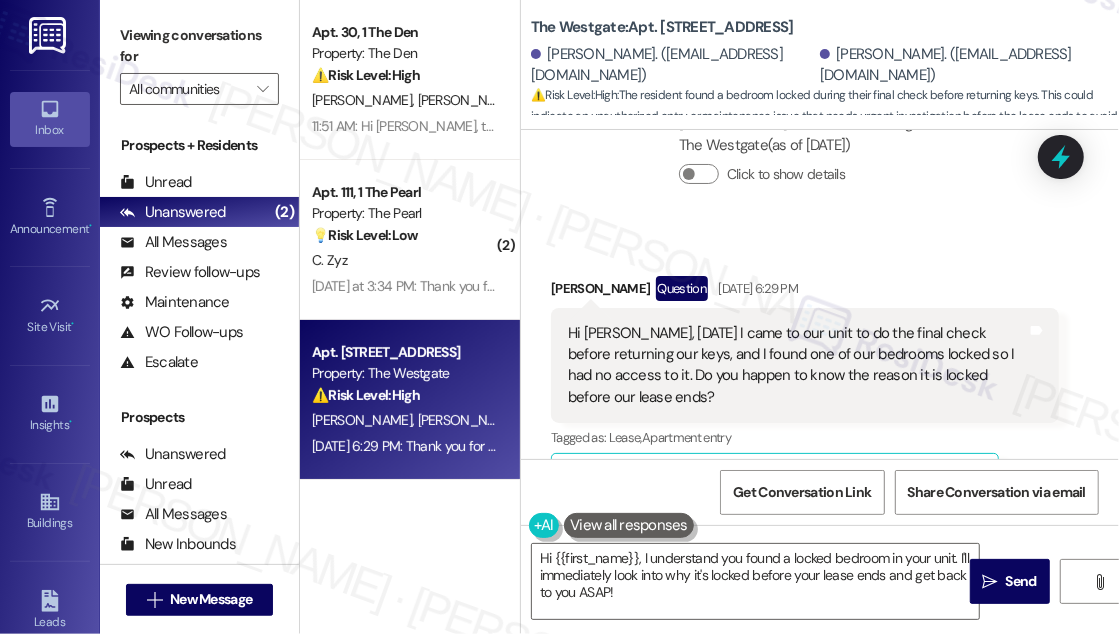 click on "Hi [PERSON_NAME], [DATE] I came to our unit to do the final check before returning our keys, and I found one of our bedrooms locked so I had no access to it. Do you happen to know the reason it is locked before our lease ends?" at bounding box center [797, 366] 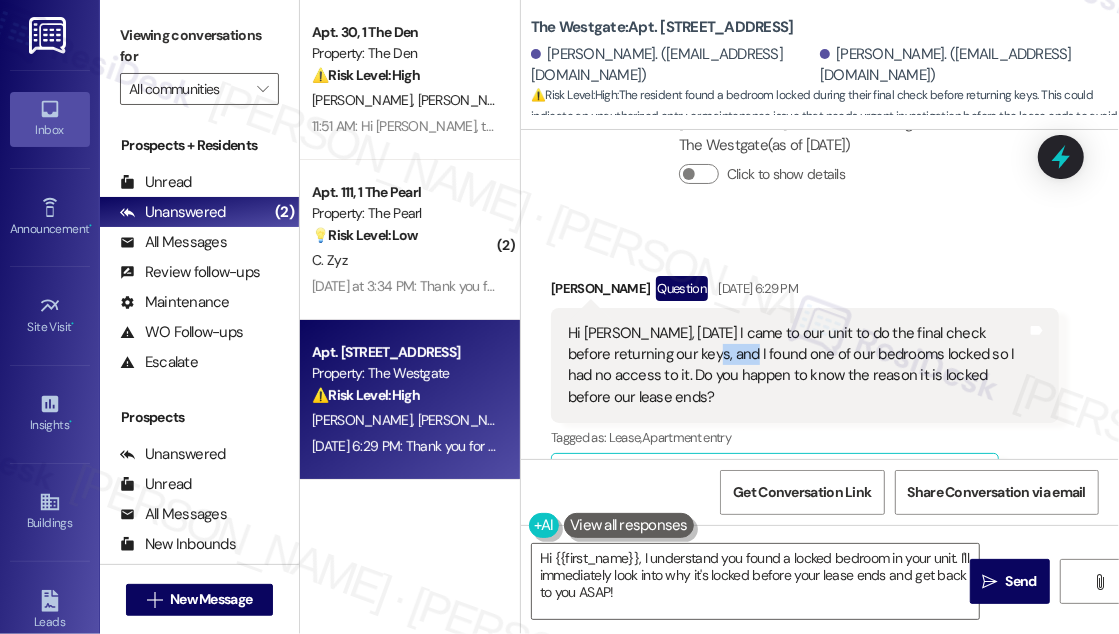click on "Hi [PERSON_NAME], [DATE] I came to our unit to do the final check before returning our keys, and I found one of our bedrooms locked so I had no access to it. Do you happen to know the reason it is locked before our lease ends?" at bounding box center (797, 366) 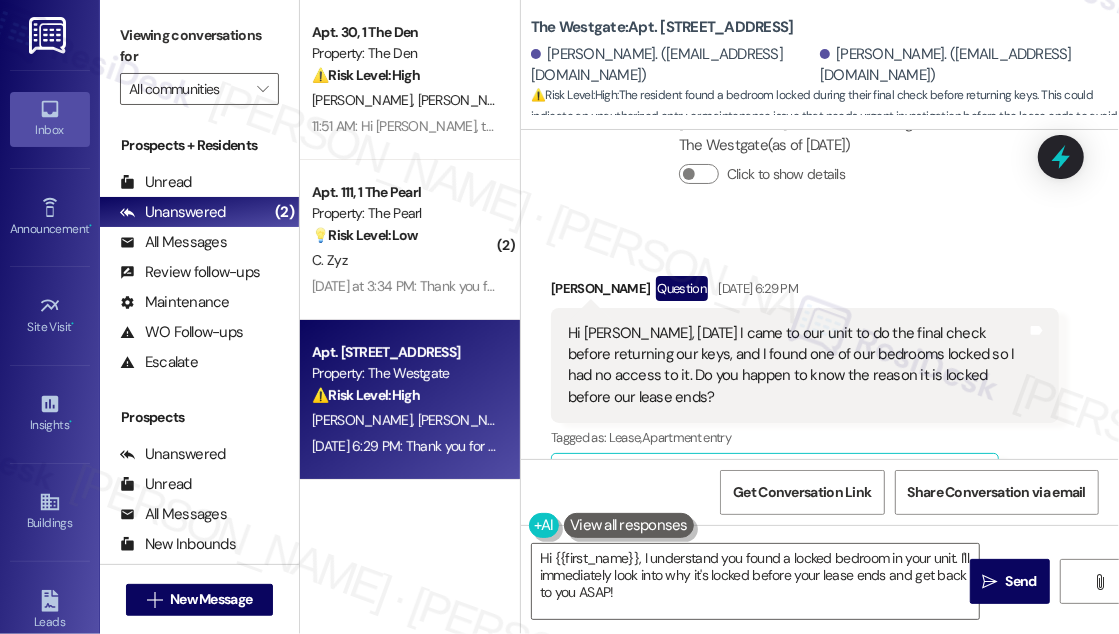 click on "Hi [PERSON_NAME], [DATE] I came to our unit to do the final check before returning our keys, and I found one of our bedrooms locked so I had no access to it. Do you happen to know the reason it is locked before our lease ends?" at bounding box center (797, 366) 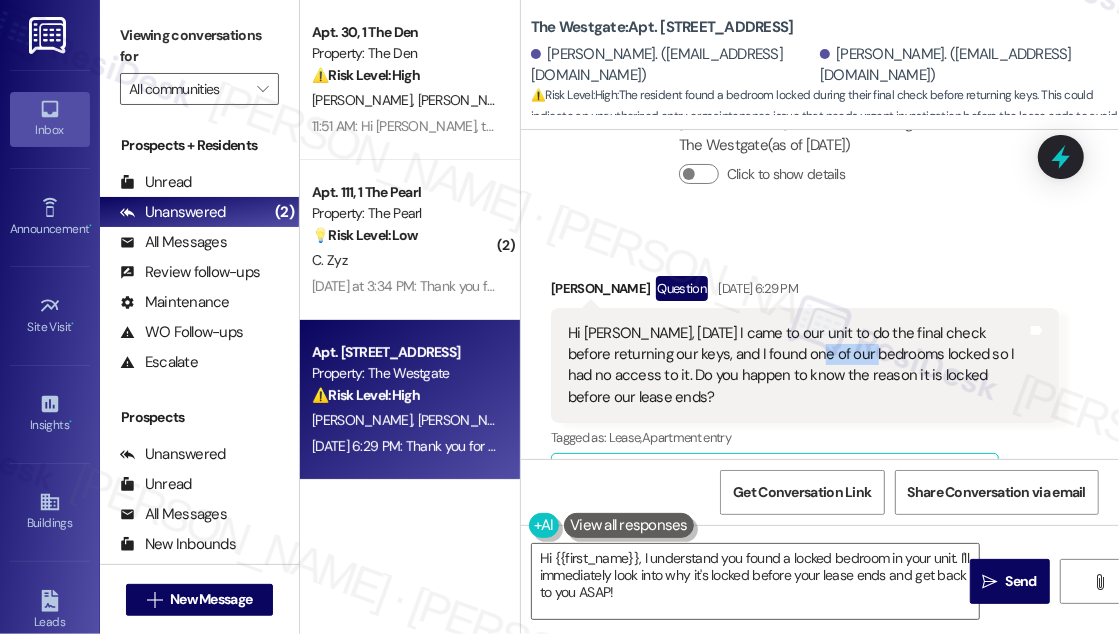 click on "Hi [PERSON_NAME], [DATE] I came to our unit to do the final check before returning our keys, and I found one of our bedrooms locked so I had no access to it. Do you happen to know the reason it is locked before our lease ends?" at bounding box center [797, 366] 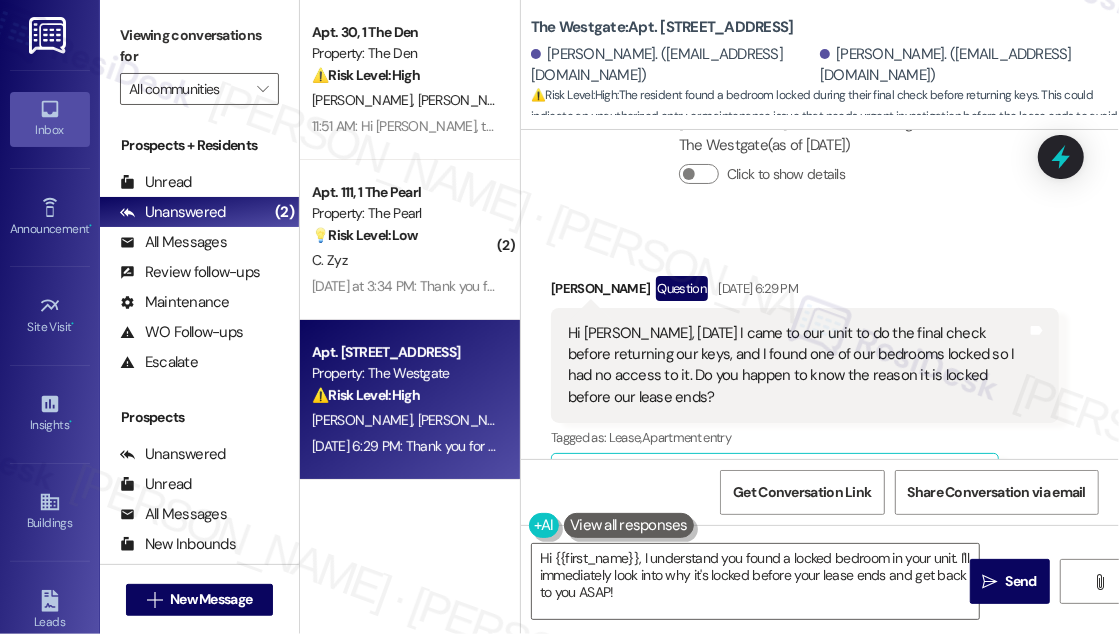 click on "Hi [PERSON_NAME], [DATE] I came to our unit to do the final check before returning our keys, and I found one of our bedrooms locked so I had no access to it. Do you happen to know the reason it is locked before our lease ends?" at bounding box center [797, 366] 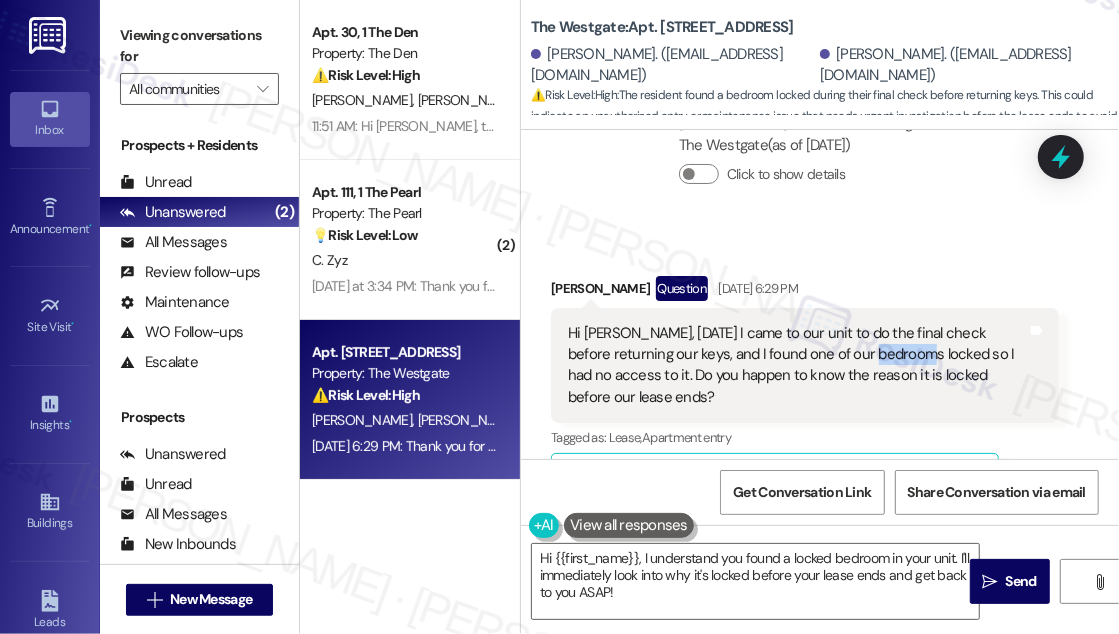click on "Hi [PERSON_NAME], [DATE] I came to our unit to do the final check before returning our keys, and I found one of our bedrooms locked so I had no access to it. Do you happen to know the reason it is locked before our lease ends?" at bounding box center (797, 366) 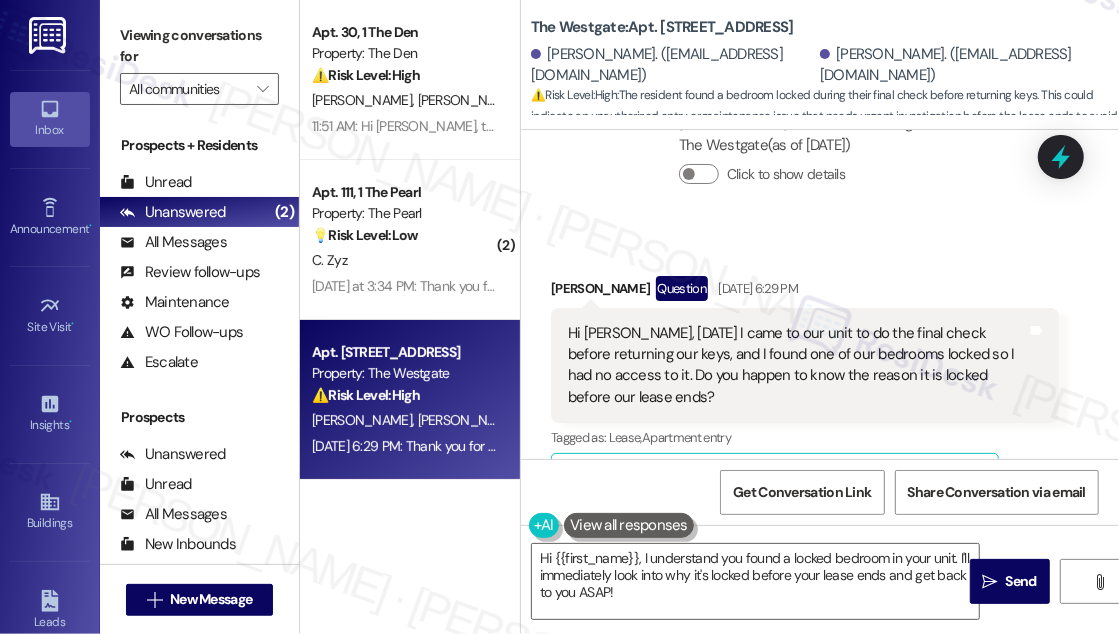 click on "Tagged as:   Lease ,  Click to highlight conversations about Lease Apartment entry Click to highlight conversations about Apartment entry" at bounding box center (805, 437) 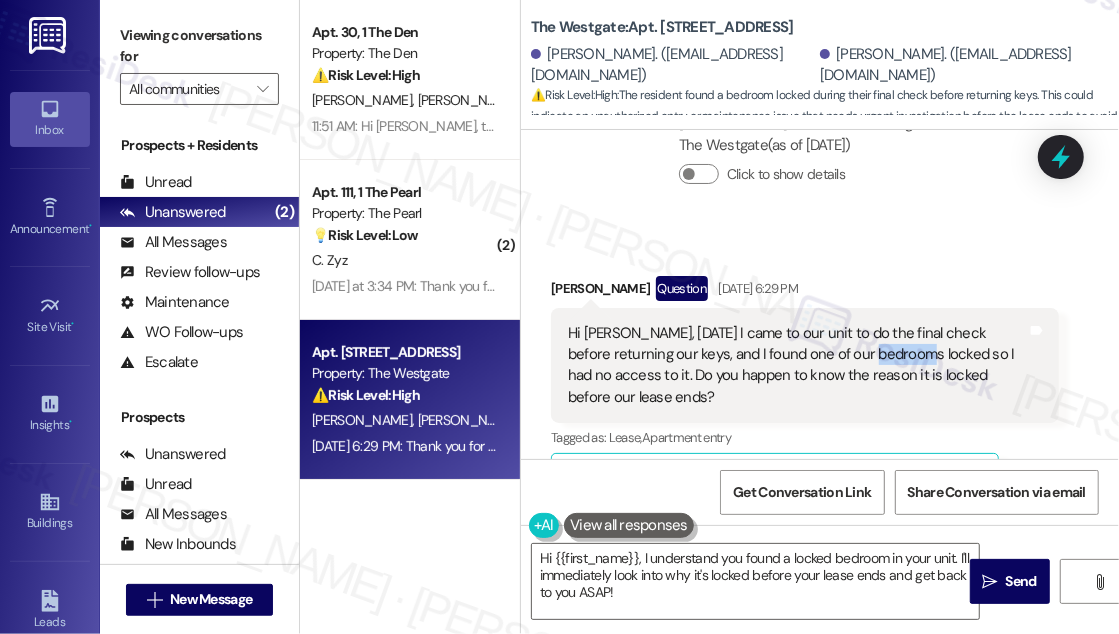 click on "Hi [PERSON_NAME], [DATE] I came to our unit to do the final check before returning our keys, and I found one of our bedrooms locked so I had no access to it. Do you happen to know the reason it is locked before our lease ends?" at bounding box center [797, 366] 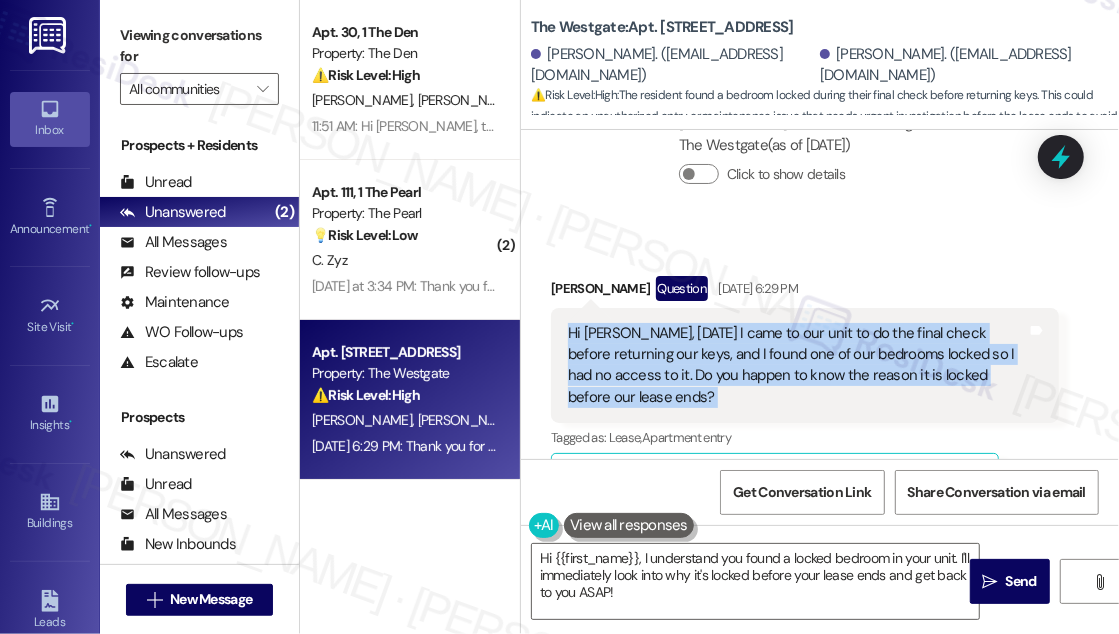 click on "Hi [PERSON_NAME], [DATE] I came to our unit to do the final check before returning our keys, and I found one of our bedrooms locked so I had no access to it. Do you happen to know the reason it is locked before our lease ends?" at bounding box center (797, 366) 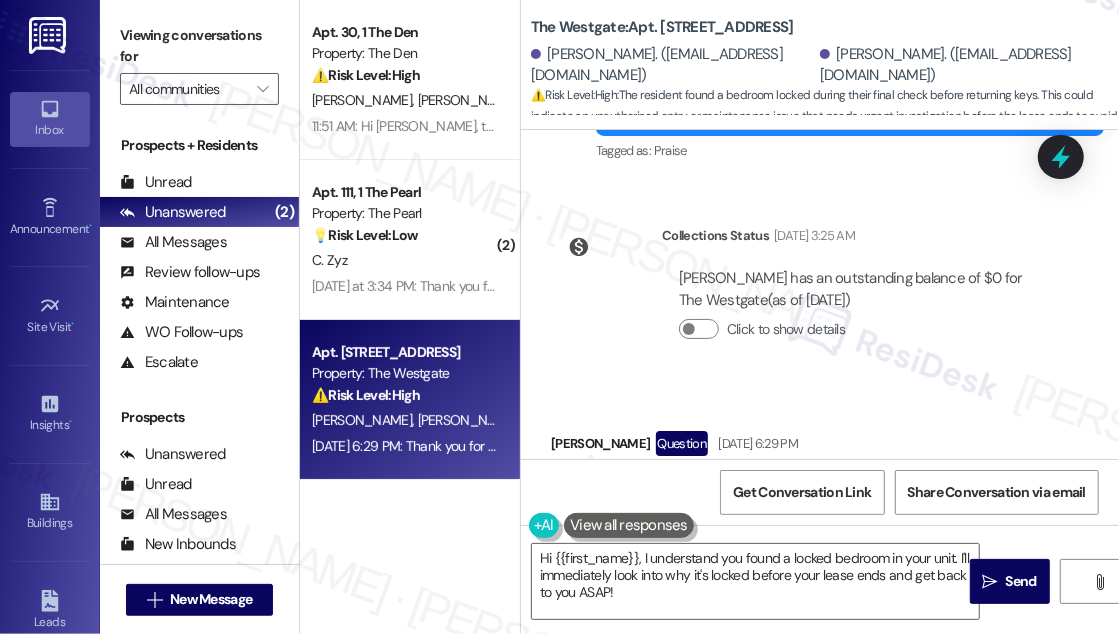 scroll, scrollTop: 5000, scrollLeft: 0, axis: vertical 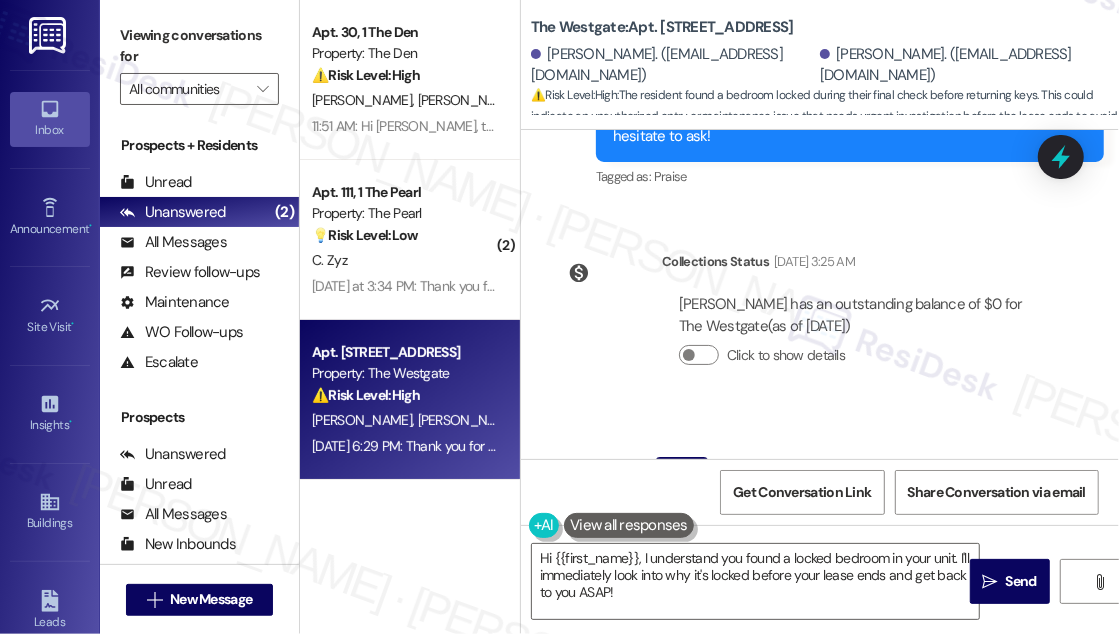 click on "[PERSON_NAME] Question [DATE] 6:29 PM" at bounding box center (805, 473) 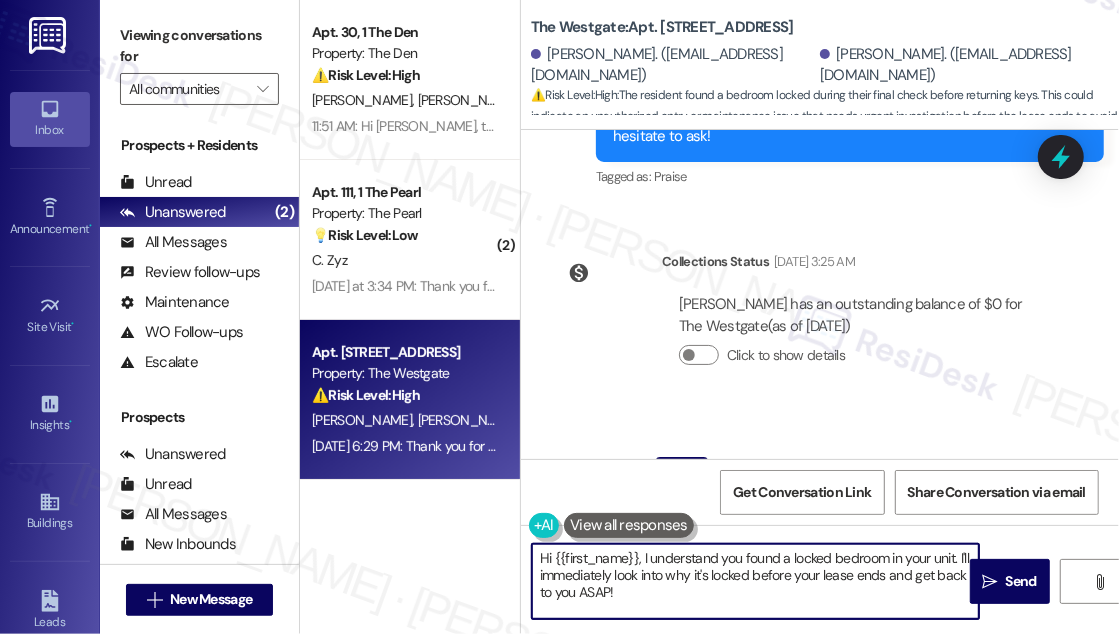 drag, startPoint x: 554, startPoint y: 555, endPoint x: 637, endPoint y: 551, distance: 83.09633 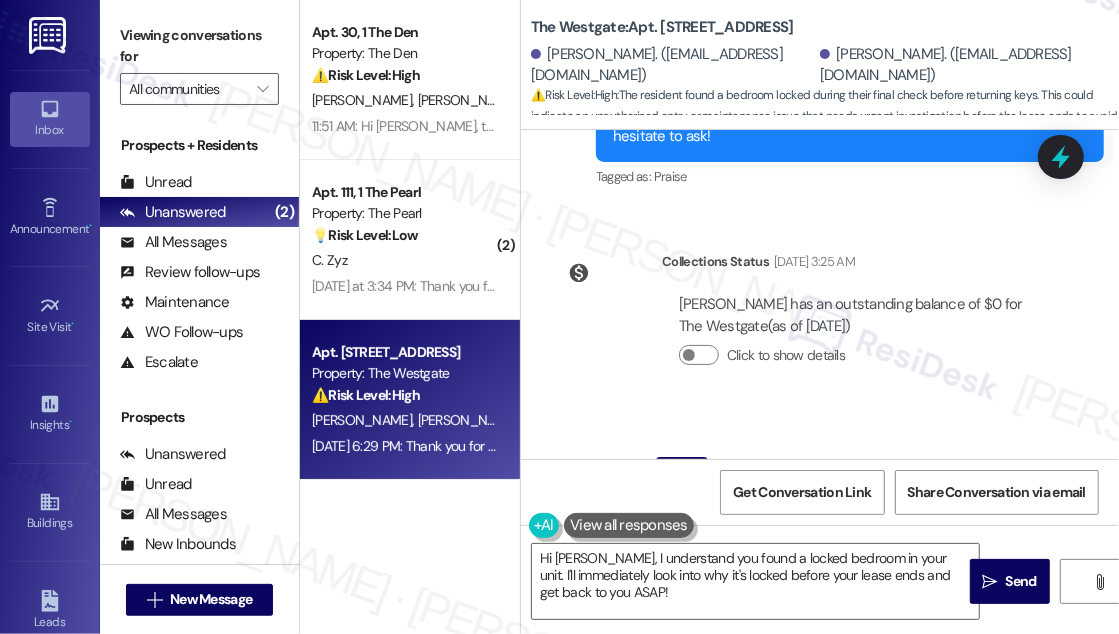 click on "Hi [PERSON_NAME], [DATE] I came to our unit to do the final check before returning our keys, and I found one of our bedrooms locked so I had no access to it. Do you happen to know the reason it is locked before our lease ends?" at bounding box center (797, 547) 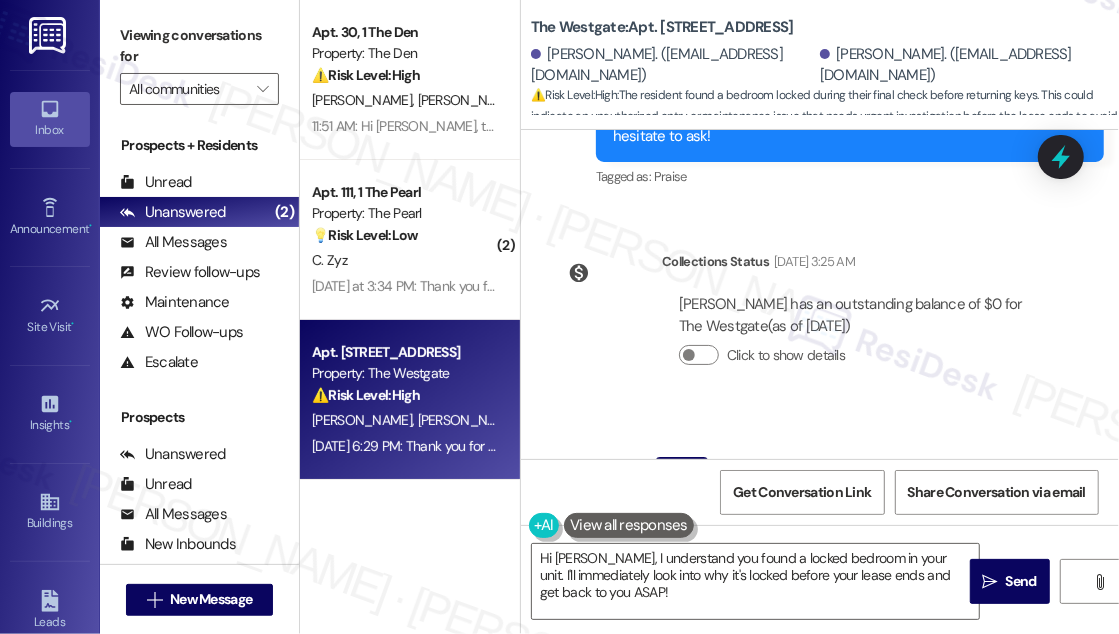 click on "[PERSON_NAME] has an outstanding balance of $0 for The Westgate  (as of [DATE]) Click to show details" at bounding box center (860, 337) 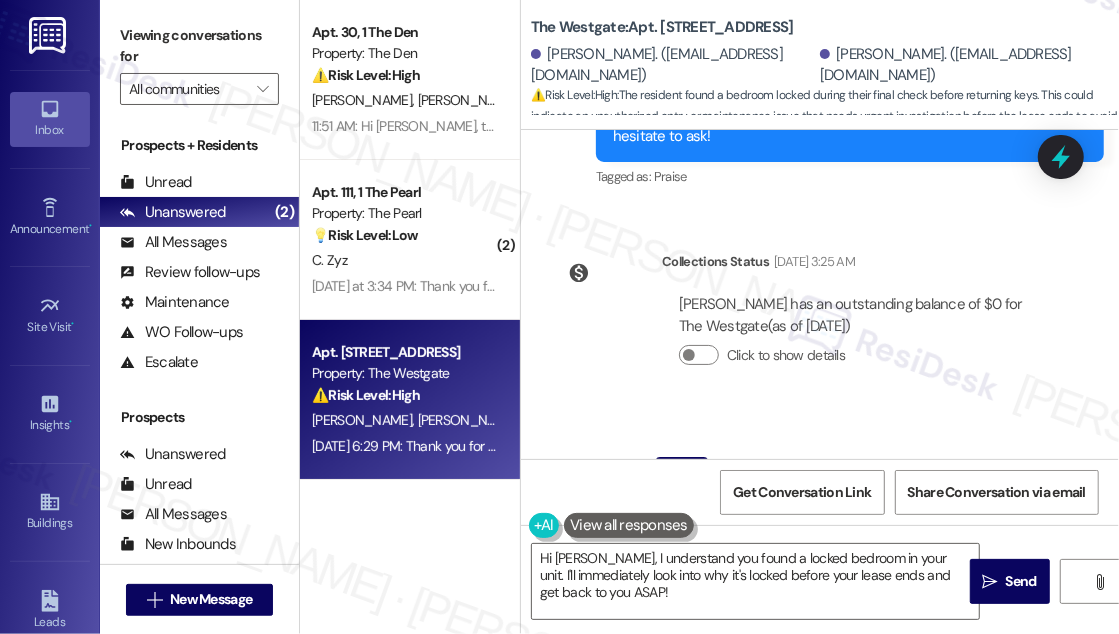 click on "Received via SMS [PERSON_NAME] Question [DATE] 6:29 PM Hi [PERSON_NAME], [DATE] I came to our unit to do the final check before returning our keys, and I found one of our bedrooms locked so I had no access to it. Do you happen to know the reason it is locked before our lease ends? Tags and notes Tagged as:   Lease ,  Click to highlight conversations about Lease Apartment entry Click to highlight conversations about Apartment entry  Related guidelines Hide Suggestions PTLA - The Westgate:  Residents without reserved parking must use street parking or paid community lots.
Created  [DATE] Property level guideline  ( 67 % match) FAQs generated by ResiDesk AI How do I reserve a parking spot? Unfortunately, it appears that all parking spots are currently reserved. We recommend exploring street parking or paid parking lots in the area. Is there a waiting list for parking spots? Where can I find information about nearby paid parking lots? Are there any time restrictions for street parking? Original Guideline" at bounding box center [805, 702] 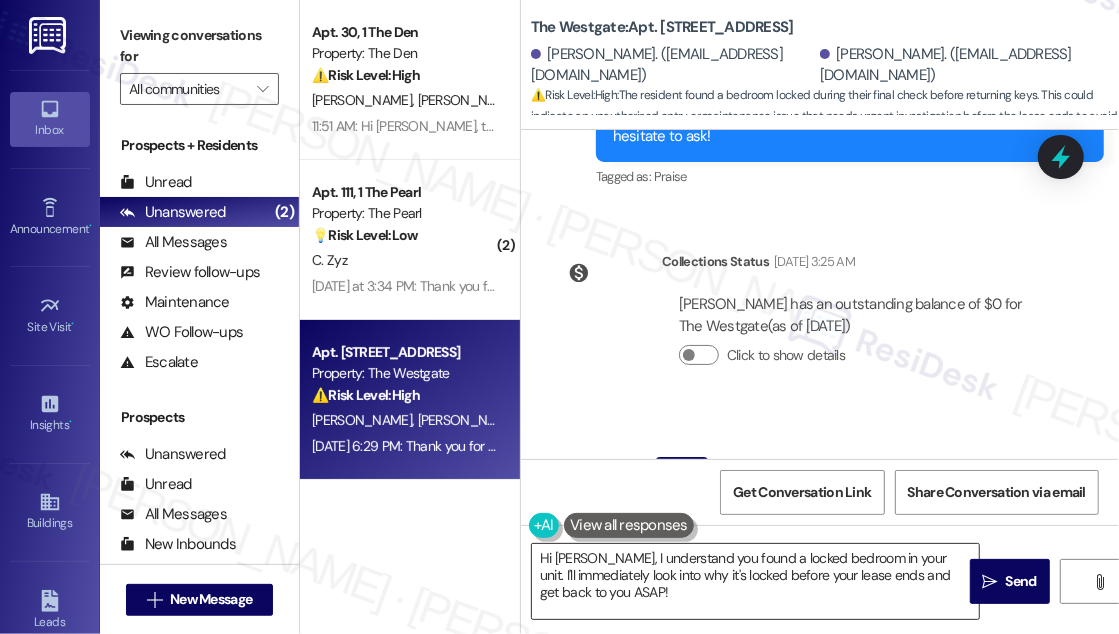 click on "Hi [PERSON_NAME], I understand you found a locked bedroom in your unit. I'll immediately look into why it's locked before your lease ends and get back to you ASAP!" at bounding box center (755, 581) 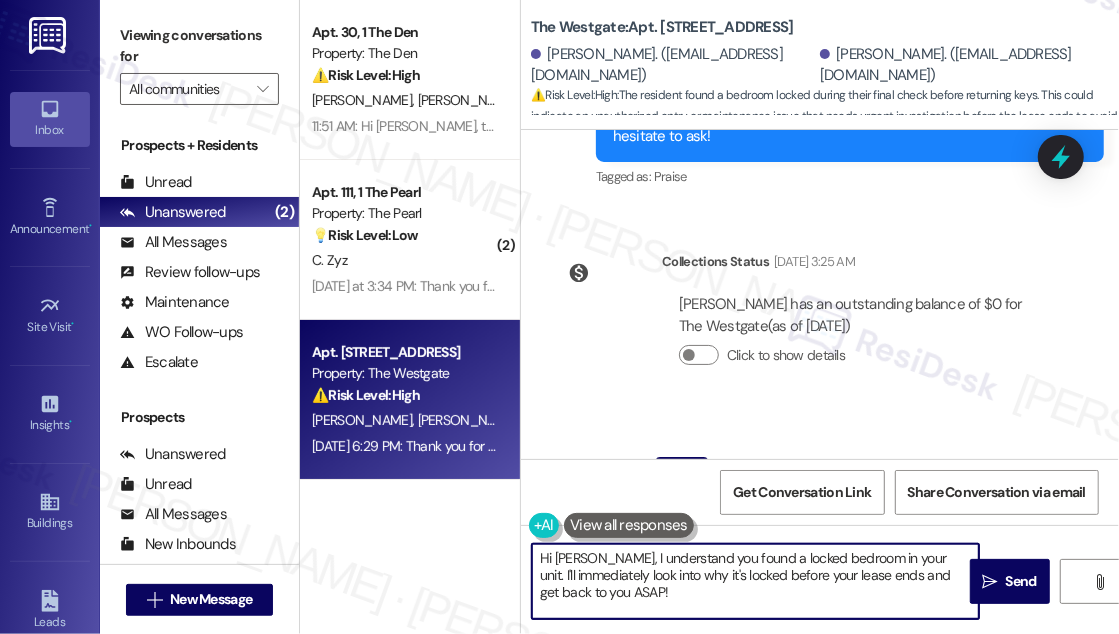 drag, startPoint x: 664, startPoint y: 583, endPoint x: 893, endPoint y: 553, distance: 230.95671 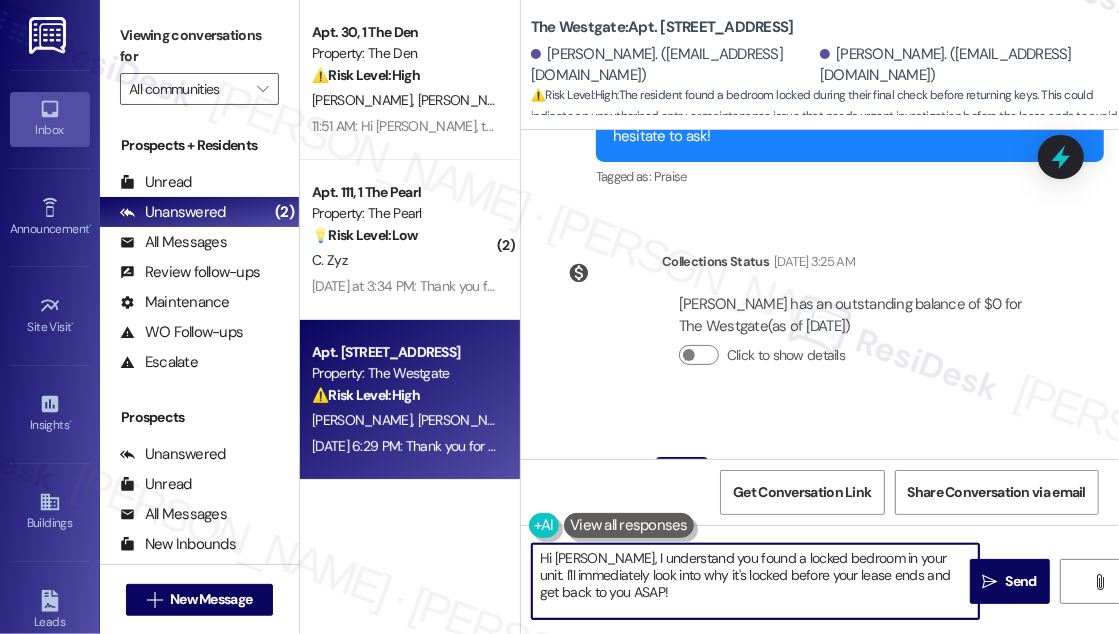 drag, startPoint x: 785, startPoint y: 595, endPoint x: 901, endPoint y: 563, distance: 120.33287 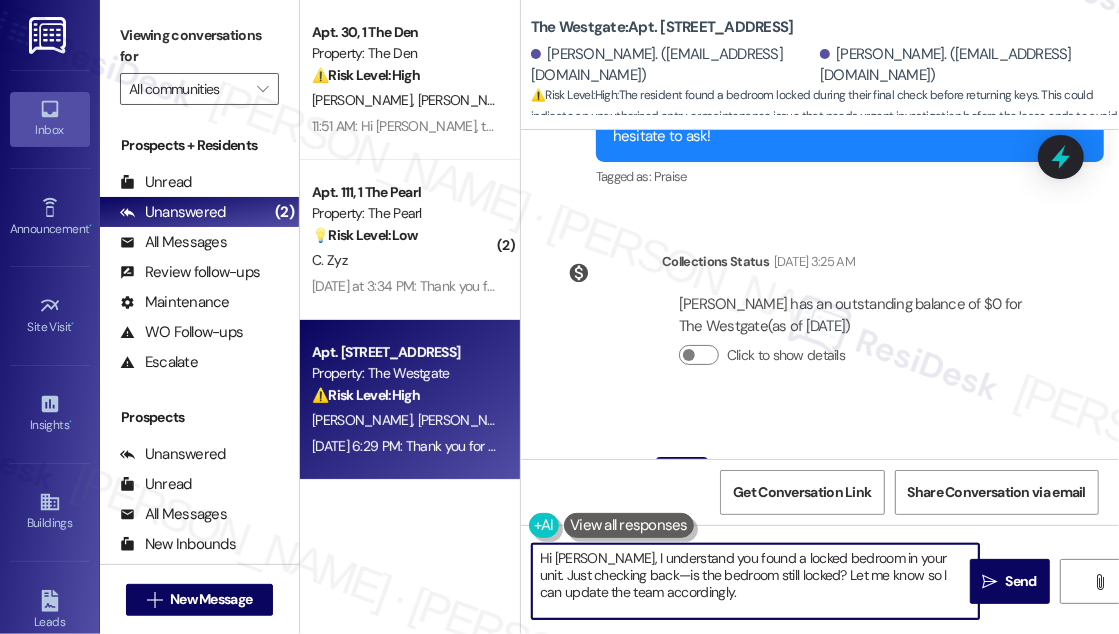 scroll, scrollTop: 170, scrollLeft: 0, axis: vertical 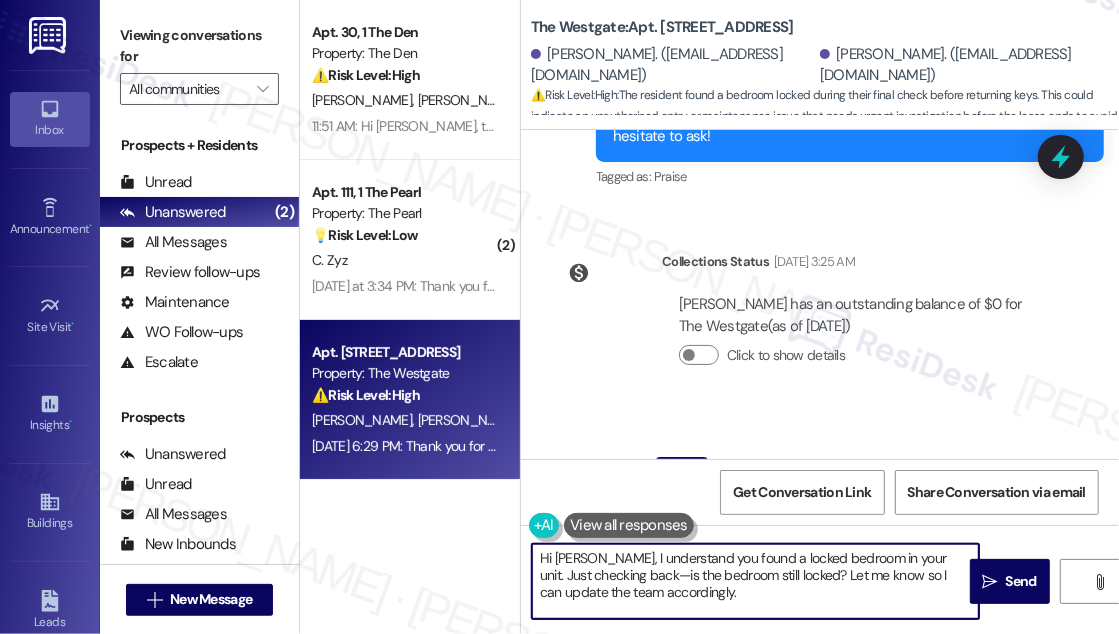 drag, startPoint x: 634, startPoint y: 575, endPoint x: 620, endPoint y: 572, distance: 14.3178215 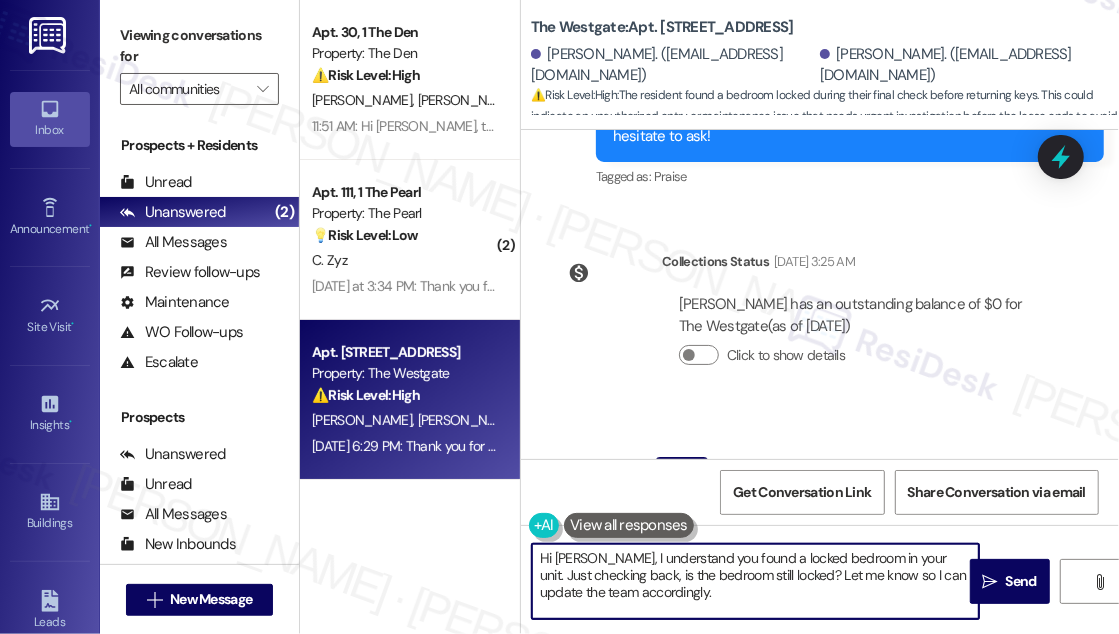 click on "Hi [PERSON_NAME], I understand you found a locked bedroom in your unit. Just checking back, is the bedroom still locked? Let me know so I can update the team accordingly." at bounding box center (755, 581) 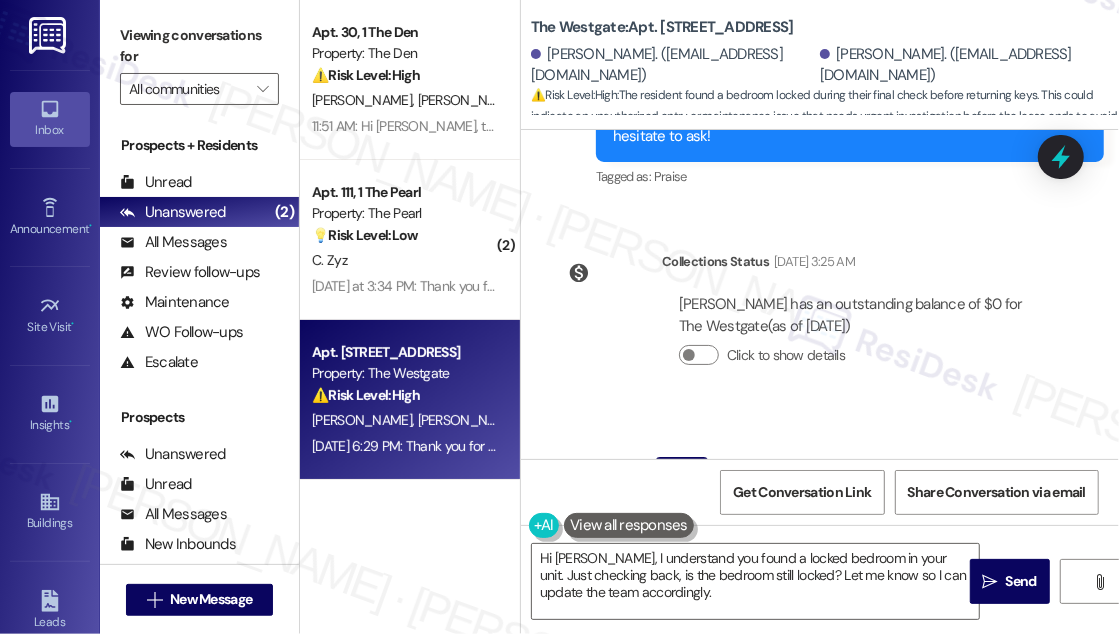 click on "Click to show details" at bounding box center (860, 359) 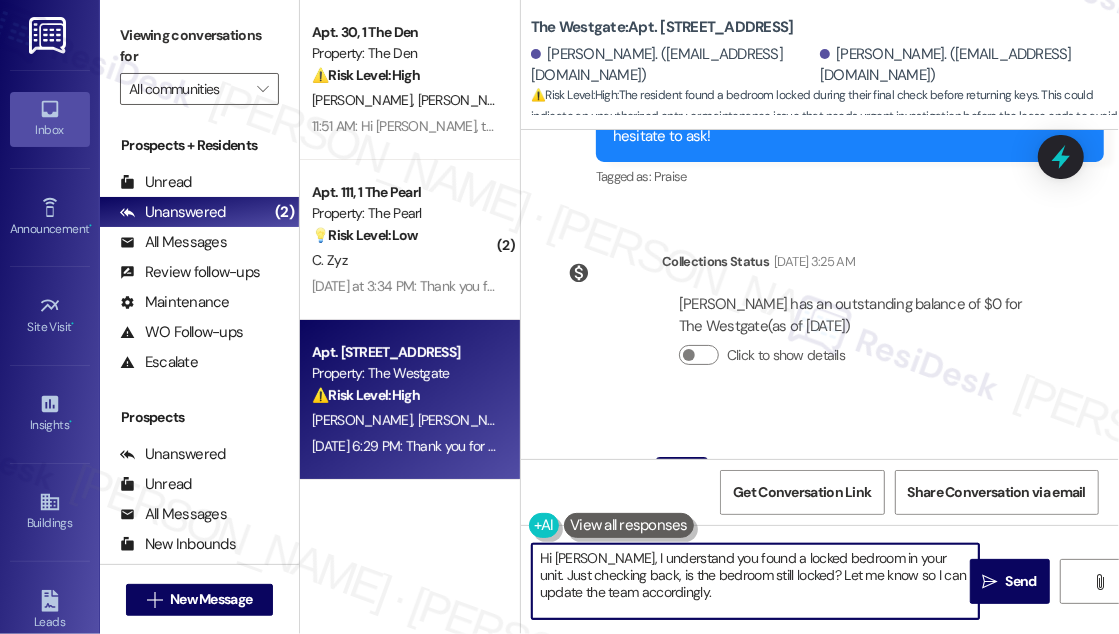 click on "Hi [PERSON_NAME], I understand you found a locked bedroom in your unit. Just checking back, is the bedroom still locked? Let me know so I can update the team accordingly." at bounding box center (755, 581) 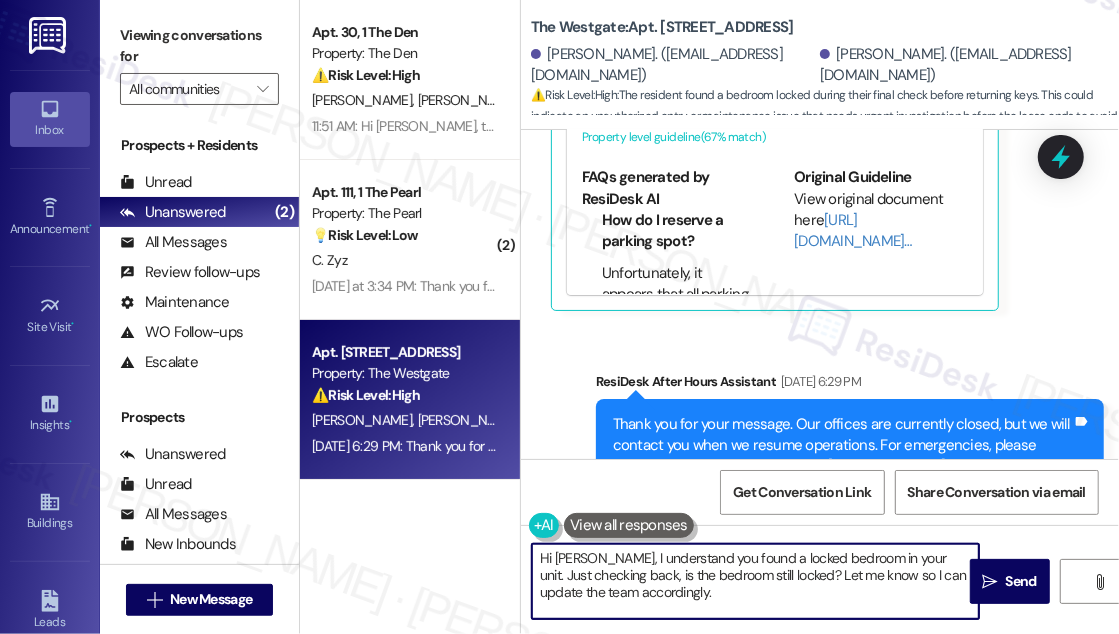 scroll, scrollTop: 5727, scrollLeft: 0, axis: vertical 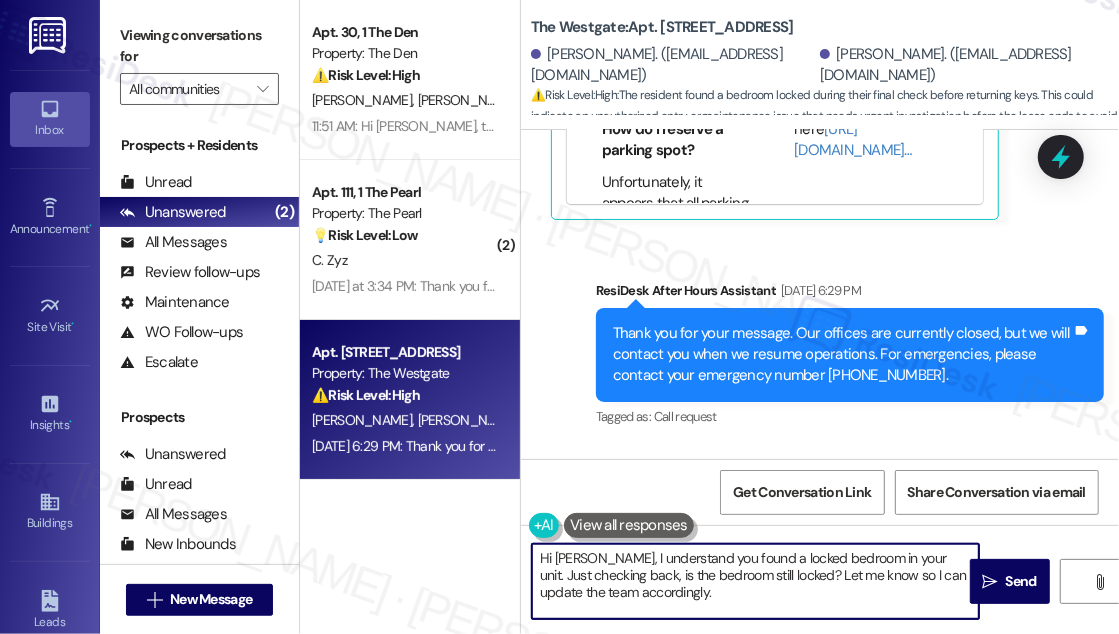 click on "Hi [PERSON_NAME], I understand you found a locked bedroom in your unit. Just checking back, is the bedroom still locked? Let me know so I can update the team accordingly." at bounding box center [755, 581] 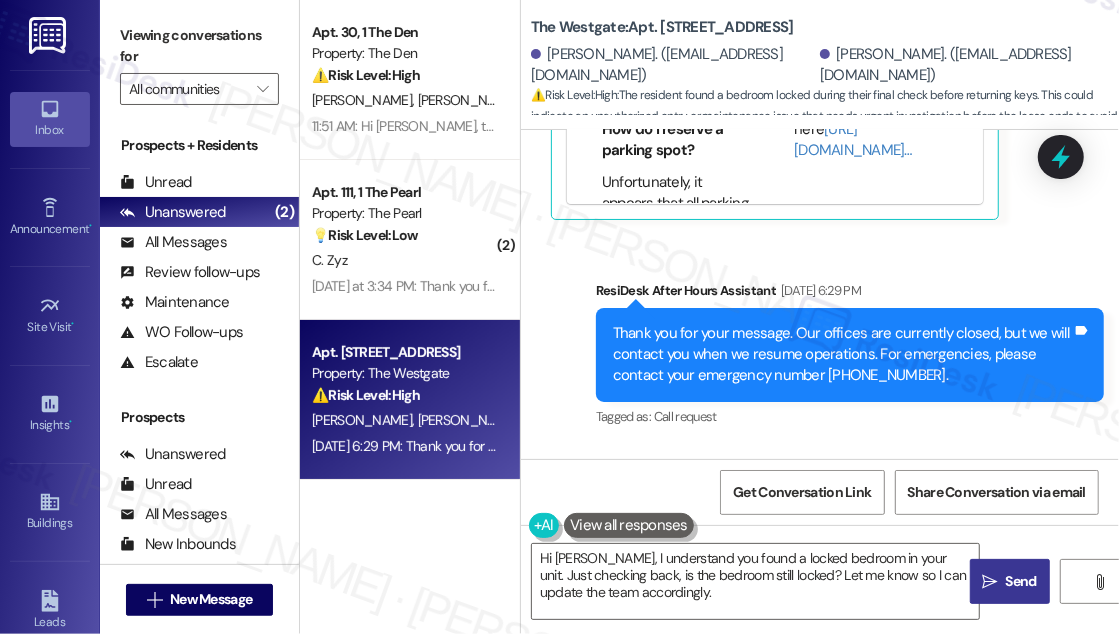 click on "Send" at bounding box center [1021, 581] 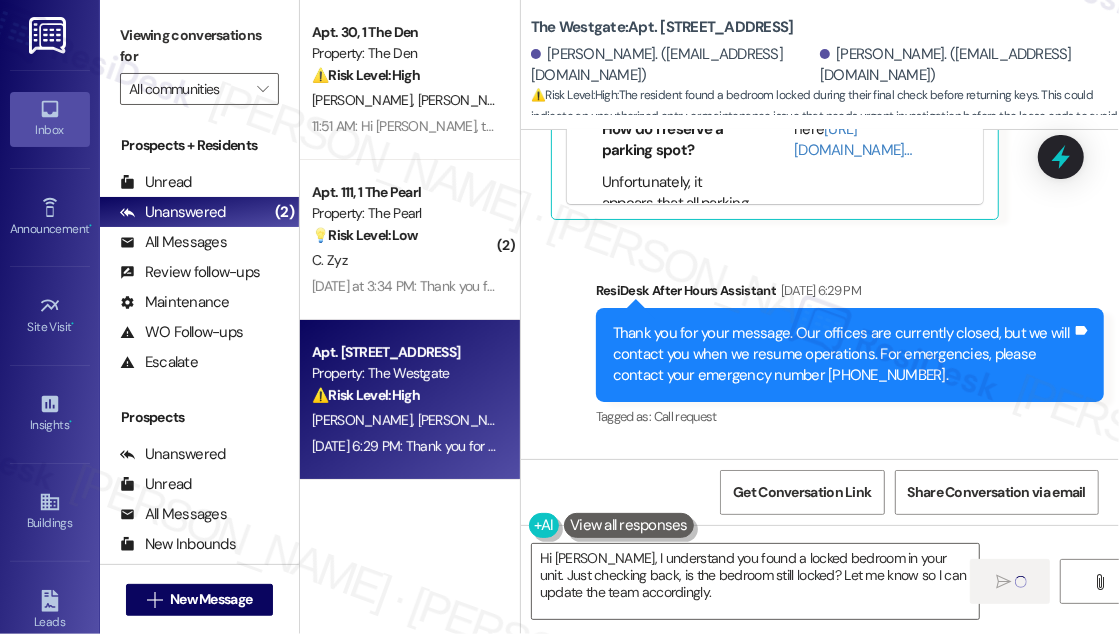 type 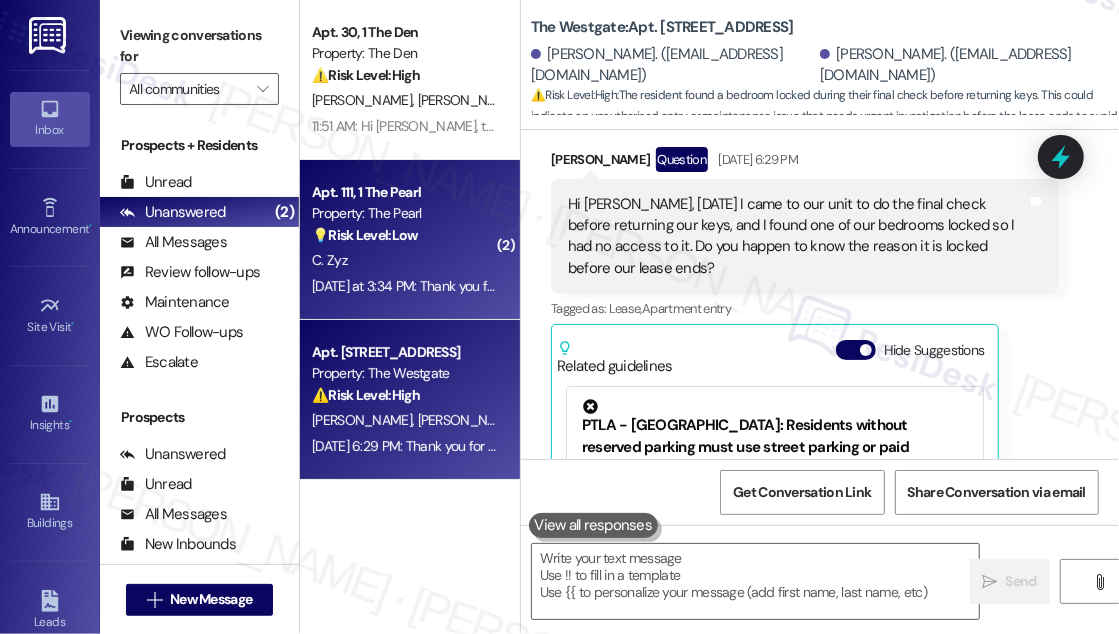scroll, scrollTop: 5309, scrollLeft: 0, axis: vertical 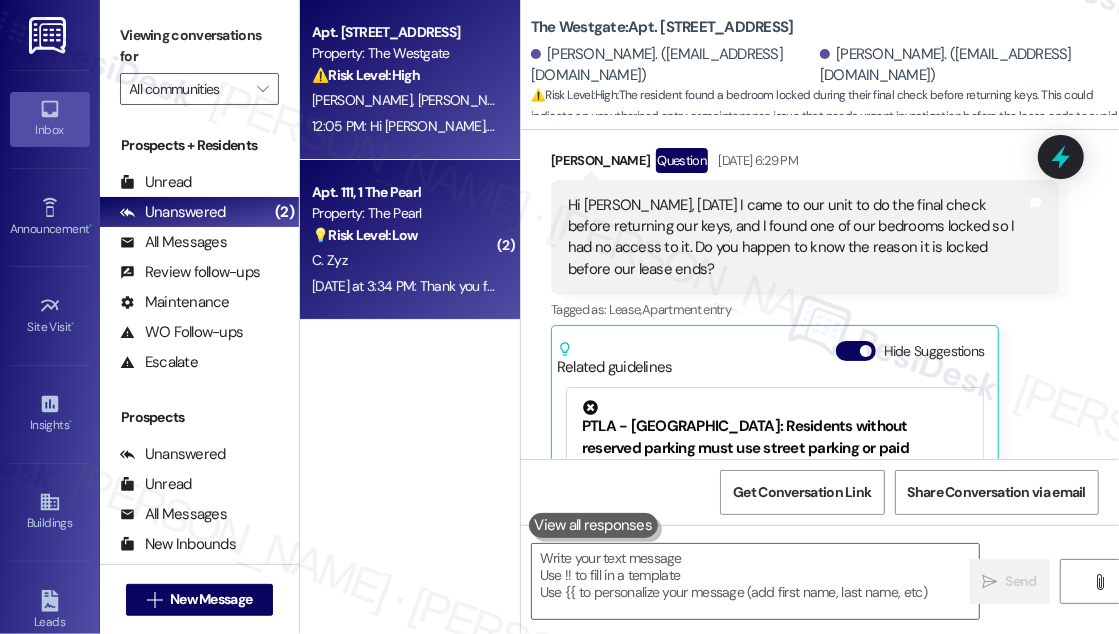 click on "💡  Risk Level:  Low The resident is inquiring about apartment availability, which is a non-essential request." at bounding box center [404, 235] 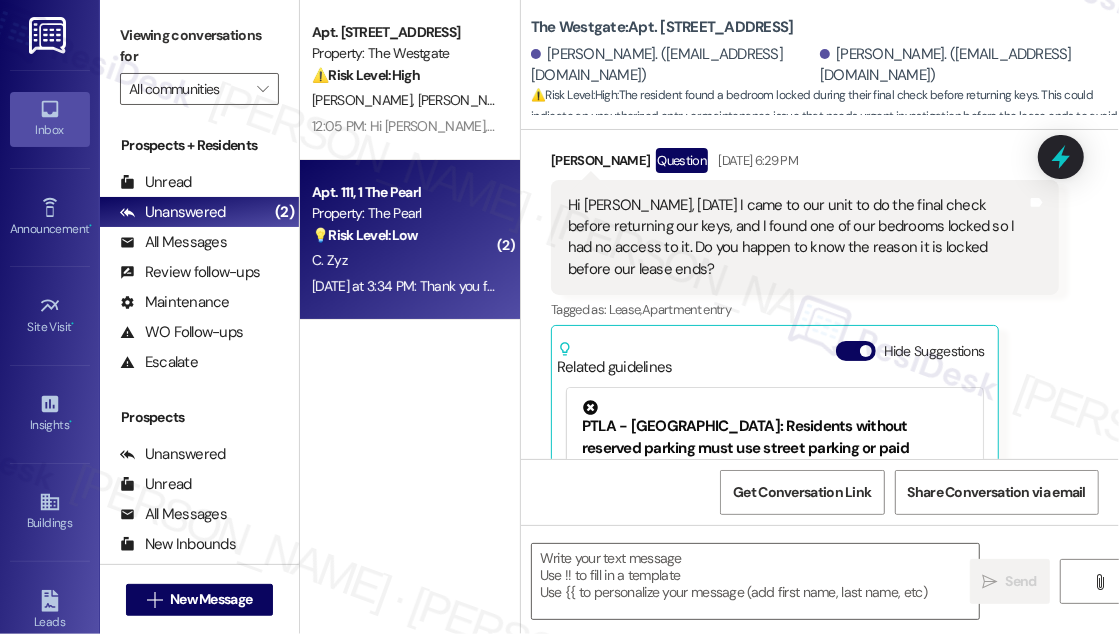 type on "Fetching suggested responses. Please feel free to read through the conversation in the meantime." 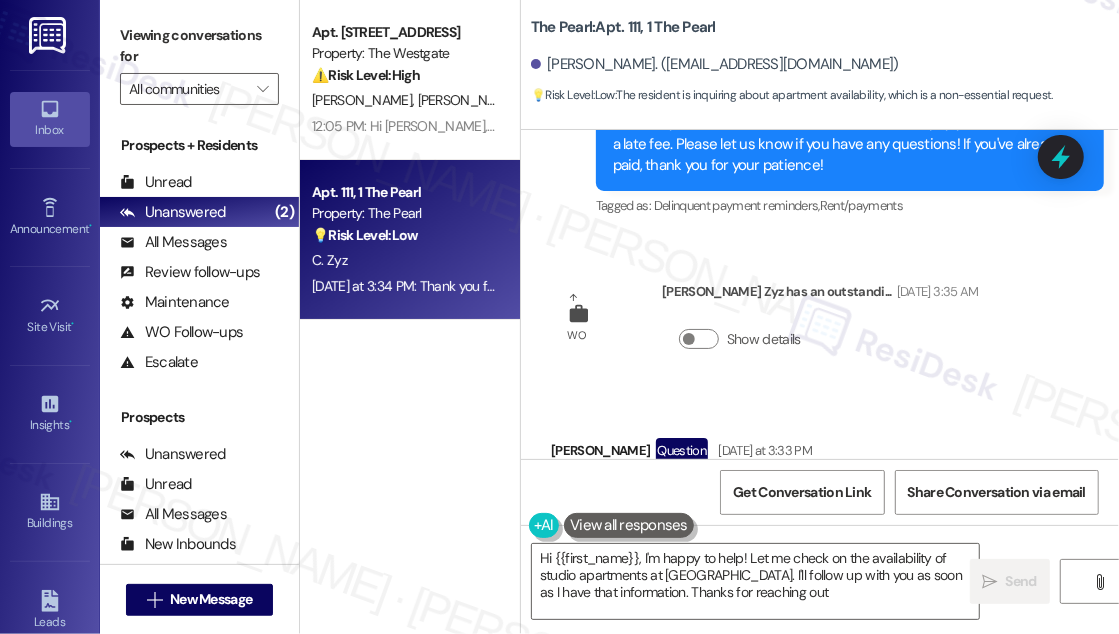 type on "Hi {{first_name}}, I'm happy to help! Let me check on the availability of studio apartments at [GEOGRAPHIC_DATA]. I'll follow up with you as soon as I have that information. Thanks for reaching out!" 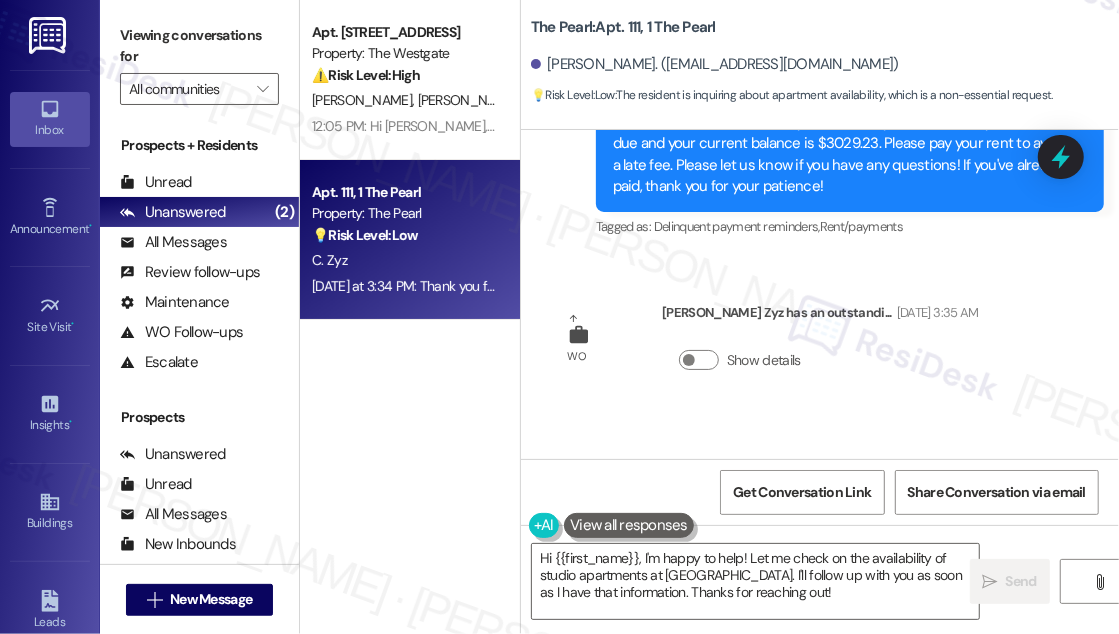 scroll, scrollTop: 35409, scrollLeft: 0, axis: vertical 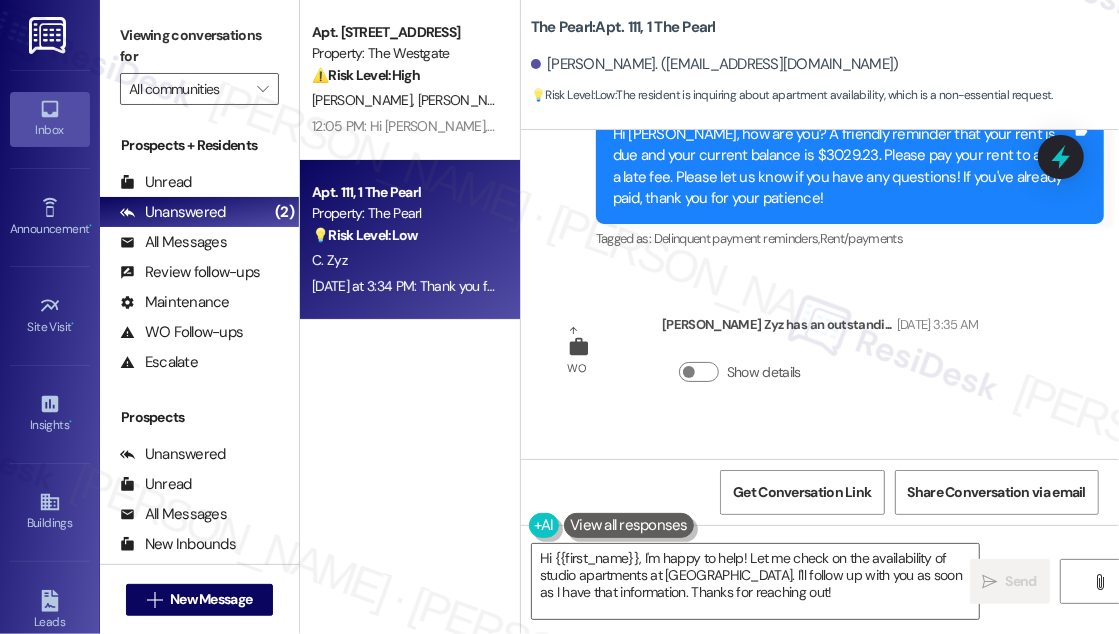 click on "(1/2)Hey [PERSON_NAME], I was wondering if your company had any apartments to rent. I am specifically looking for a studio at [GEOGRAPHIC_DATA]. Can you tell me if any are av" at bounding box center (797, 550) 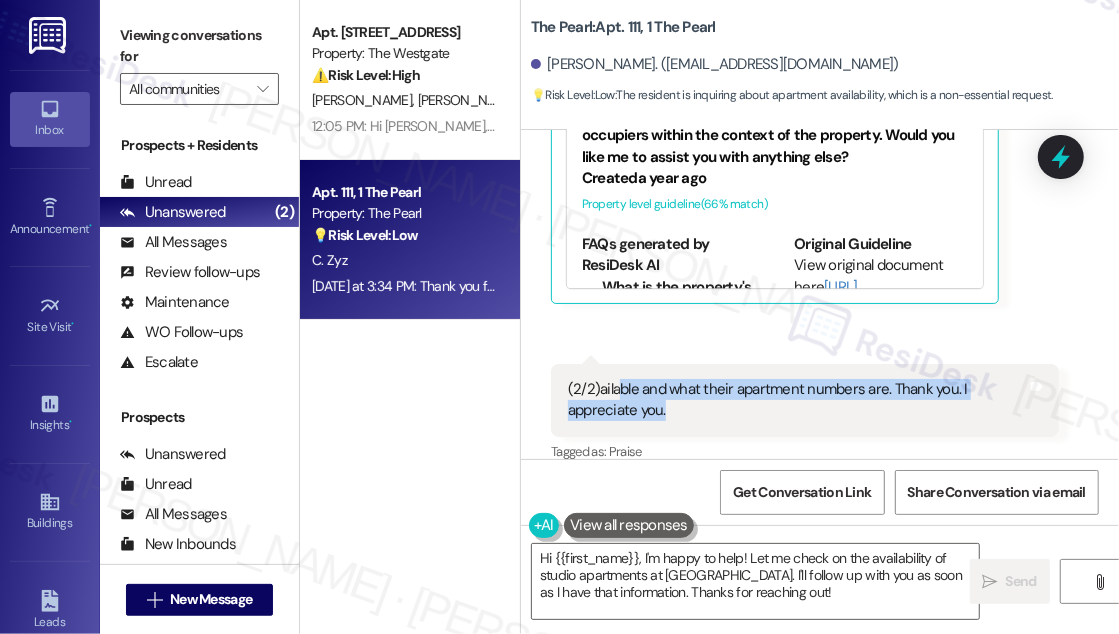 drag, startPoint x: 663, startPoint y: 207, endPoint x: 617, endPoint y: 174, distance: 56.61272 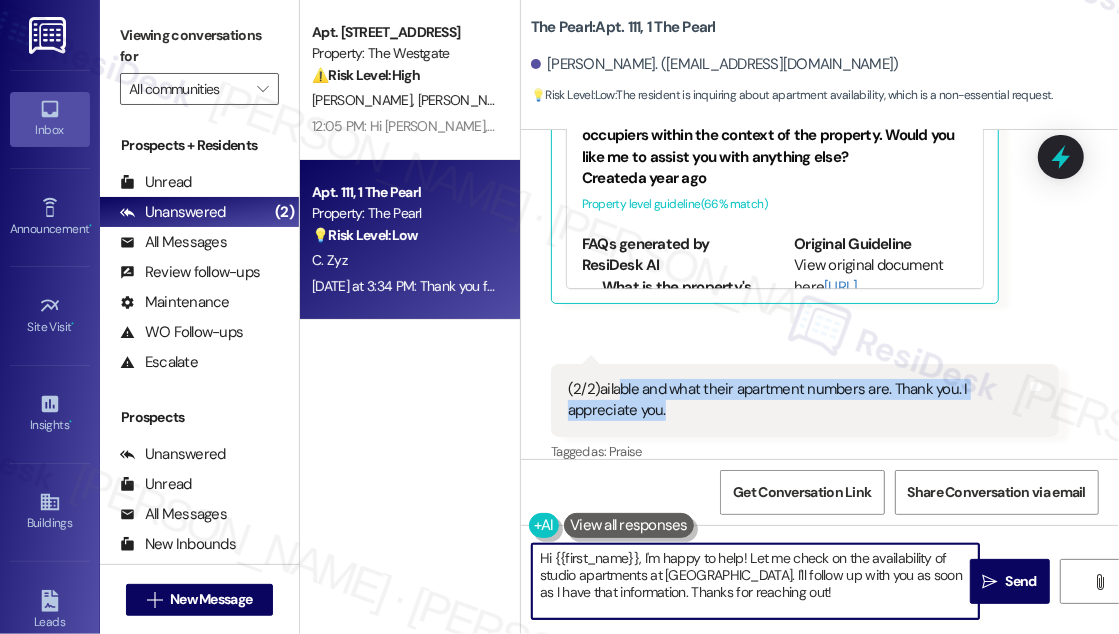 click on "Hi {{first_name}}, I'm happy to help! Let me check on the availability of studio apartments at [GEOGRAPHIC_DATA]. I'll follow up with you as soon as I have that information. Thanks for reaching out!" at bounding box center (755, 581) 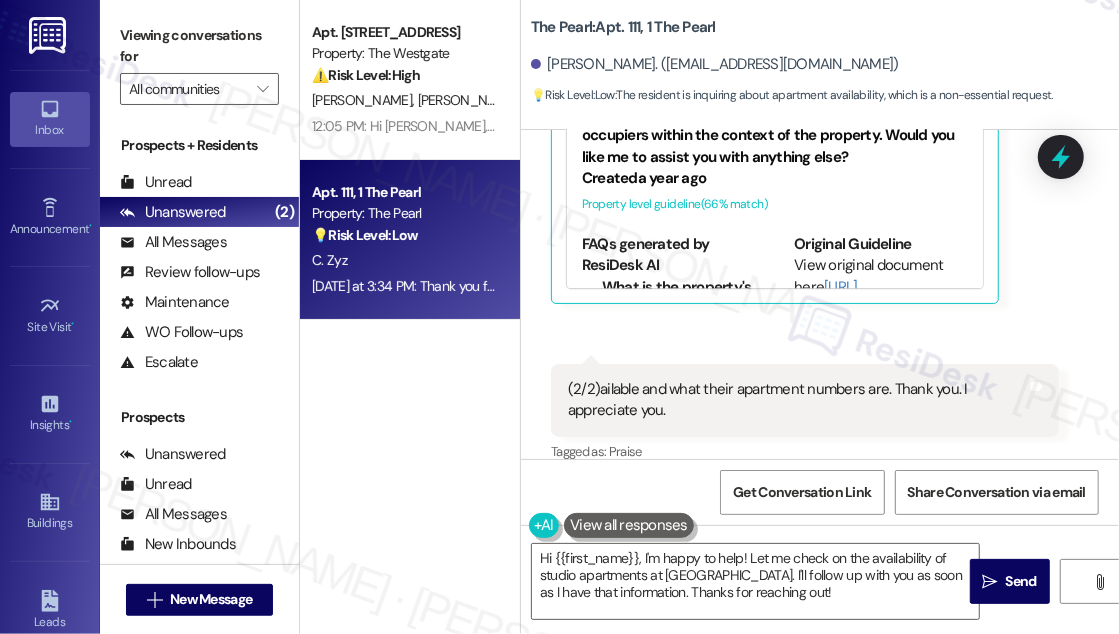 click on "(2/2)ailable and what their apartment numbers are. Thank you. I appreciate you." at bounding box center [797, 400] 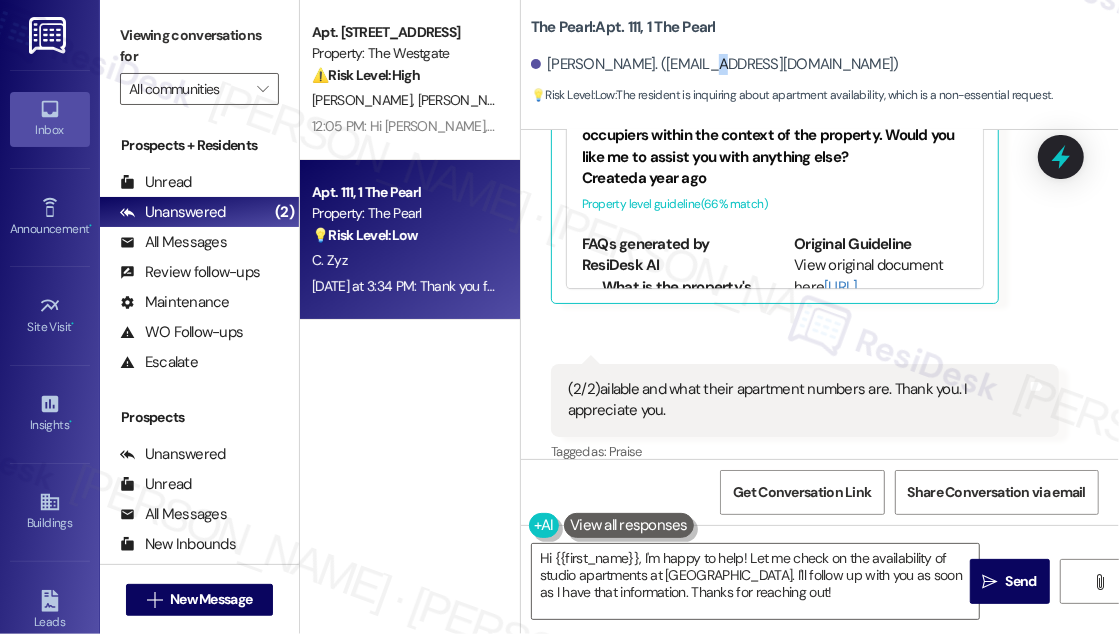 click on "[PERSON_NAME]. ([EMAIL_ADDRESS][DOMAIN_NAME])" at bounding box center (715, 64) 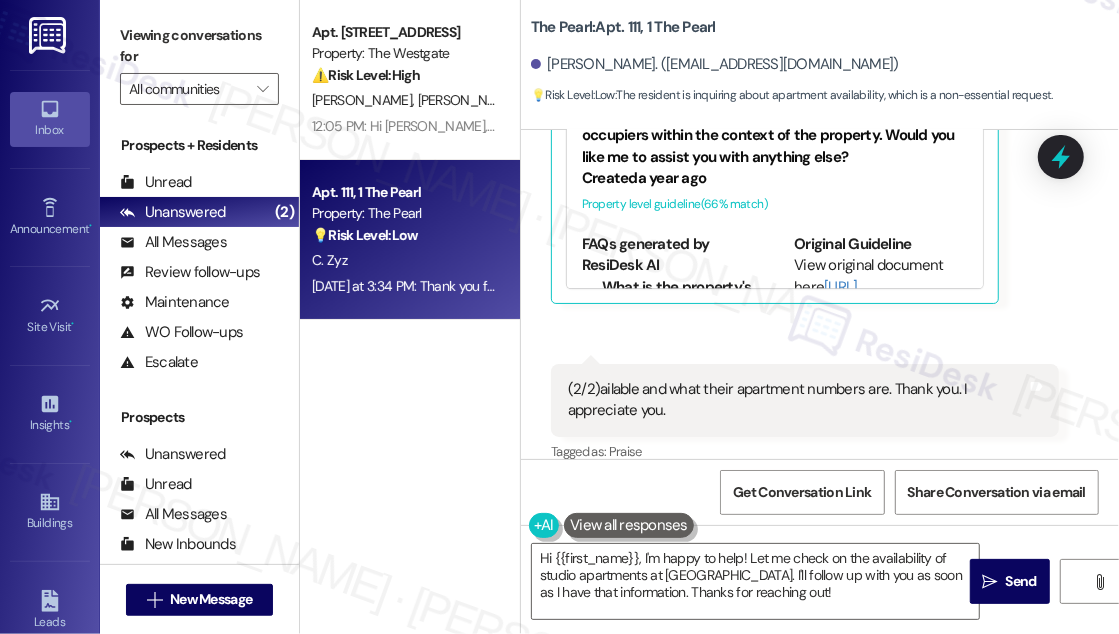 click on "💡  Risk Level:  Low :  The resident is inquiring about apartment availability, which is a non-essential request." at bounding box center (792, 95) 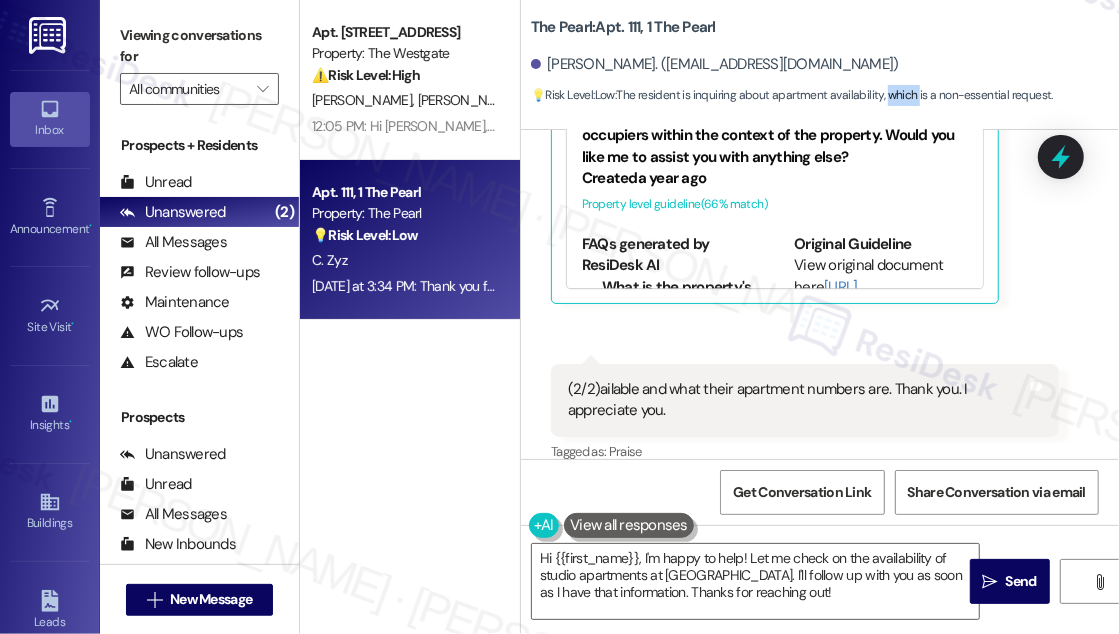 click on "💡  Risk Level:  Low :  The resident is inquiring about apartment availability, which is a non-essential request." at bounding box center (792, 95) 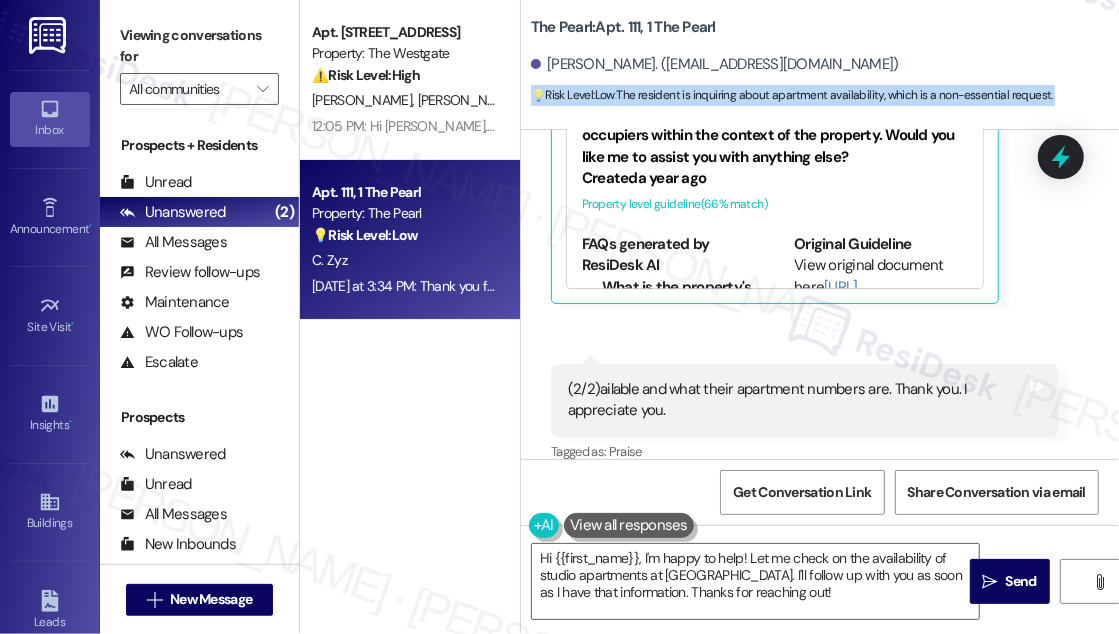 click on "💡  Risk Level:  Low :  The resident is inquiring about apartment availability, which is a non-essential request." at bounding box center (792, 95) 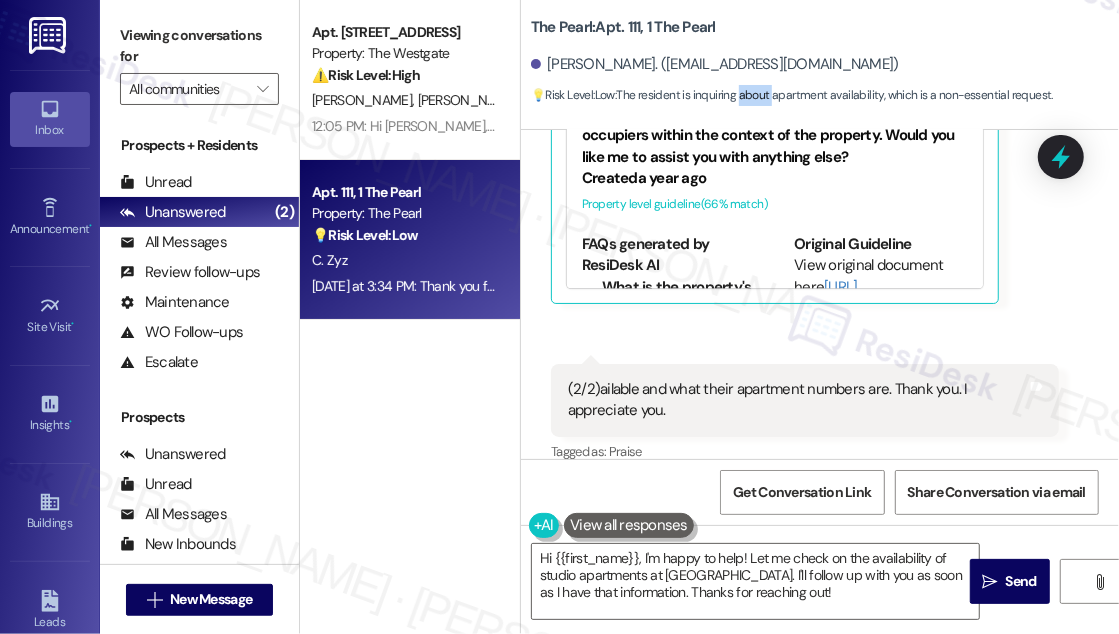 click on "💡  Risk Level:  Low :  The resident is inquiring about apartment availability, which is a non-essential request." at bounding box center (792, 95) 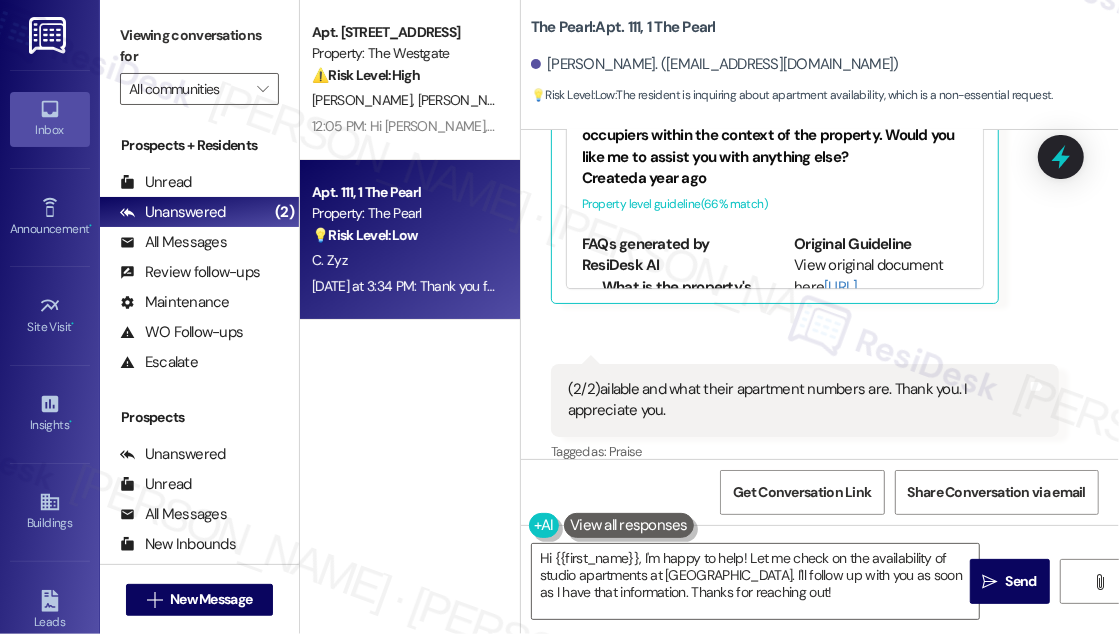 click on "(2/2)ailable and what their apartment numbers are. Thank you. I appreciate you." at bounding box center (797, 400) 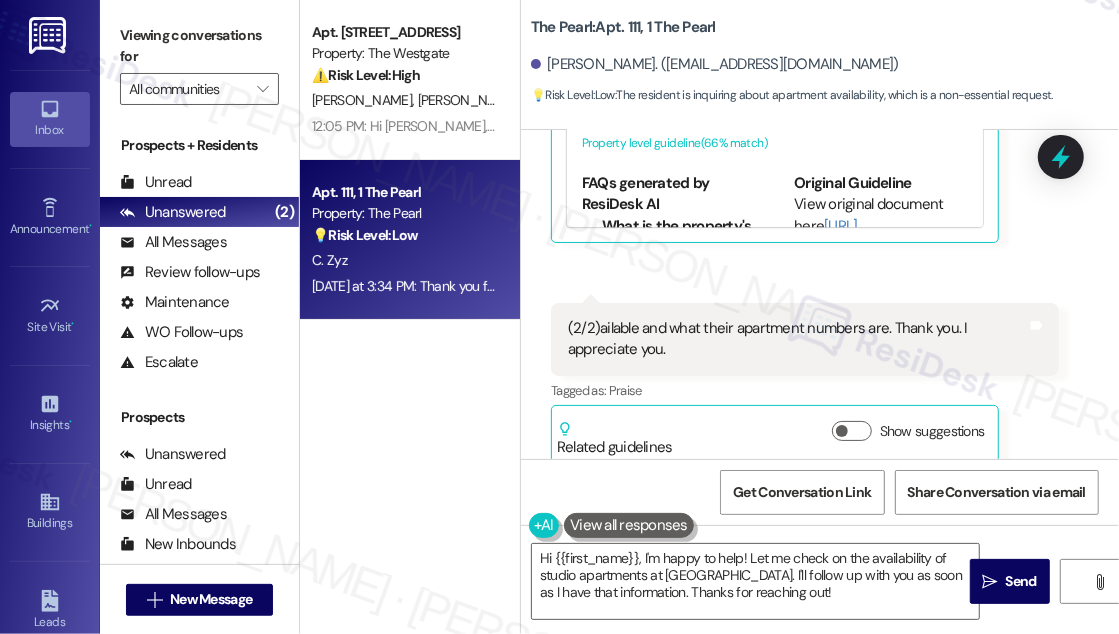 scroll, scrollTop: 36136, scrollLeft: 0, axis: vertical 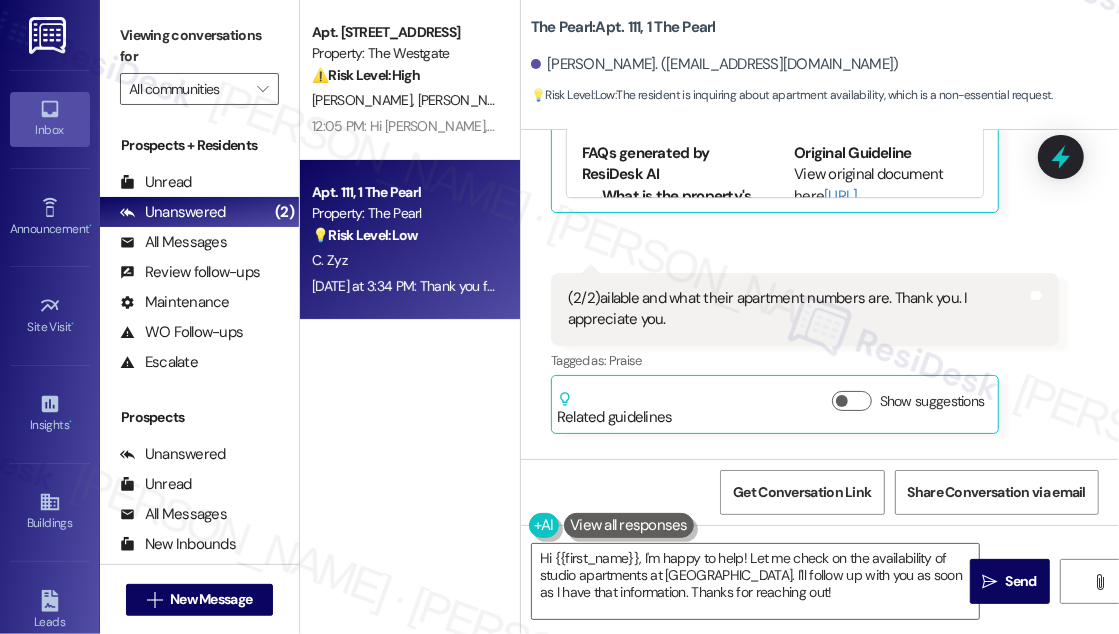 click on "Thank you for your message. Our offices are currently closed, but we will contact you when we resume operations. For emergencies, please contact your emergency number [PHONE_NUMBER]." at bounding box center [842, 569] 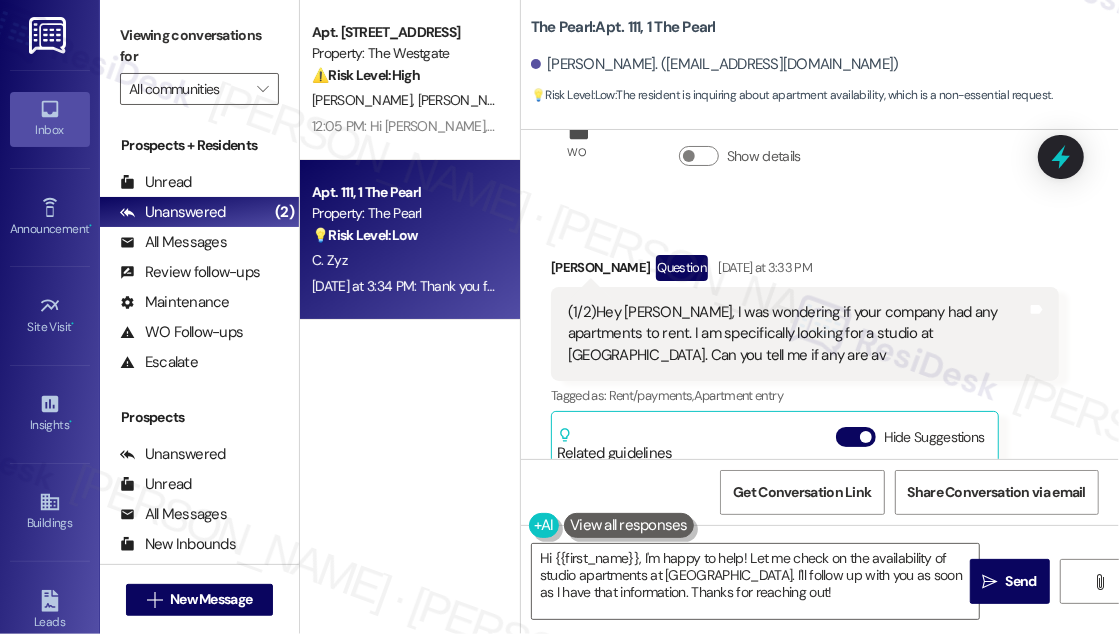 scroll, scrollTop: 35591, scrollLeft: 0, axis: vertical 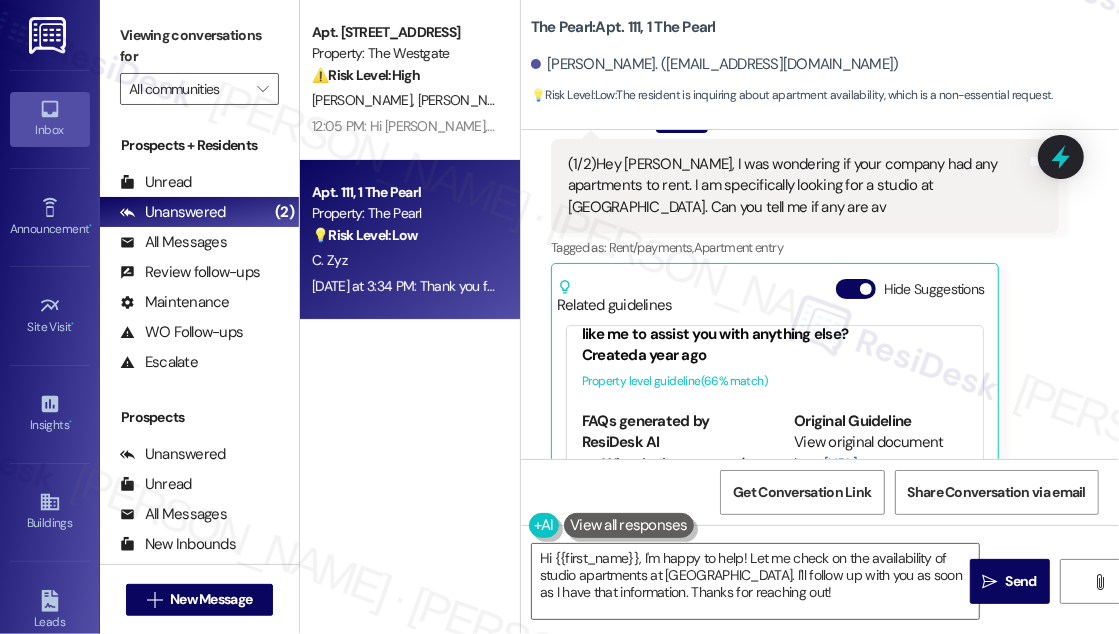 click on "[URL][DOMAIN_NAME]…" at bounding box center (853, 474) 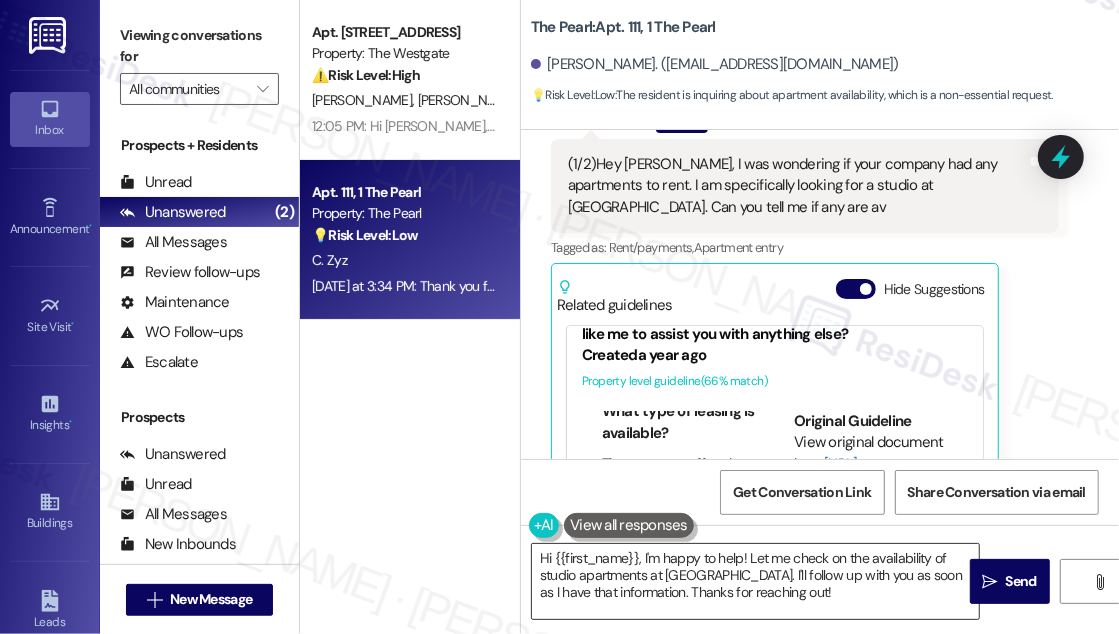 scroll, scrollTop: 545, scrollLeft: 0, axis: vertical 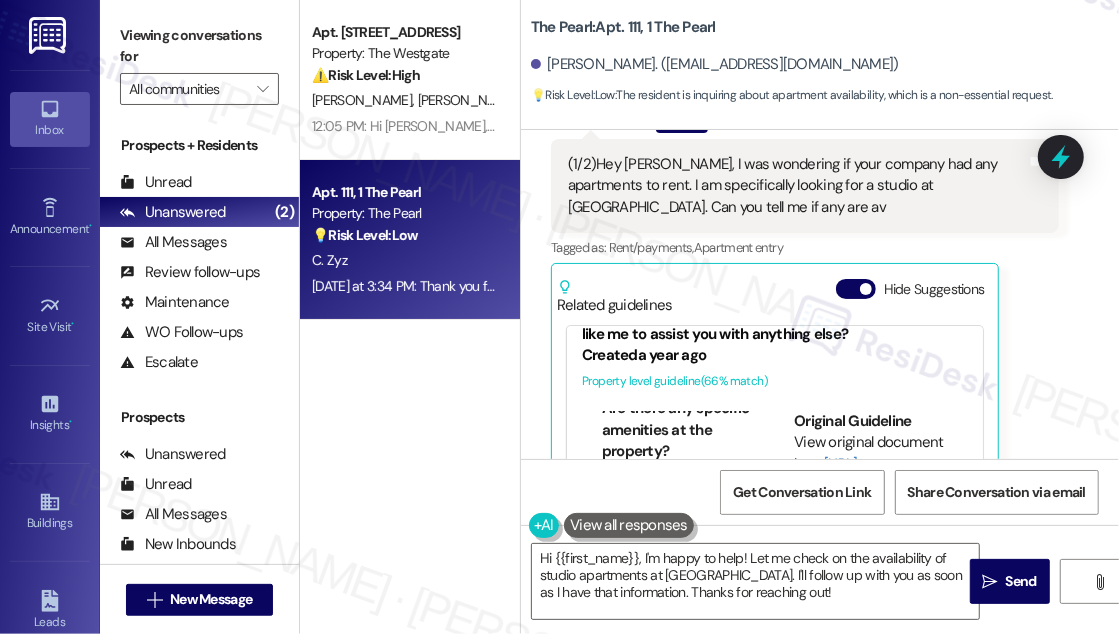 click on "[PERSON_NAME] Zyz Question [DATE] at 3:33 PM (1/2)Hey [PERSON_NAME], I was wondering if your company had any apartments to rent. I am specifically looking for a studio at [GEOGRAPHIC_DATA]. Can you tell me if any are av Tags and notes Tagged as:   Rent/payments ,  Click to highlight conversations about Rent/payments Apartment entry Click to highlight conversations about Apartment entry  Related guidelines Hide Suggestions The provided text does not contain any resident-related questions or concerns regarding tenants, renters, or occupiers within the context of the property. Would you like me to assist you with anything else? Created  a year ago Property level guideline  ( 66 % match) FAQs generated by ResiDesk AI What is the property's address? The property address is [STREET_ADDRESS]. Is there an emergency/after hours contact number? Yes, the emergency/after hours number is [PHONE_NUMBER]. What type of leasing is available? The property offers by the bed leasing. Is the property designed for student housing?" at bounding box center [805, 341] 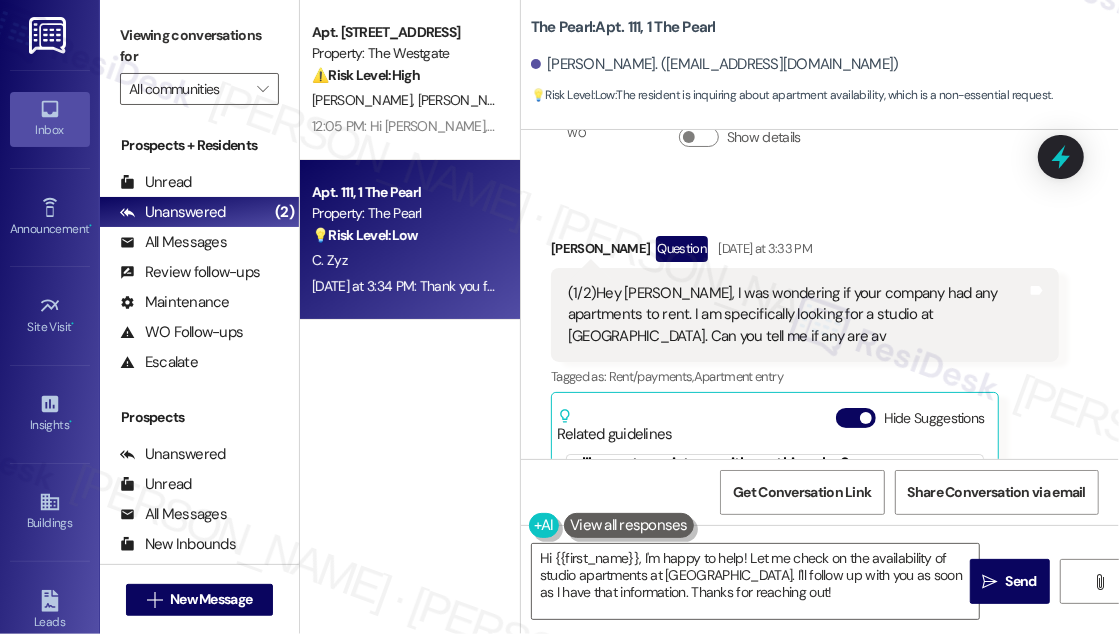 scroll, scrollTop: 35500, scrollLeft: 0, axis: vertical 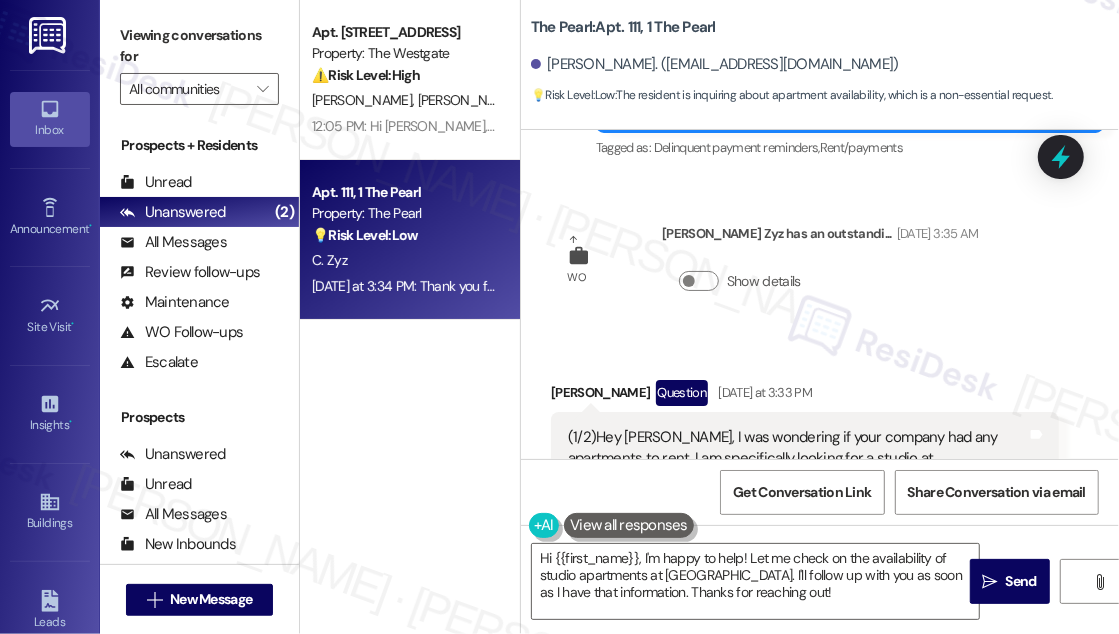 click on "(1/2)Hey [PERSON_NAME], I was wondering if your company had any apartments to rent. I am specifically looking for a studio at [GEOGRAPHIC_DATA]. Can you tell me if any are av" at bounding box center (797, 459) 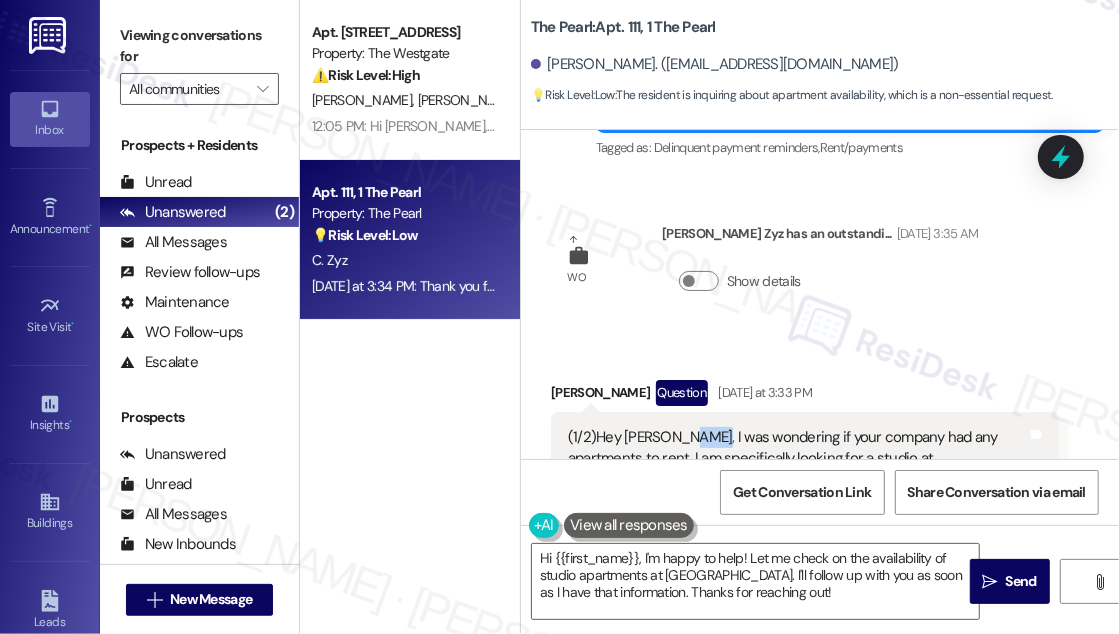 click on "(1/2)Hey [PERSON_NAME], I was wondering if your company had any apartments to rent. I am specifically looking for a studio at [GEOGRAPHIC_DATA]. Can you tell me if any are av" at bounding box center [797, 459] 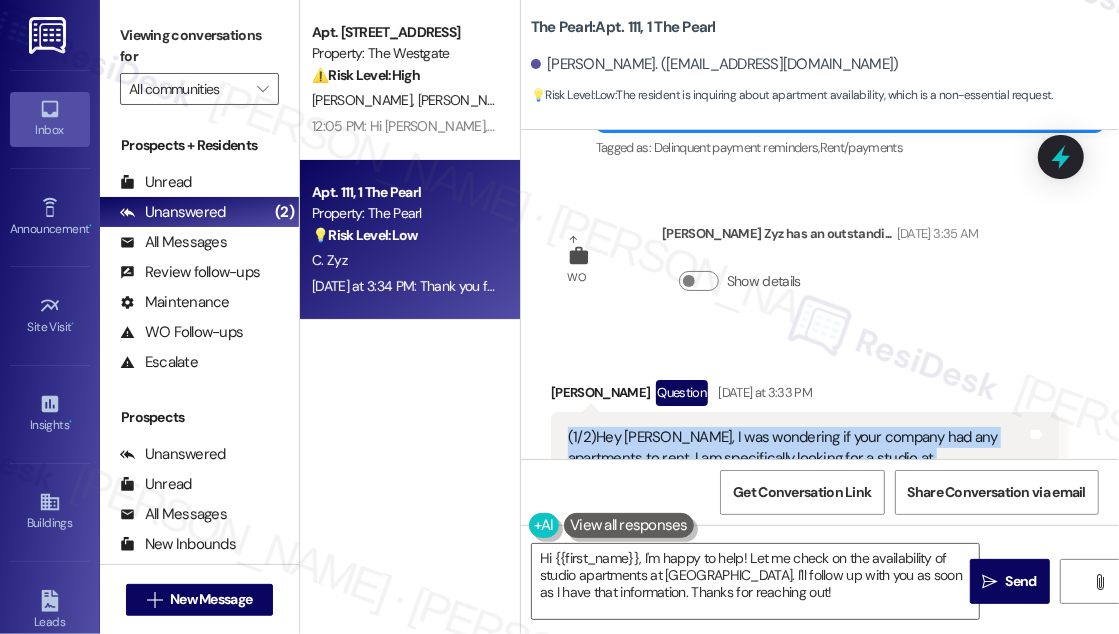 click on "(1/2)Hey [PERSON_NAME], I was wondering if your company had any apartments to rent. I am specifically looking for a studio at [GEOGRAPHIC_DATA]. Can you tell me if any are av" at bounding box center (797, 459) 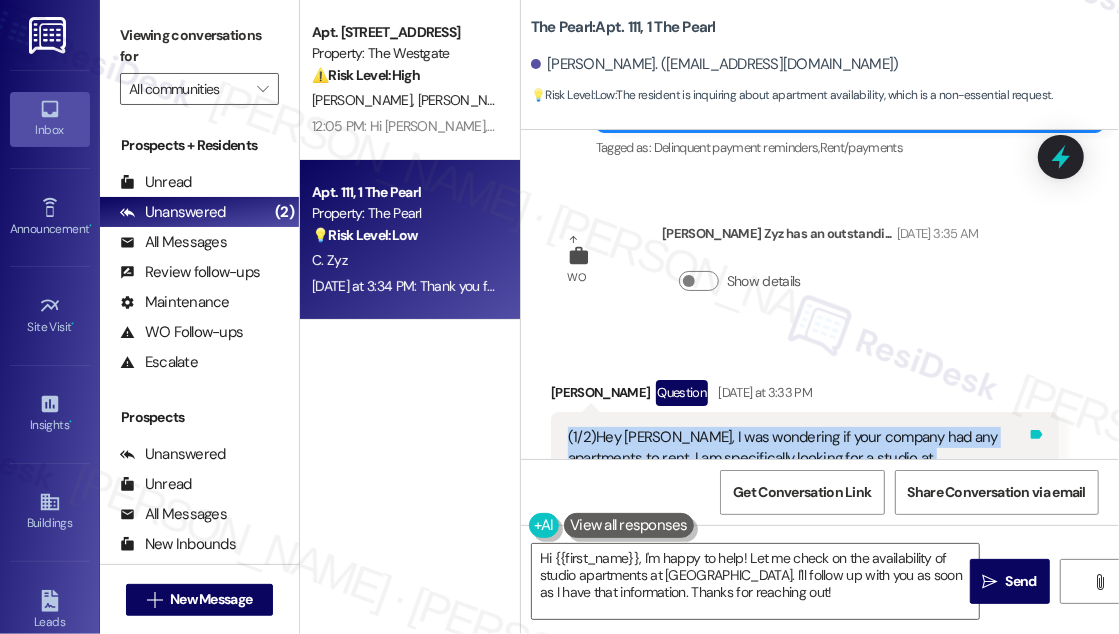 click on "Tags and notes" at bounding box center (1036, 459) 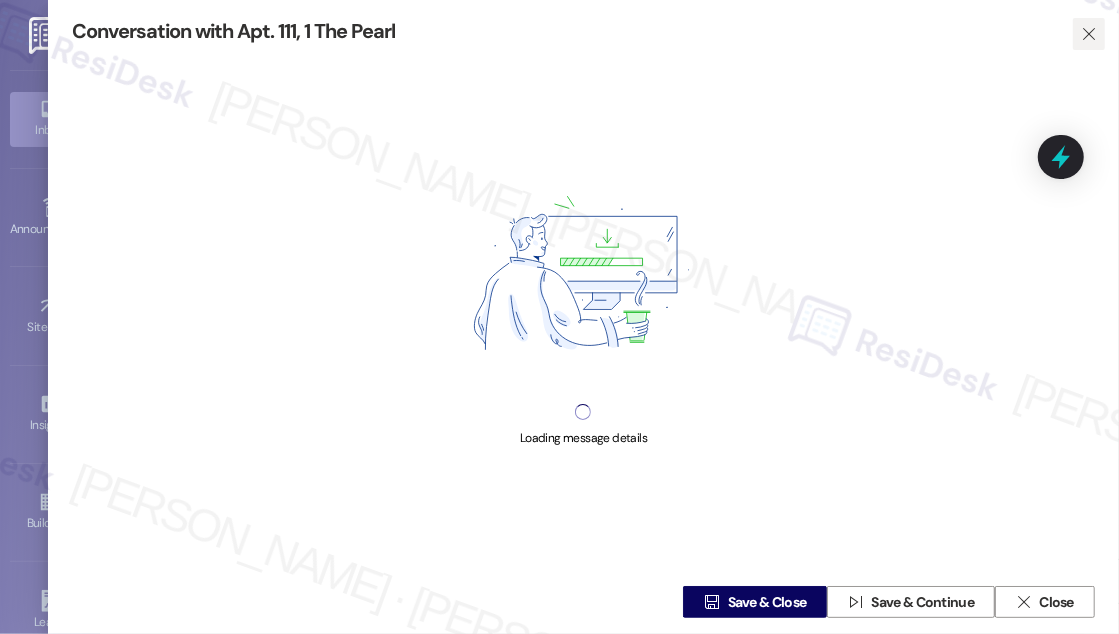 click on "" at bounding box center [1089, 34] 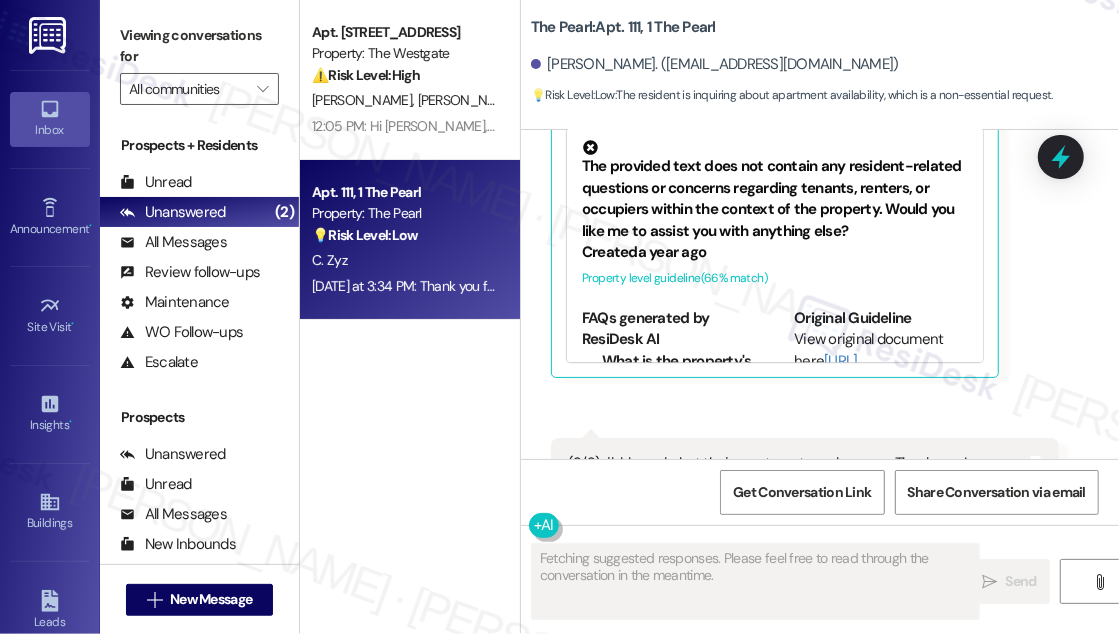 scroll, scrollTop: 36015, scrollLeft: 0, axis: vertical 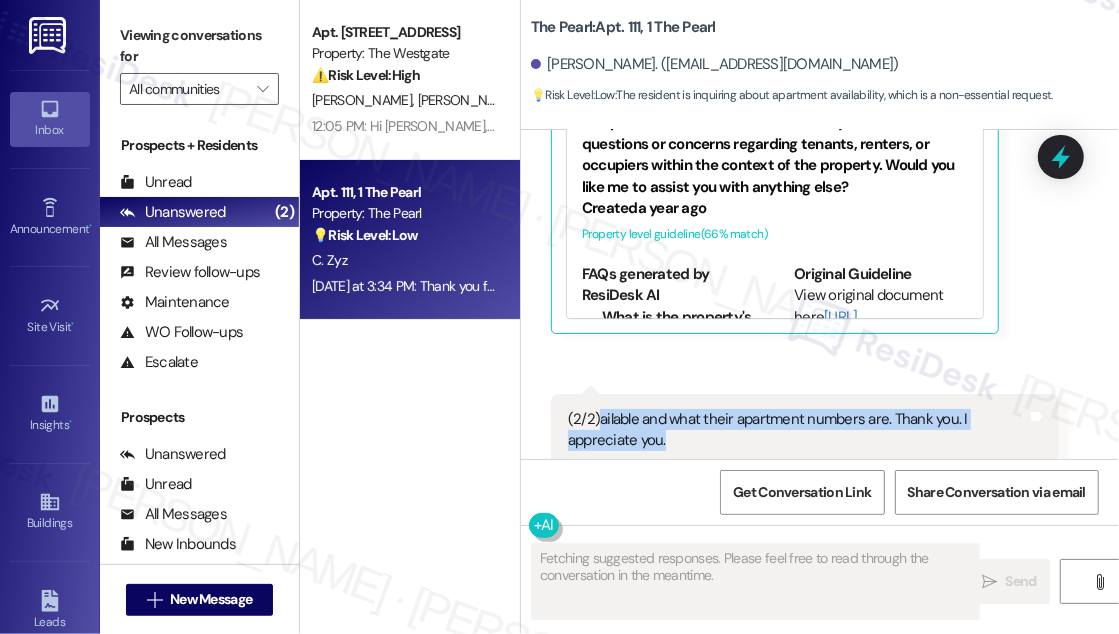 drag, startPoint x: 703, startPoint y: 256, endPoint x: 601, endPoint y: 222, distance: 107.51744 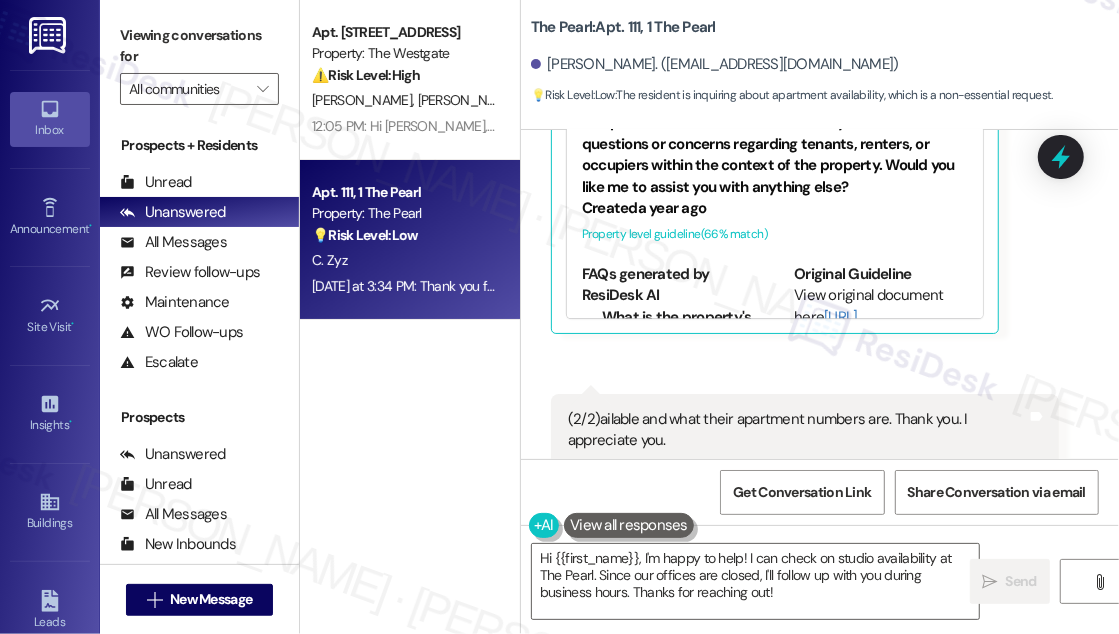 drag, startPoint x: 990, startPoint y: 425, endPoint x: 966, endPoint y: 432, distance: 25 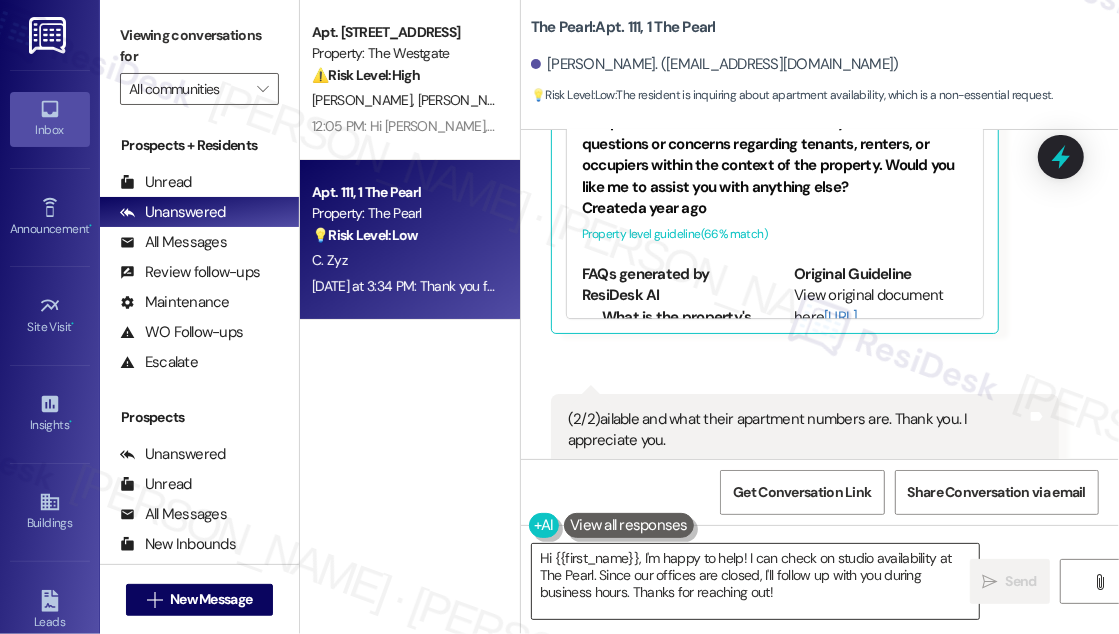 click on "Hi {{first_name}}, I'm happy to help! I can check on studio availability at The Pearl. Since our offices are closed, I'll follow up with you during business hours. Thanks for reaching out!" at bounding box center (755, 581) 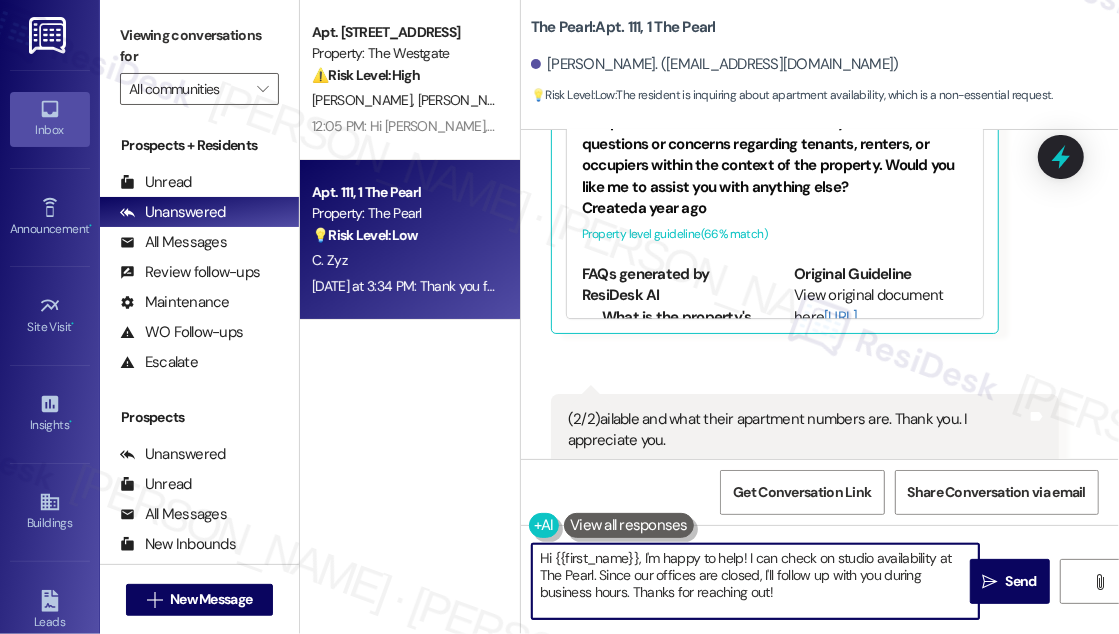 click on "Hi {{first_name}}, I'm happy to help! I can check on studio availability at The Pearl. Since our offices are closed, I'll follow up with you during business hours. Thanks for reaching out!" at bounding box center (755, 581) 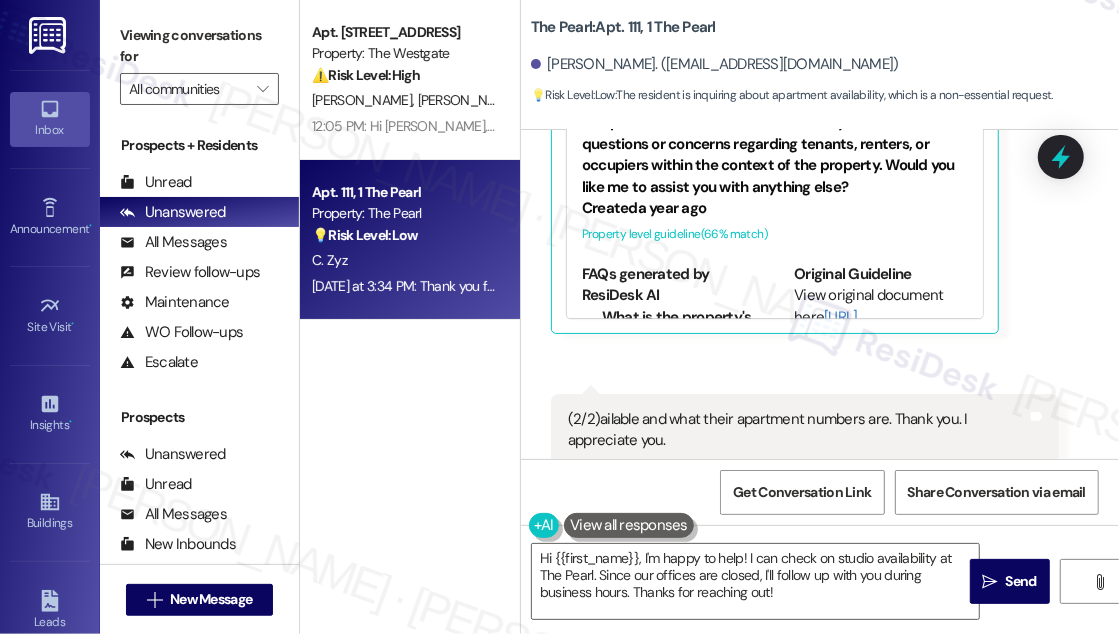 click on "(2/2)ailable and what their apartment numbers are. Thank you. I appreciate you.  Tags and notes" at bounding box center [805, 430] 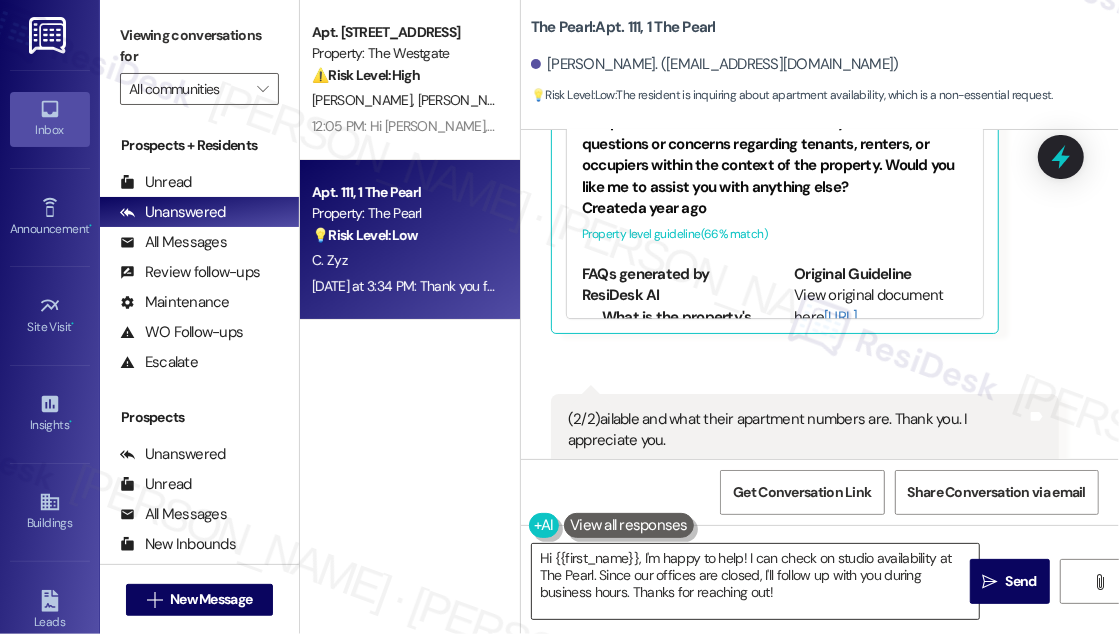 click on "Hi {{first_name}}, I'm happy to help! I can check on studio availability at The Pearl. Since our offices are closed, I'll follow up with you during business hours. Thanks for reaching out!" at bounding box center (755, 581) 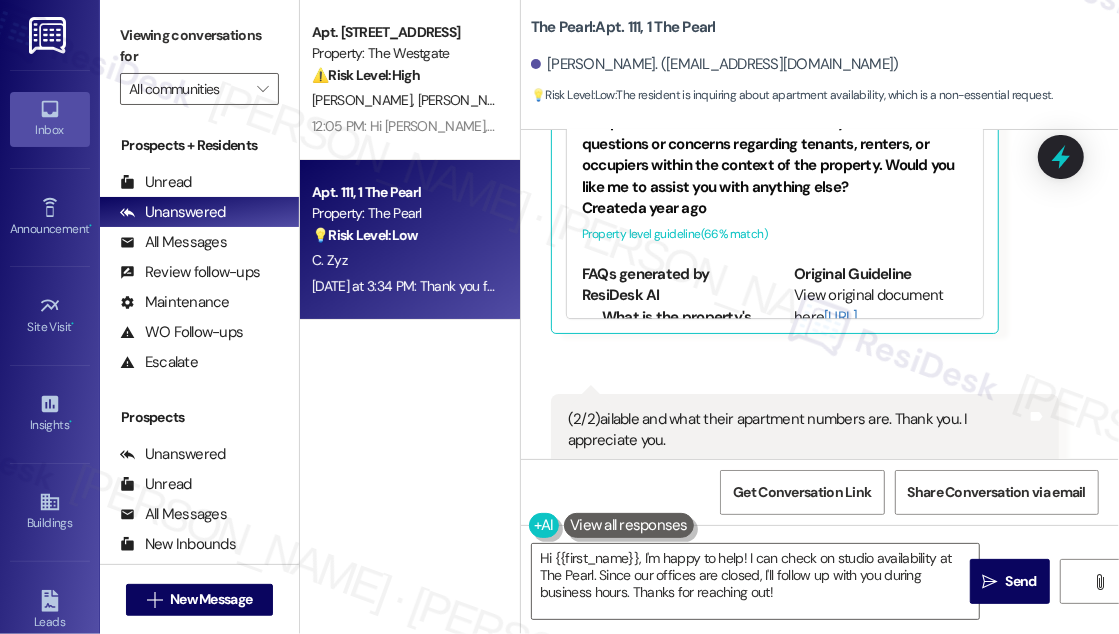 click on "Received via SMS 3:33 PM [PERSON_NAME] Zyz [DATE] at 3:33 PM (2/2)ailable and what their apartment numbers are. Thank you. I appreciate you.  Tags and notes Tagged as:   Praise Click to highlight conversations about Praise  Related guidelines Show suggestions" at bounding box center [805, 475] 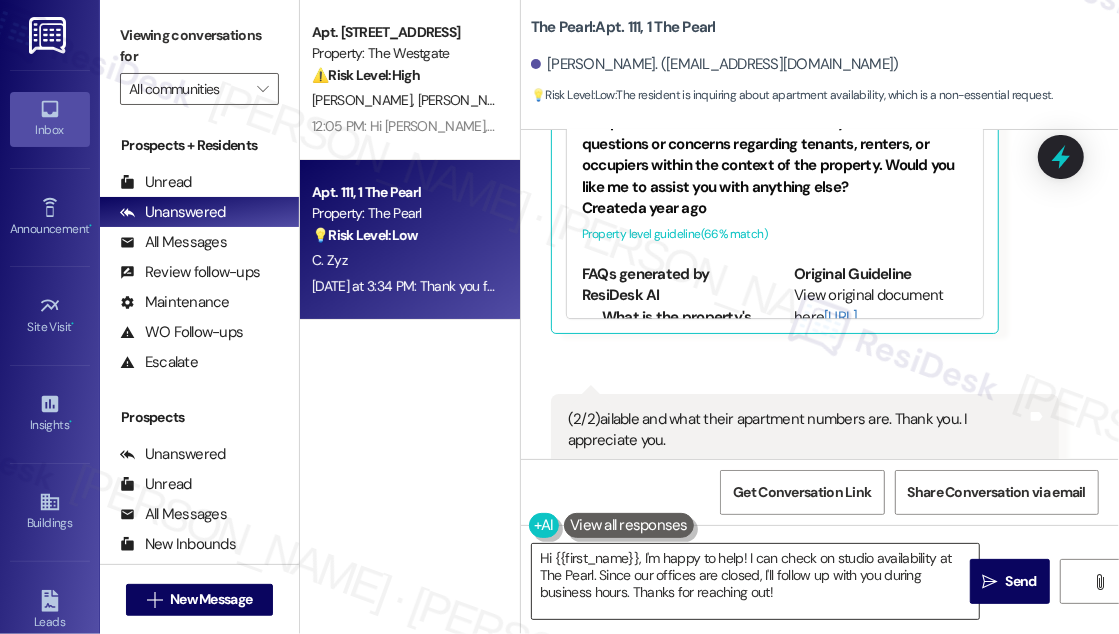 click on "Hi {{first_name}}, I'm happy to help! I can check on studio availability at The Pearl. Since our offices are closed, I'll follow up with you during business hours. Thanks for reaching out!" at bounding box center (755, 581) 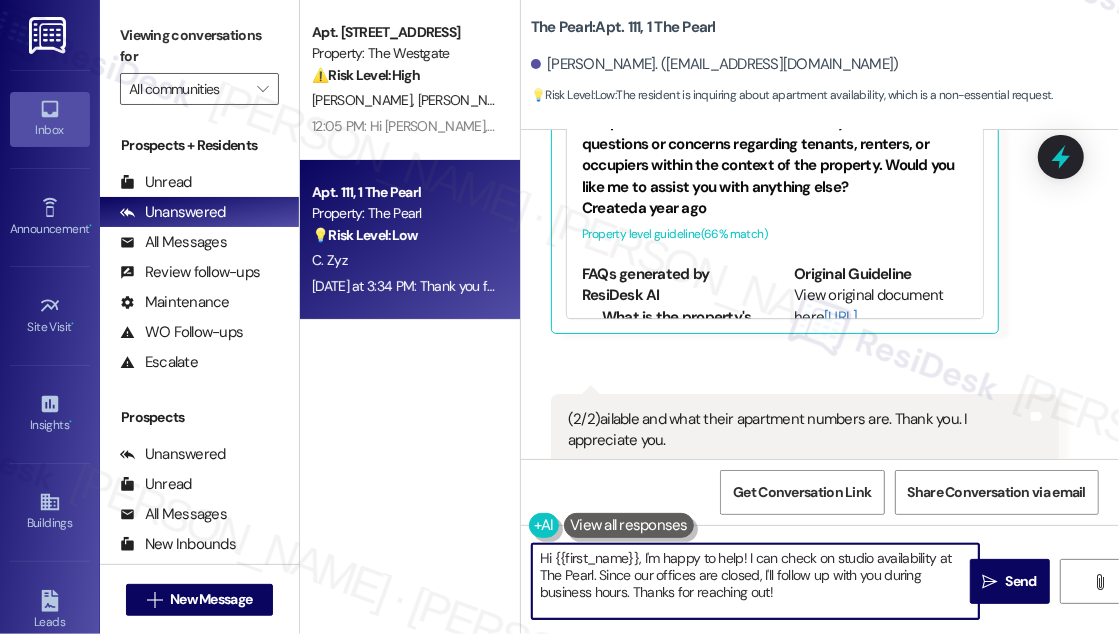 drag, startPoint x: 802, startPoint y: 610, endPoint x: 642, endPoint y: 552, distance: 170.18813 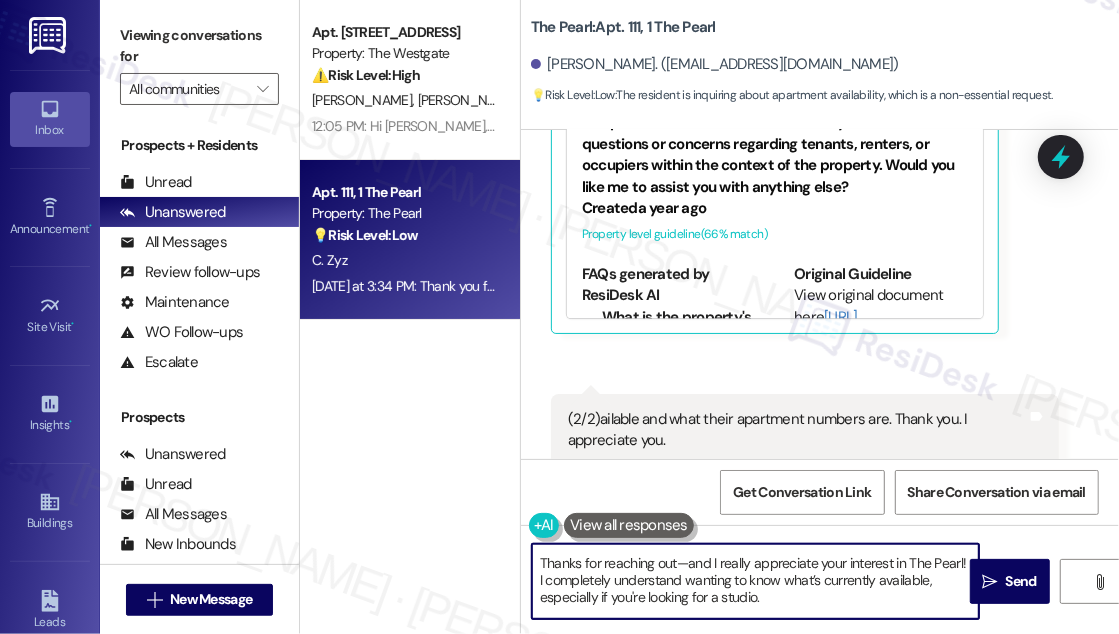 scroll, scrollTop: 0, scrollLeft: 0, axis: both 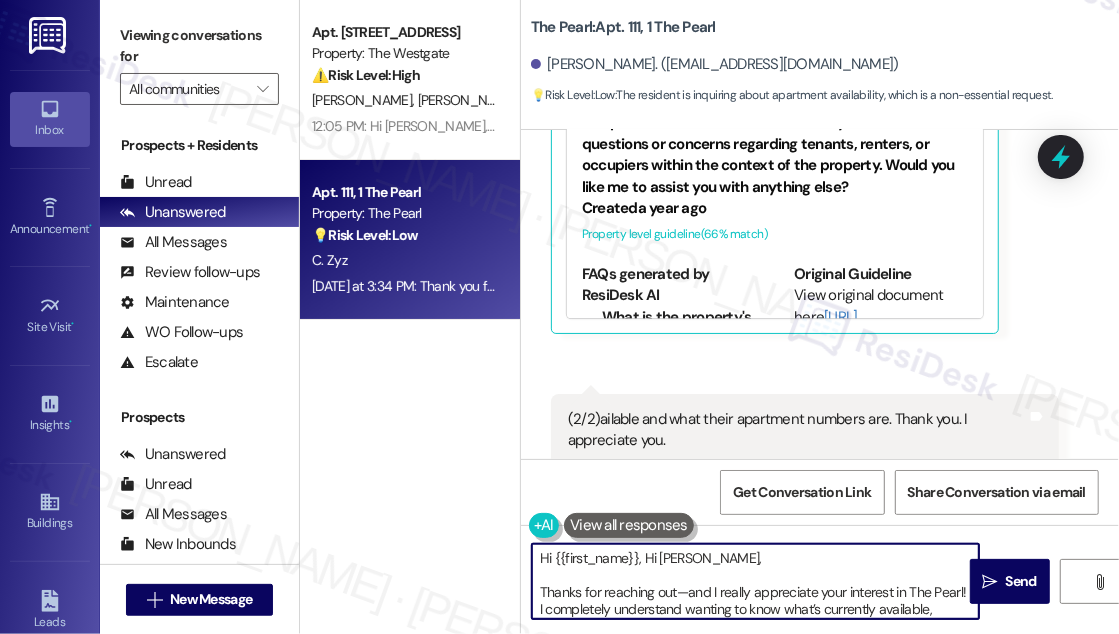 drag, startPoint x: 538, startPoint y: 593, endPoint x: 645, endPoint y: 559, distance: 112.27199 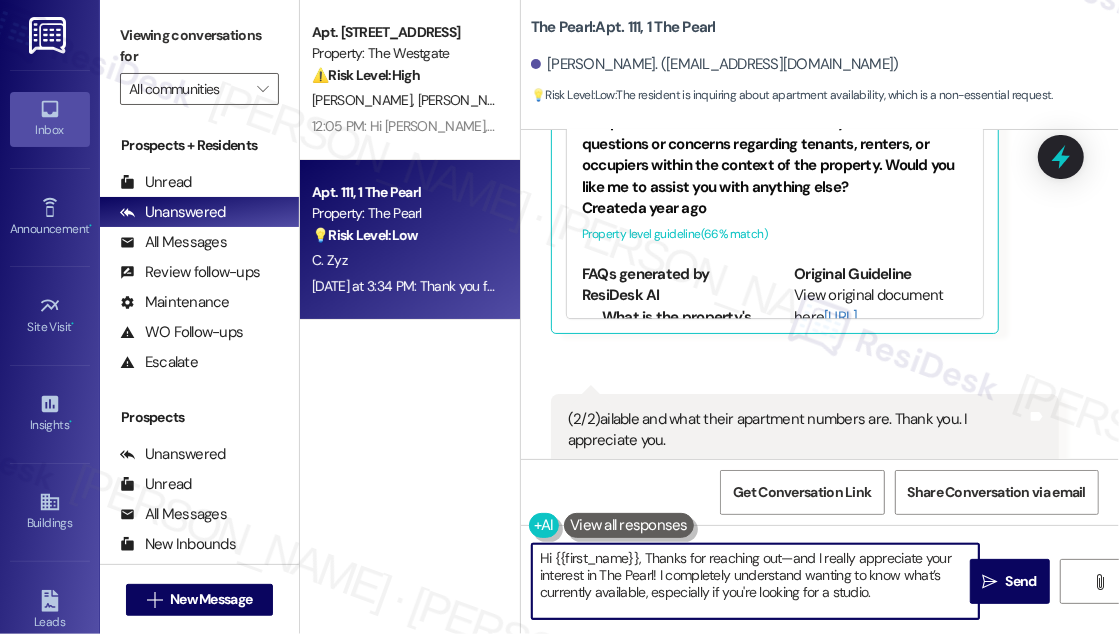 click on "Hi {{first_name}}, Thanks for reaching out—and I really appreciate your interest in The Pearl! I completely understand wanting to know what’s currently available, especially if you're looking for a studio.
I’ll go ahead and check with the site team to confirm if any studio units are available and get back to you with details, including apartment numbers, as soon as I hear back." at bounding box center (755, 581) 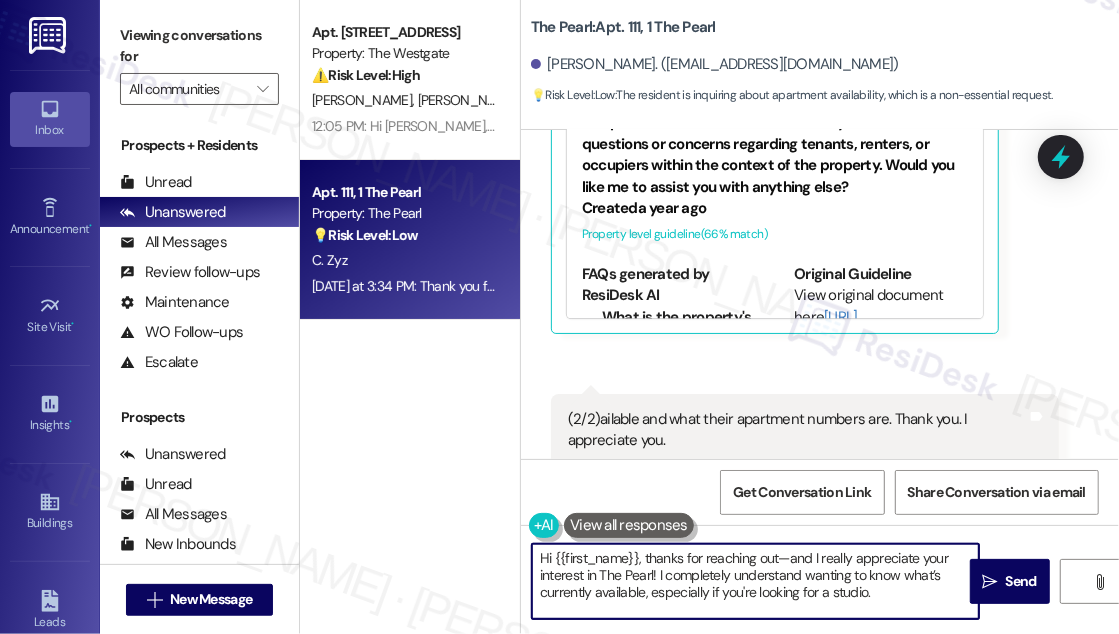drag, startPoint x: 795, startPoint y: 558, endPoint x: 776, endPoint y: 556, distance: 19.104973 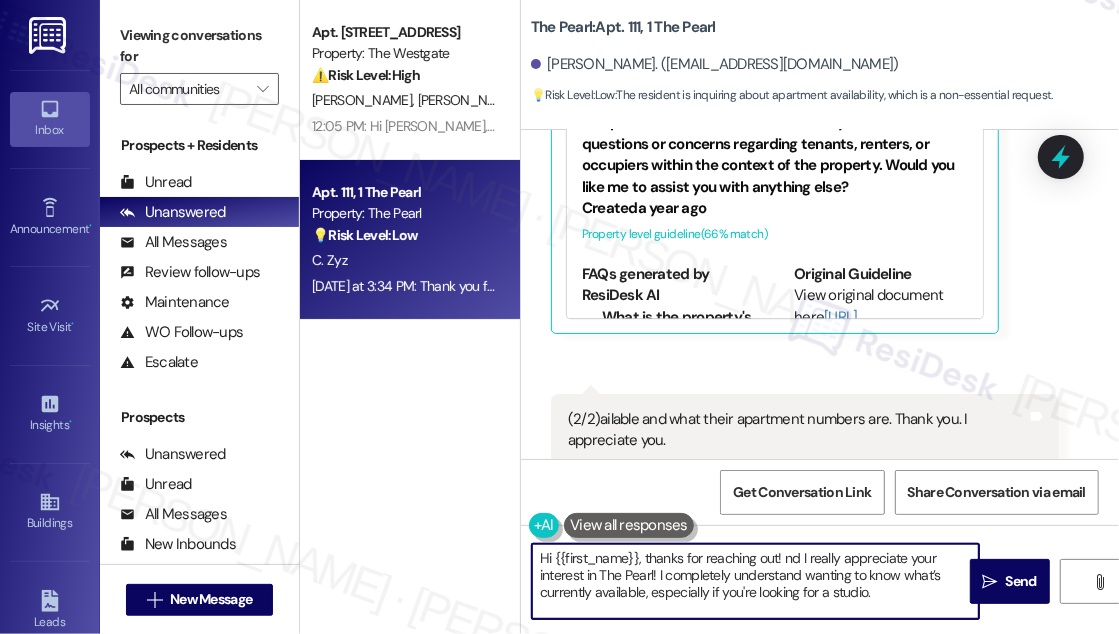 click on "Hi {{first_name}}, thanks for reaching out! nd I really appreciate your interest in The Pearl! I completely understand wanting to know what’s currently available, especially if you're looking for a studio.
I’ll go ahead and check with the site team to confirm if any studio units are available and get back to you with details, including apartment numbers, as soon as I hear back." at bounding box center (755, 581) 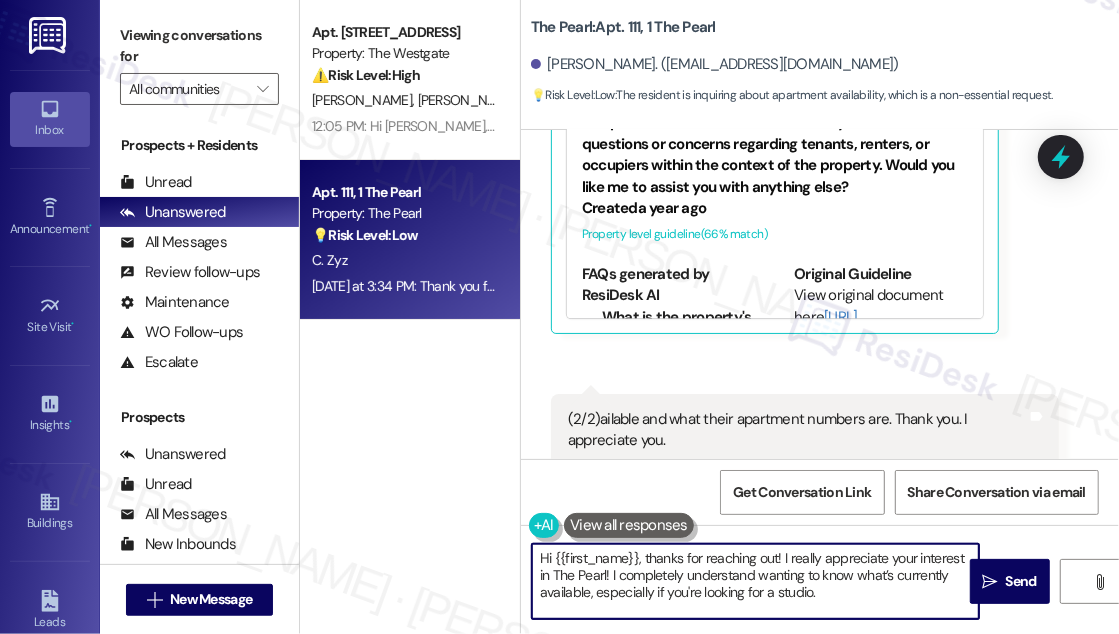 click on "Hi {{first_name}}, thanks for reaching out! I really appreciate your interest in The Pearl! I completely understand wanting to know what’s currently available, especially if you're looking for a studio.
I’ll go ahead and check with the site team to confirm if any studio units are available and get back to you with details, including apartment numbers, as soon as I hear back." at bounding box center (755, 581) 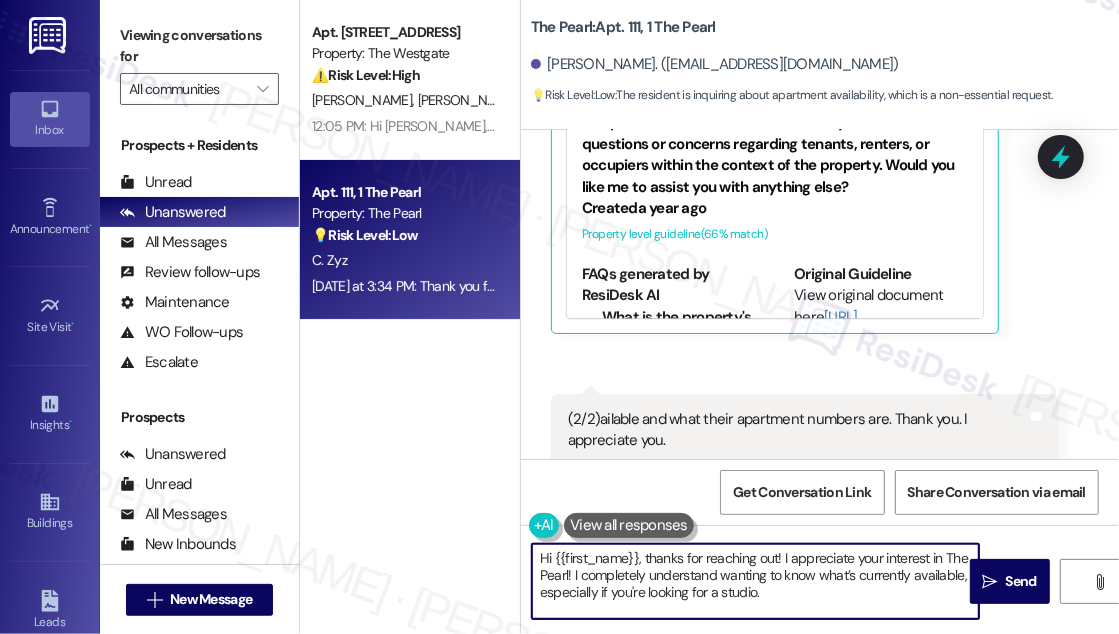 click on "Hi {{first_name}}, thanks for reaching out! I appreciate your interest in The Pearl! I completely understand wanting to know what’s currently available, especially if you're looking for a studio.
I’ll go ahead and check with the site team to confirm if any studio units are available and get back to you with details, including apartment numbers, as soon as I hear back." at bounding box center [755, 581] 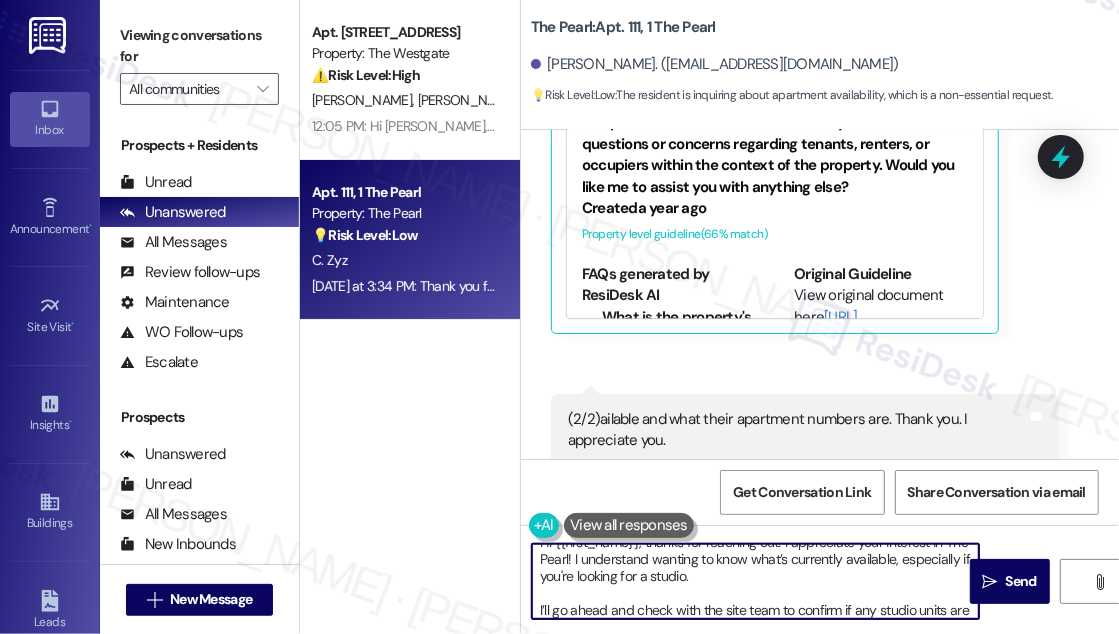 scroll, scrollTop: 0, scrollLeft: 0, axis: both 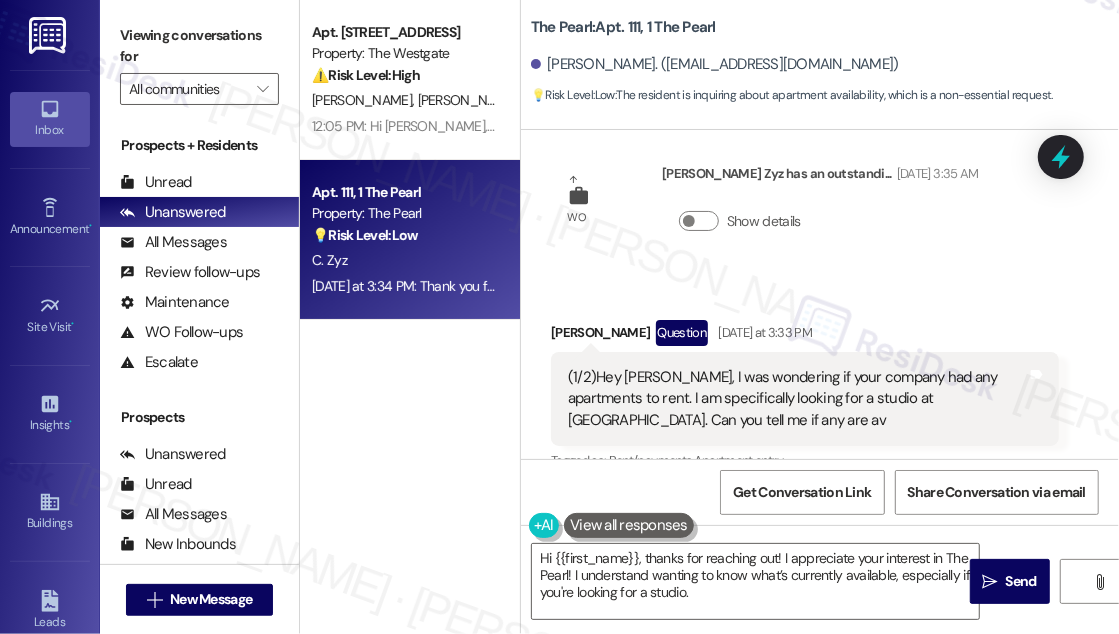 click on "Hide Suggestions" at bounding box center (856, 502) 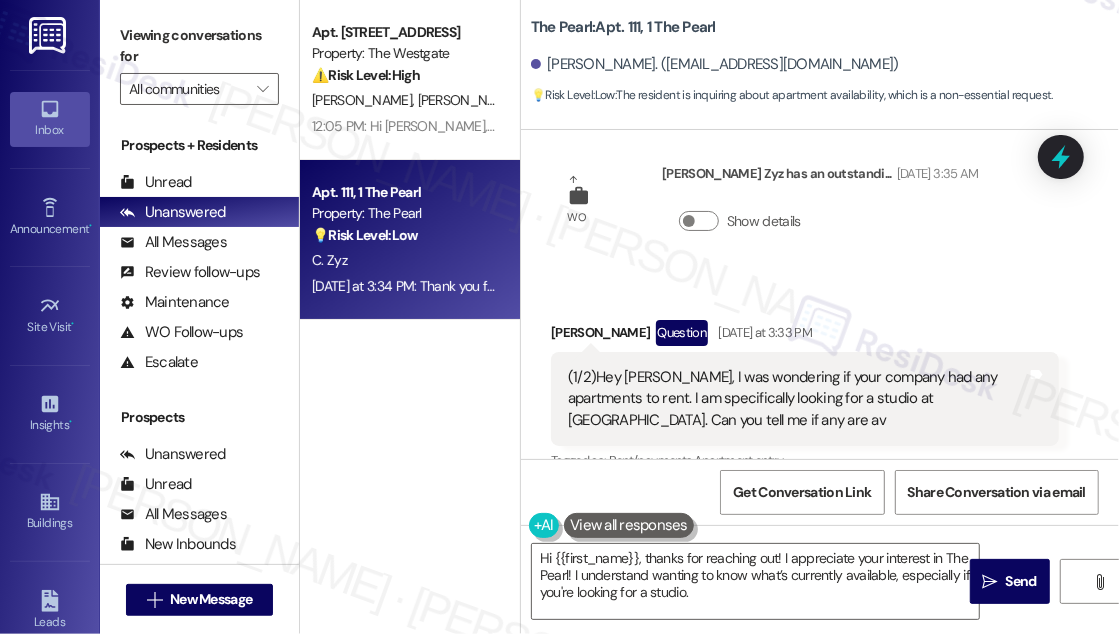 click on "💡  Risk Level:  Low :  The resident is inquiring about apartment availability, which is a non-essential request." at bounding box center (792, 95) 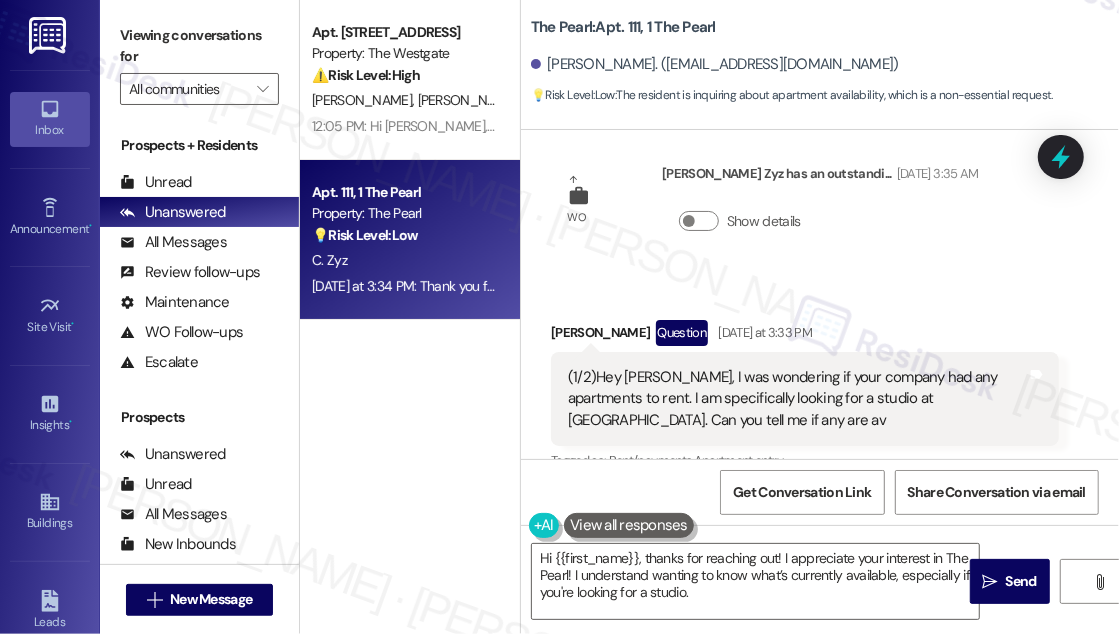 click on "[PERSON_NAME]. ([EMAIL_ADDRESS][DOMAIN_NAME])" at bounding box center [825, 65] 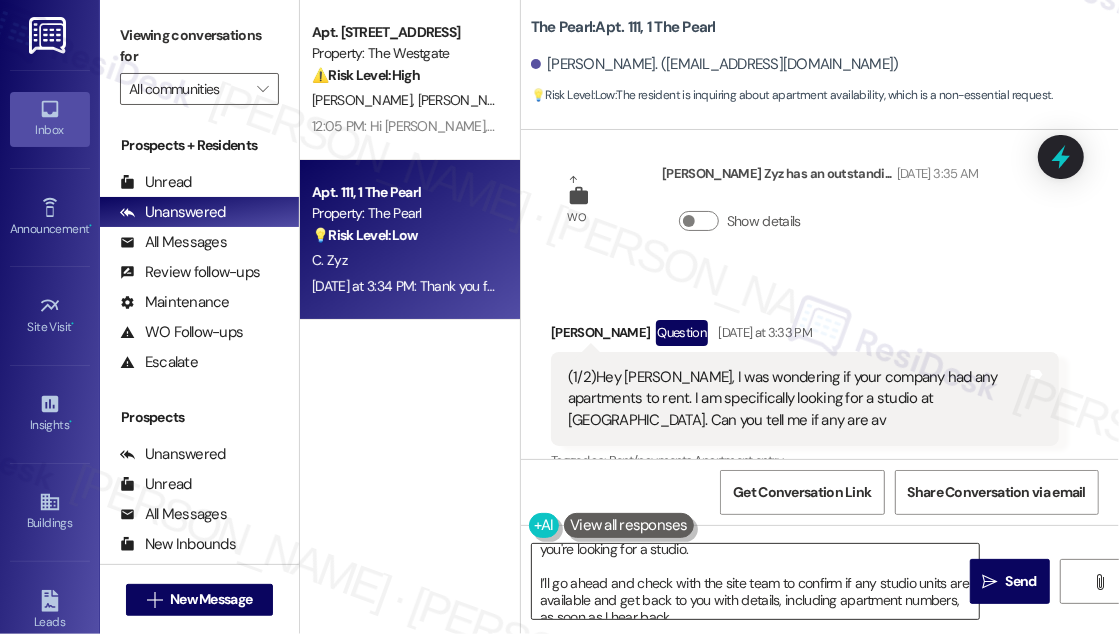 scroll, scrollTop: 56, scrollLeft: 0, axis: vertical 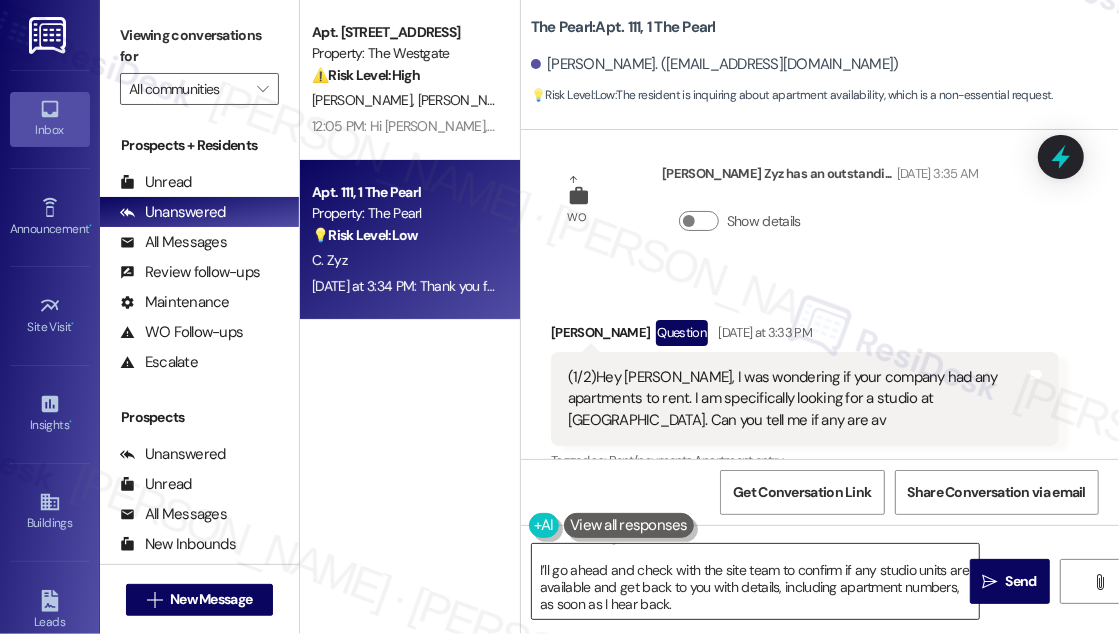 click on "Hi {{first_name}}, thanks for reaching out! I appreciate your interest in The Pearl! I understand wanting to know what’s currently available, especially if you're looking for a studio.
I’ll go ahead and check with the site team to confirm if any studio units are available and get back to you with details, including apartment numbers, as soon as I hear back." at bounding box center [755, 581] 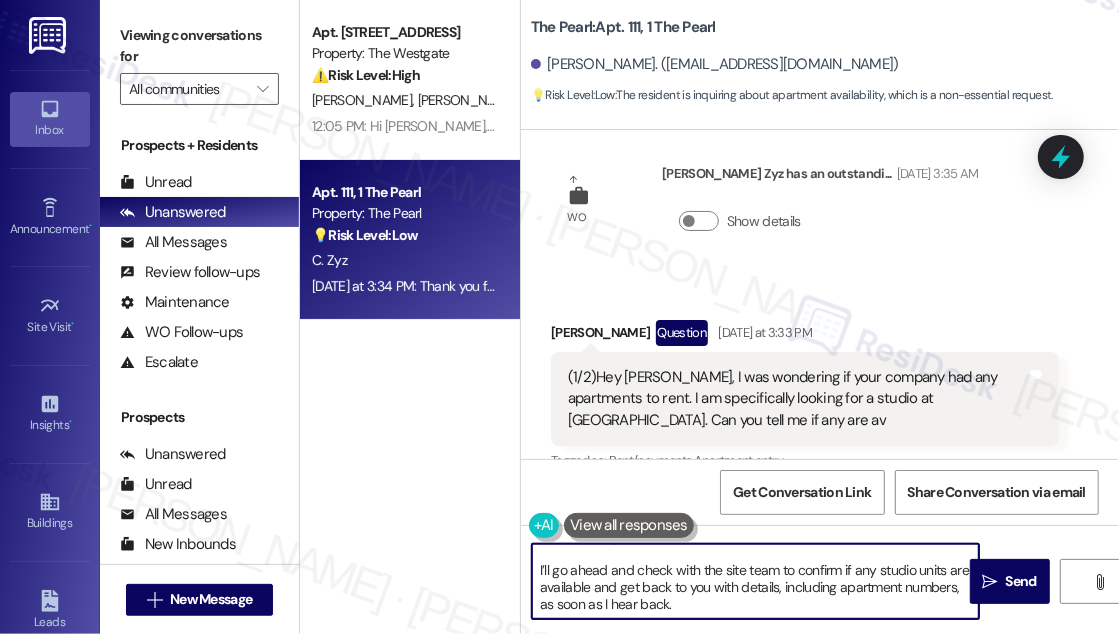 click on "Hi {{first_name}}, thanks for reaching out! I appreciate your interest in The Pearl! I understand wanting to know what’s currently available, especially if you're looking for a studio.
I’ll go ahead and check with the site team to confirm if any studio units are available and get back to you with details, including apartment numbers, as soon as I hear back." at bounding box center (755, 581) 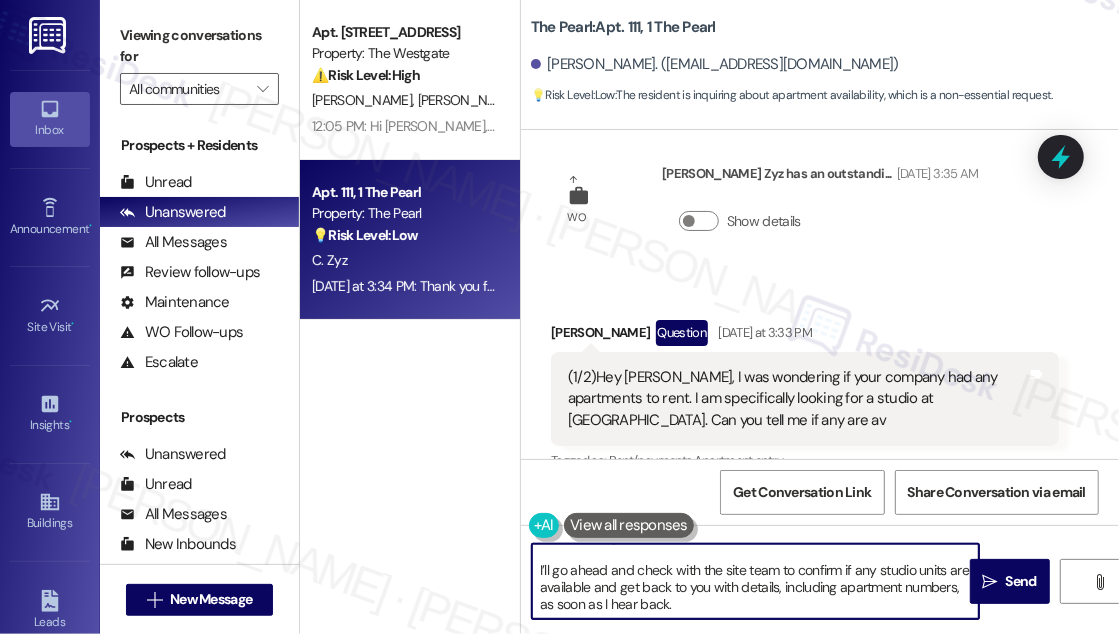 click on "Hi {{first_name}}, thanks for reaching out! I appreciate your interest in The Pearl! I understand wanting to know what’s currently available, especially if you're looking for a studio.
I’ll go ahead and check with the site team to confirm if any studio units are available and get back to you with details, including apartment numbers, as soon as I hear back." at bounding box center [755, 581] 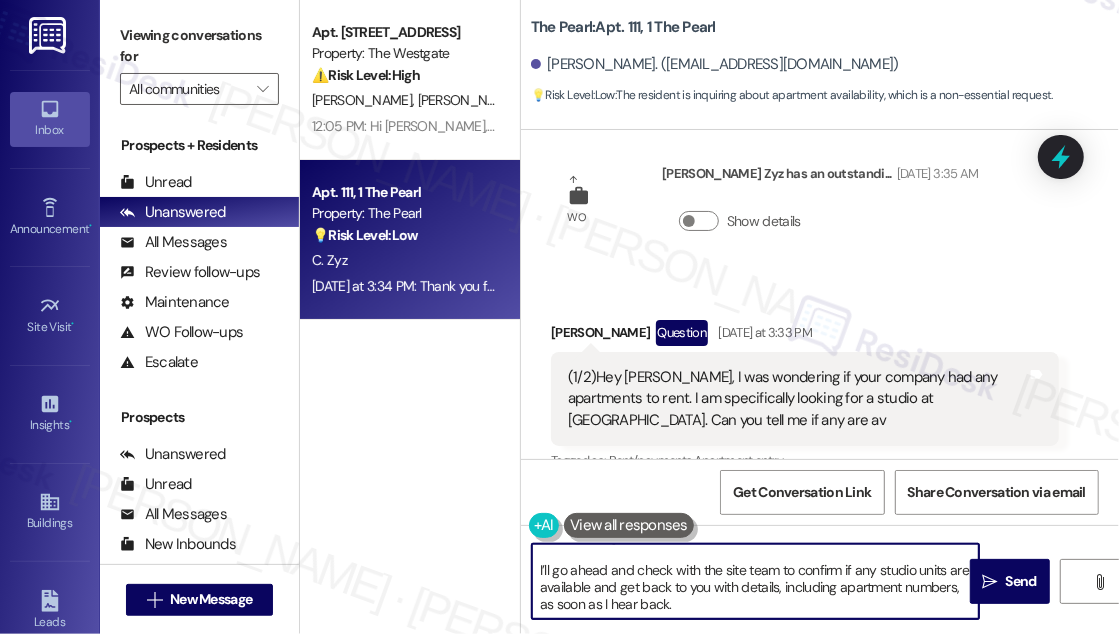 click on "Hi {{first_name}}, thanks for reaching out! I appreciate your interest in The Pearl! I understand wanting to know what’s currently available, especially if you're looking for a studio.
I’ll go ahead and check with the site team to confirm if any studio units are available and get back to you with details, including apartment numbers, as soon as I hear back." at bounding box center (755, 581) 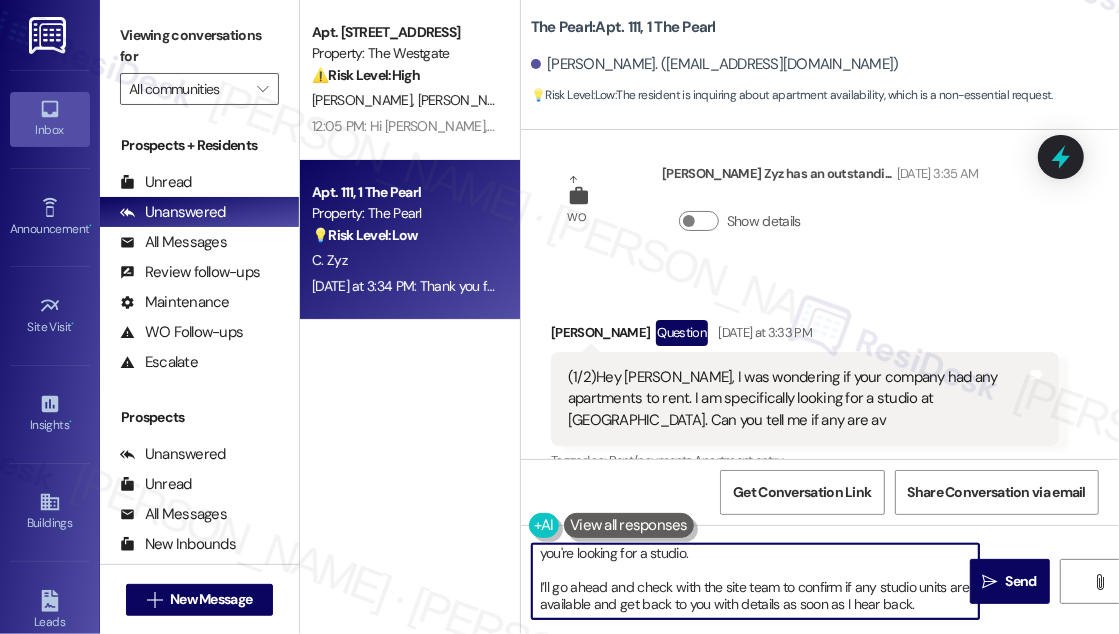 scroll, scrollTop: 39, scrollLeft: 0, axis: vertical 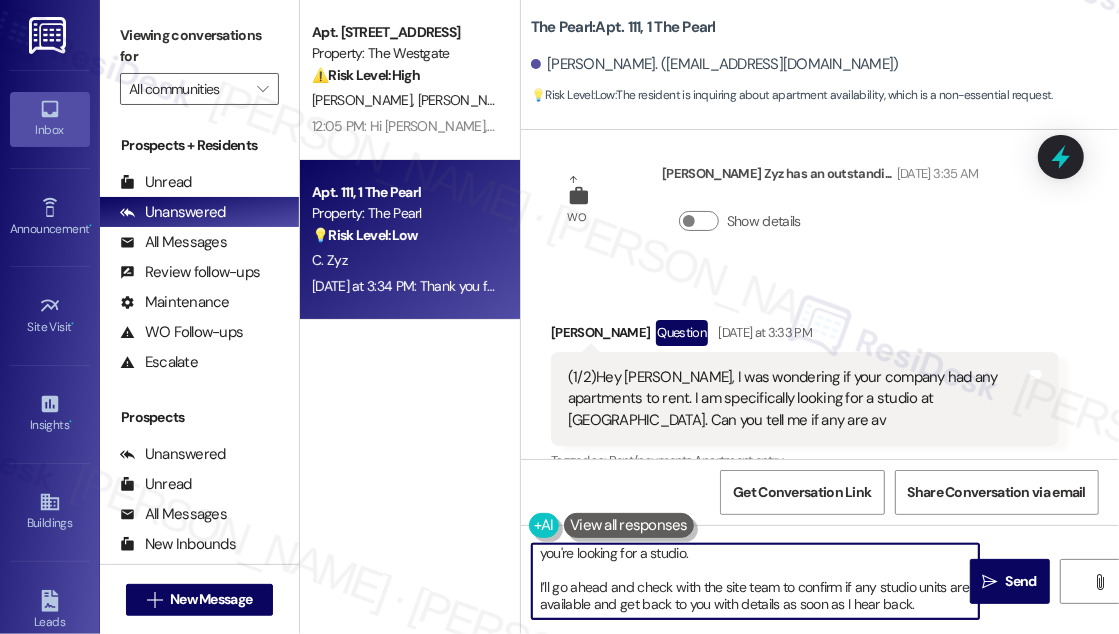 type on "Hi {{first_name}}, thanks for reaching out! I appreciate your interest in The Pearl! I understand wanting to know what’s currently available, especially if you're looking for a studio.
I’ll go ahead and check with the site team to confirm if any studio units are available and get back to you with details as soon as I hear back." 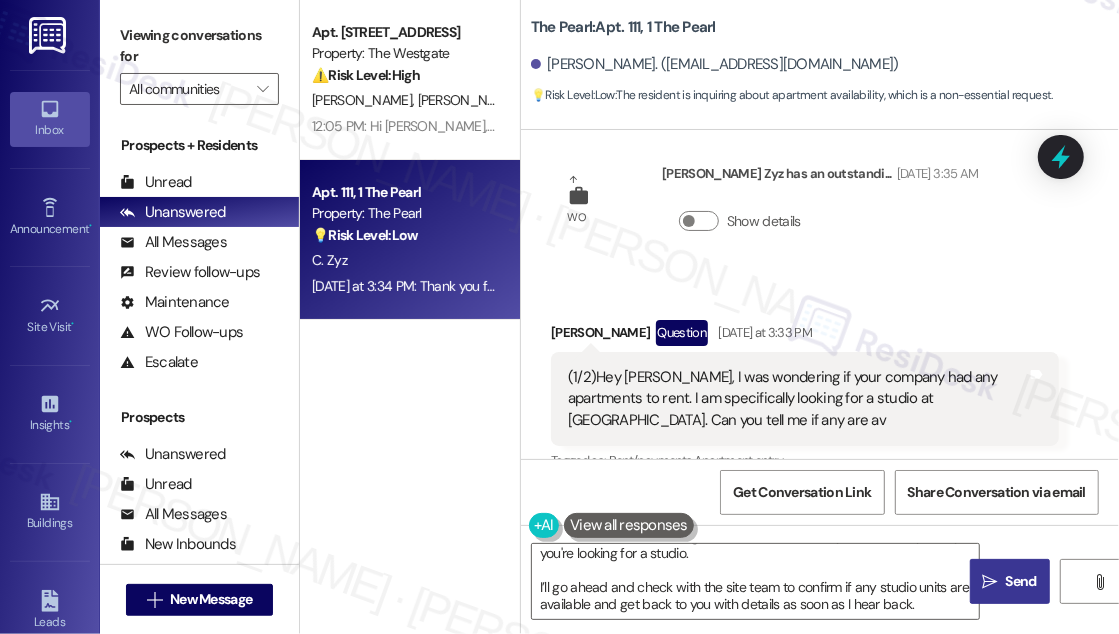 click on "" at bounding box center (989, 582) 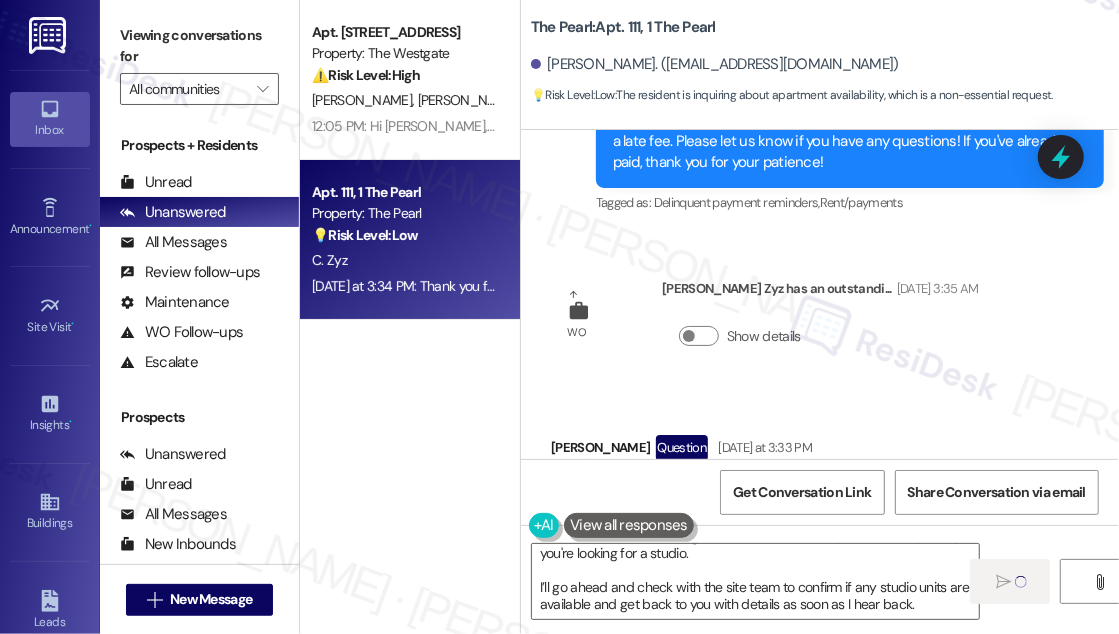 scroll, scrollTop: 35883, scrollLeft: 0, axis: vertical 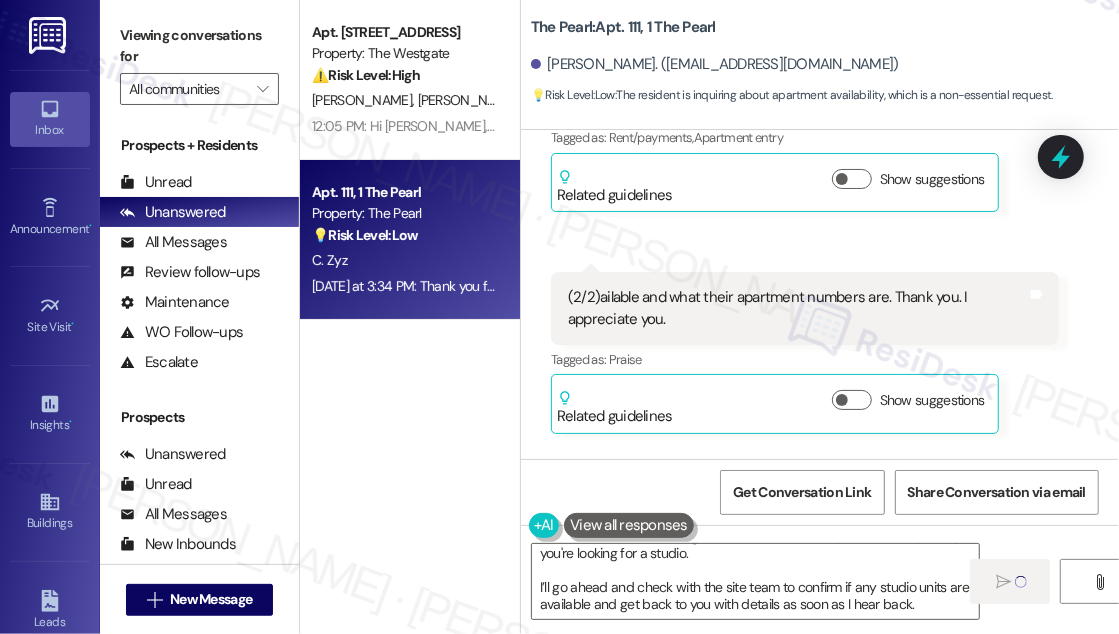 click on "Received via SMS 3:33 PM [PERSON_NAME] Zyz [DATE] at 3:33 PM (2/2)ailable and what their apartment numbers are. Thank you. I appreciate you.  Tags and notes Tagged as:   Praise Click to highlight conversations about Praise  Related guidelines Show suggestions" at bounding box center [805, 353] 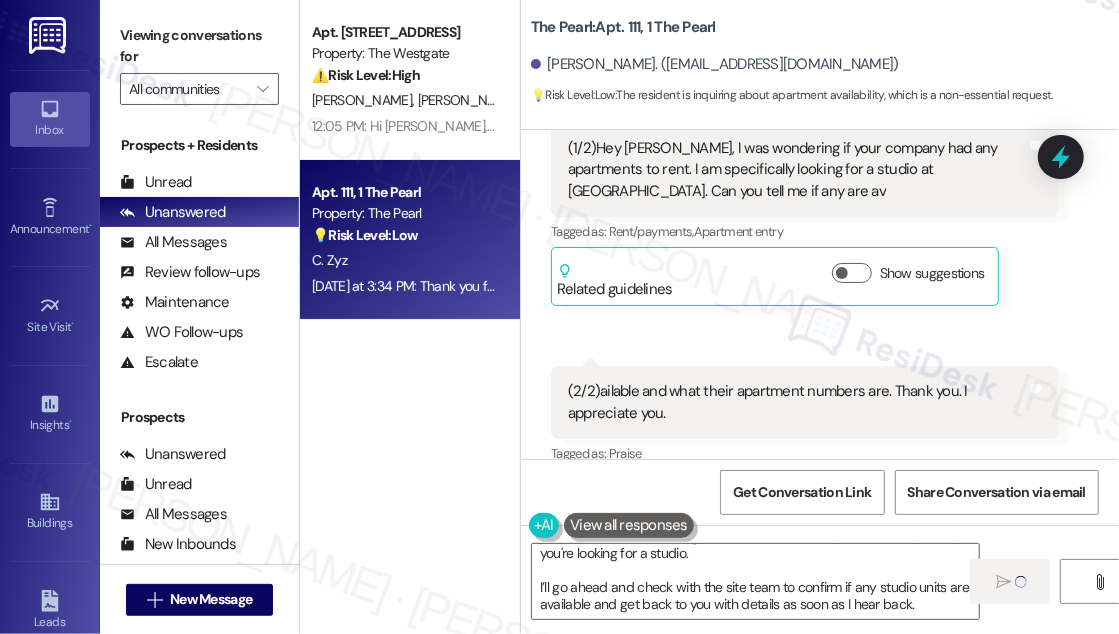 scroll, scrollTop: 35883, scrollLeft: 0, axis: vertical 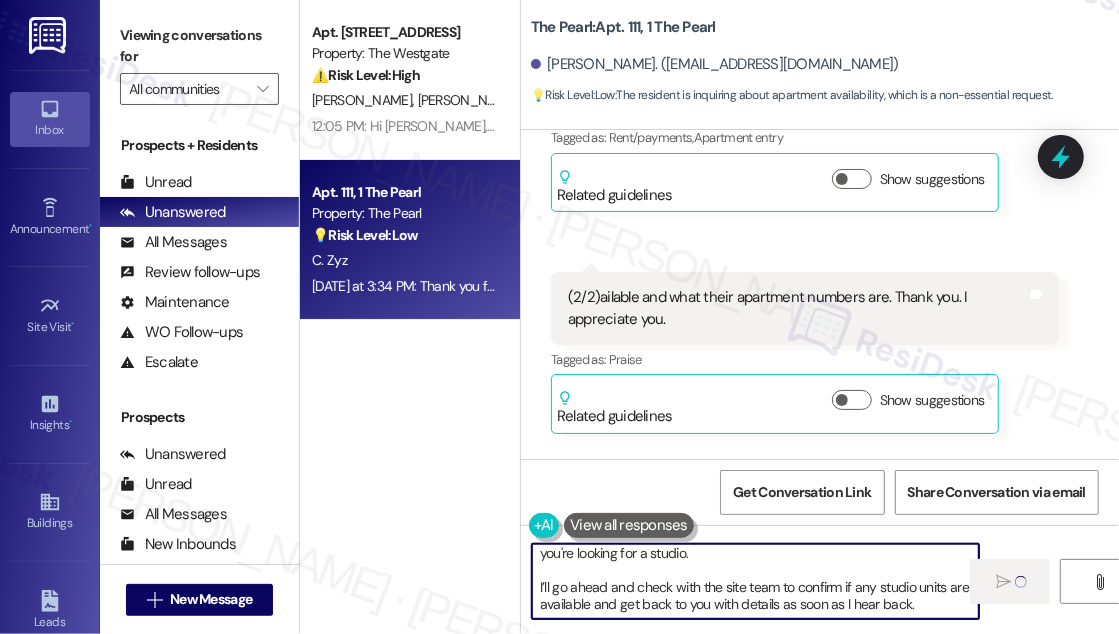 click on "Hi {{first_name}}, thanks for reaching out! I appreciate your interest in The Pearl! I understand wanting to know what’s currently available, especially if you're looking for a studio.
I’ll go ahead and check with the site team to confirm if any studio units are available and get back to you with details as soon as I hear back." at bounding box center [755, 581] 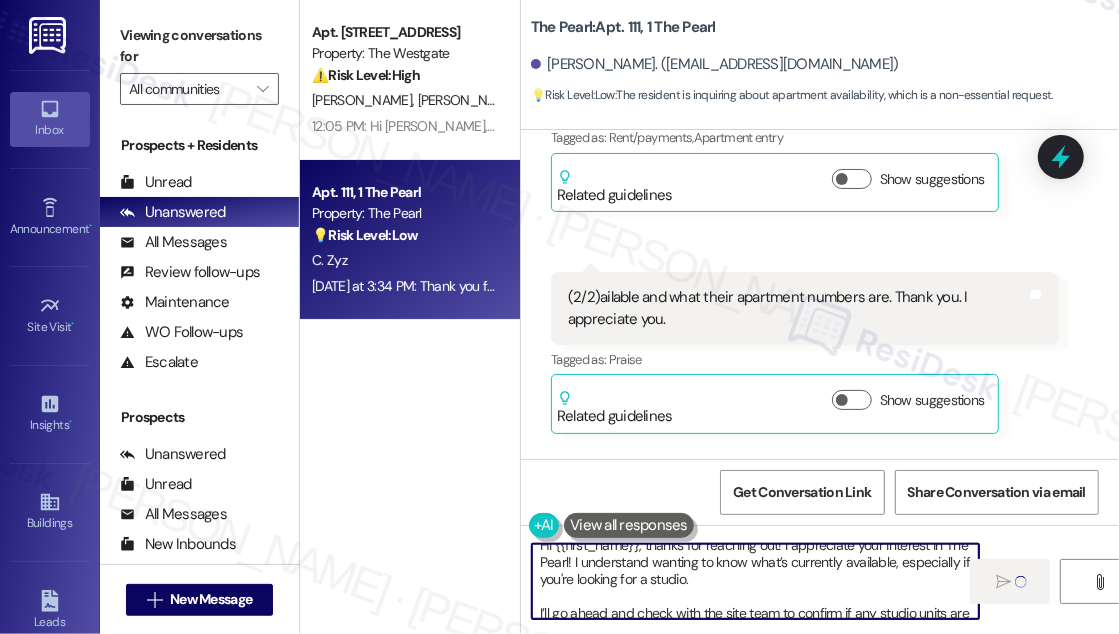 scroll, scrollTop: 0, scrollLeft: 0, axis: both 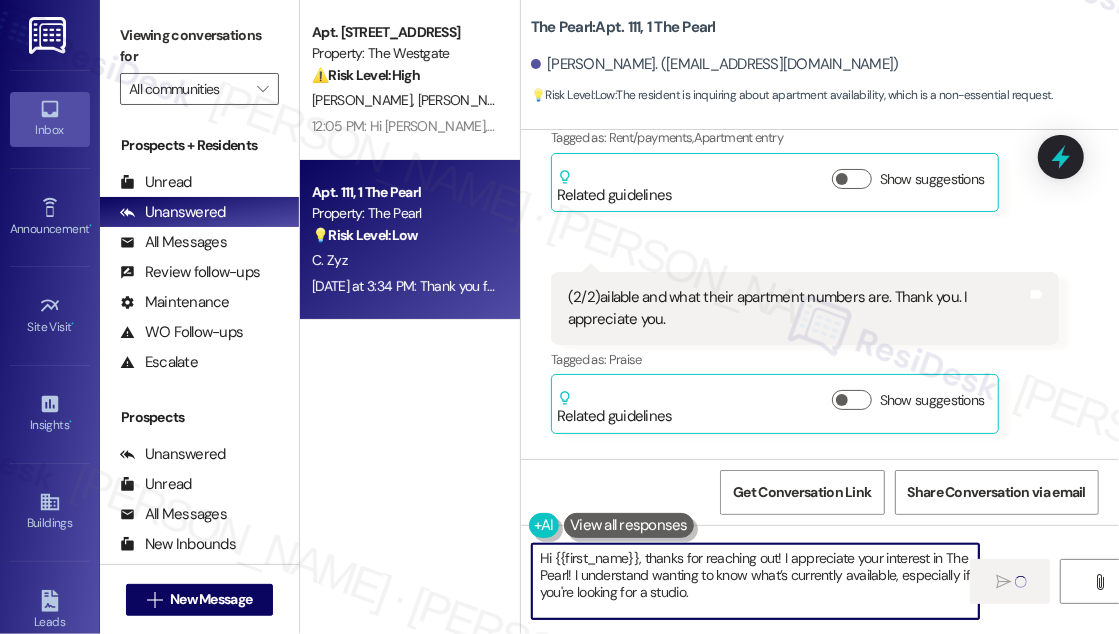 type 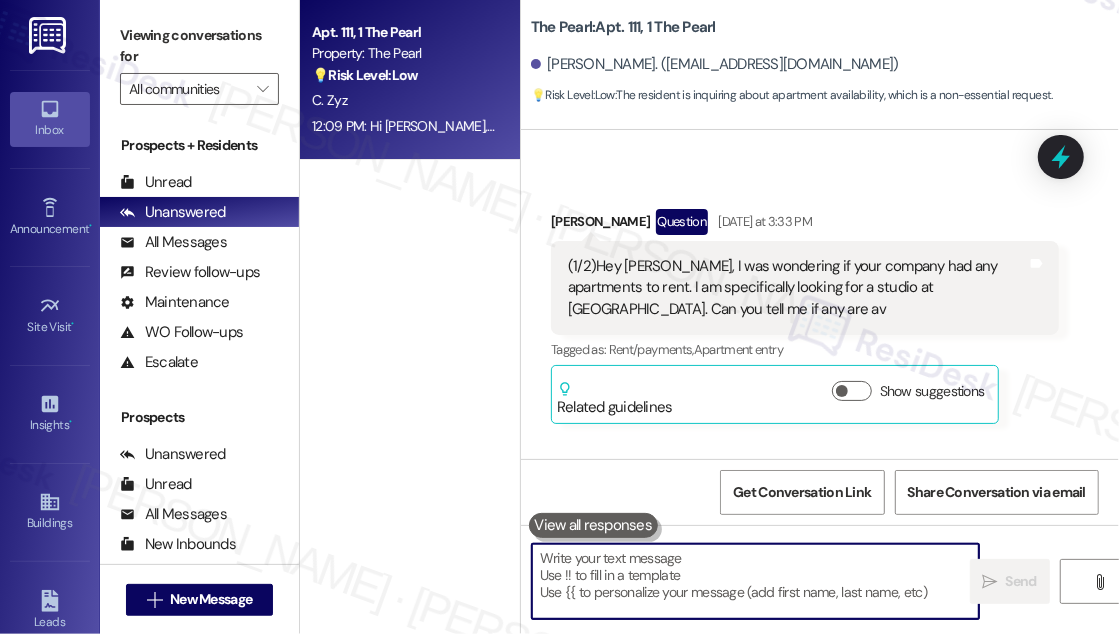 scroll, scrollTop: 36130, scrollLeft: 0, axis: vertical 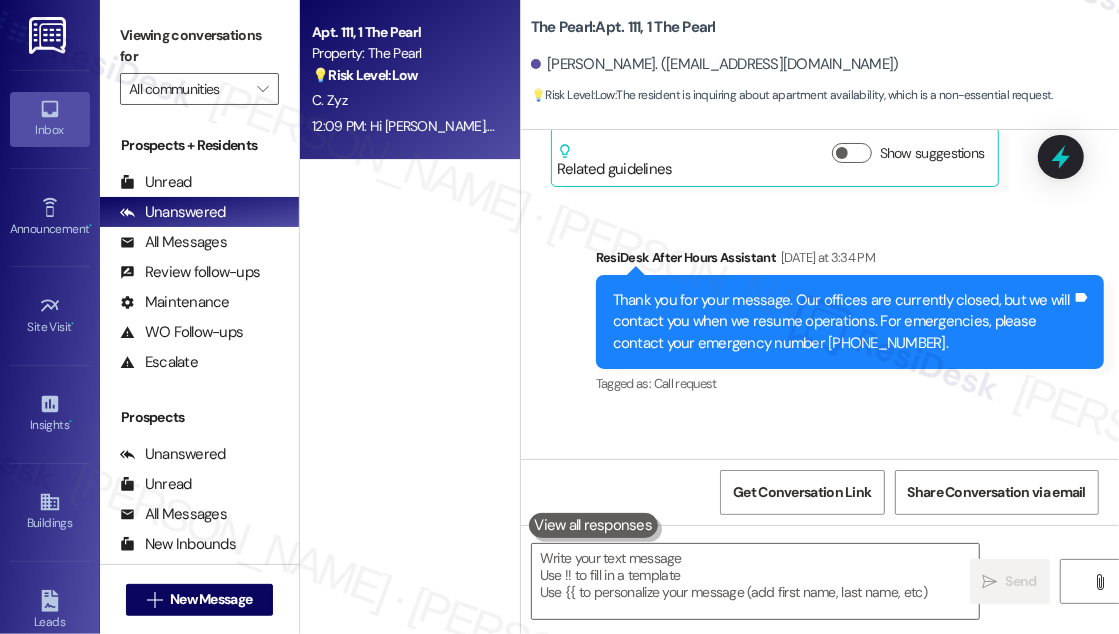 click on "[PERSON_NAME] 12:09 PM" at bounding box center [850, 472] 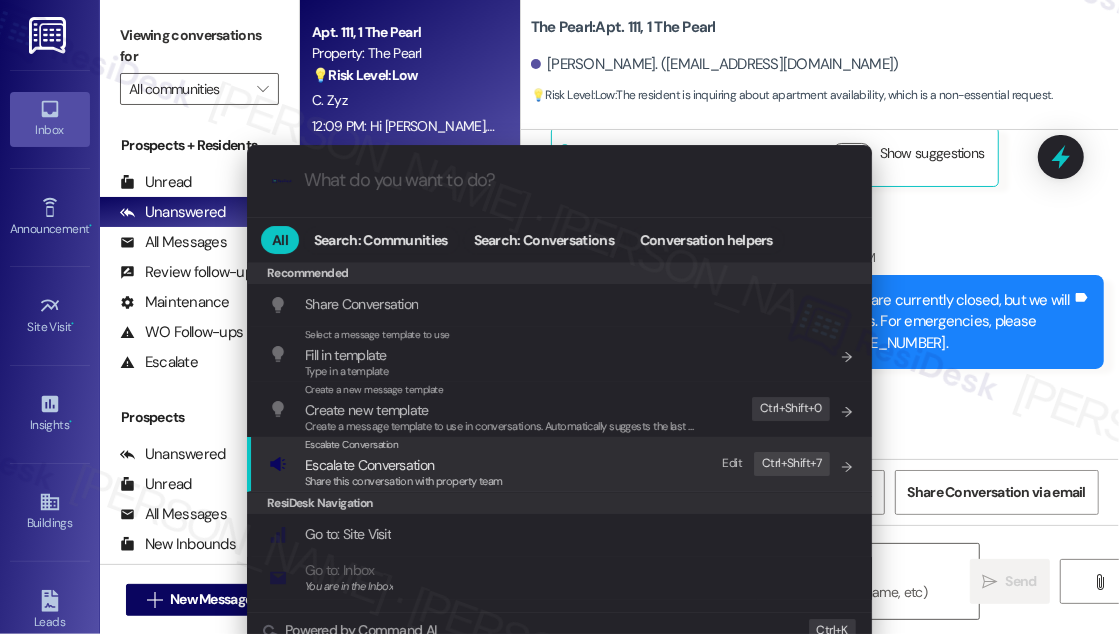 click on "Escalate Conversation" at bounding box center [404, 465] 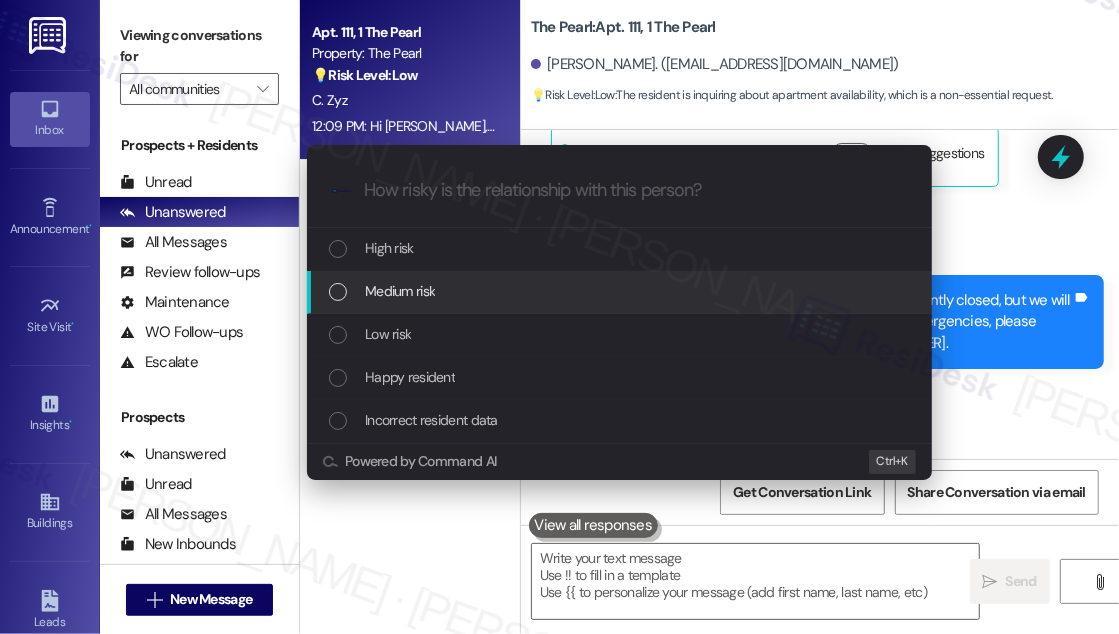 click on "Medium risk" at bounding box center [619, 292] 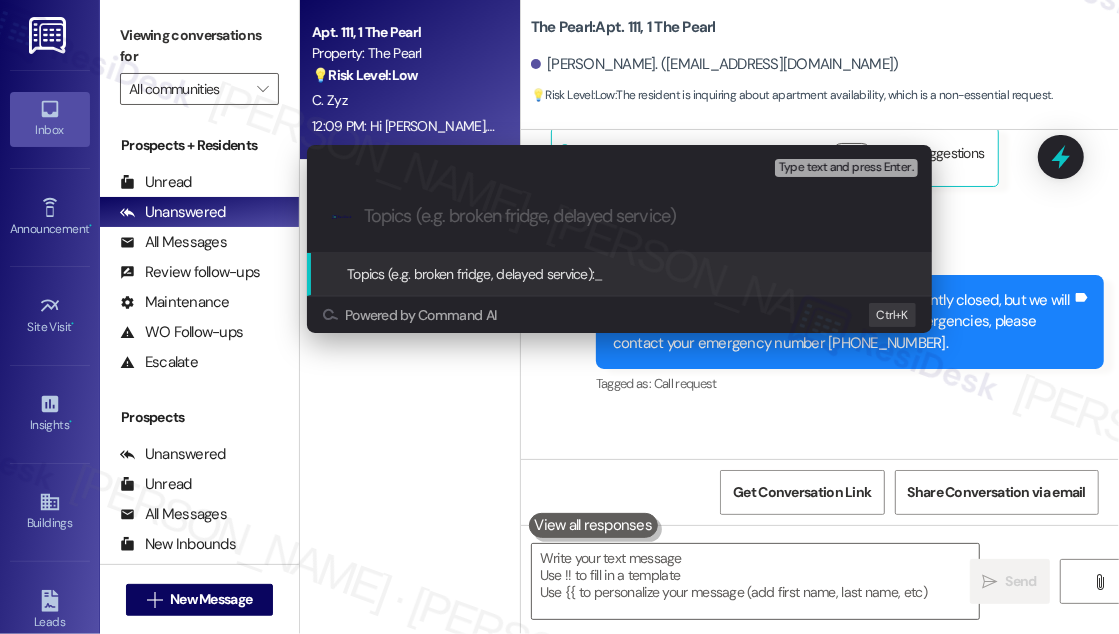 drag, startPoint x: 1023, startPoint y: 234, endPoint x: 976, endPoint y: 235, distance: 47.010635 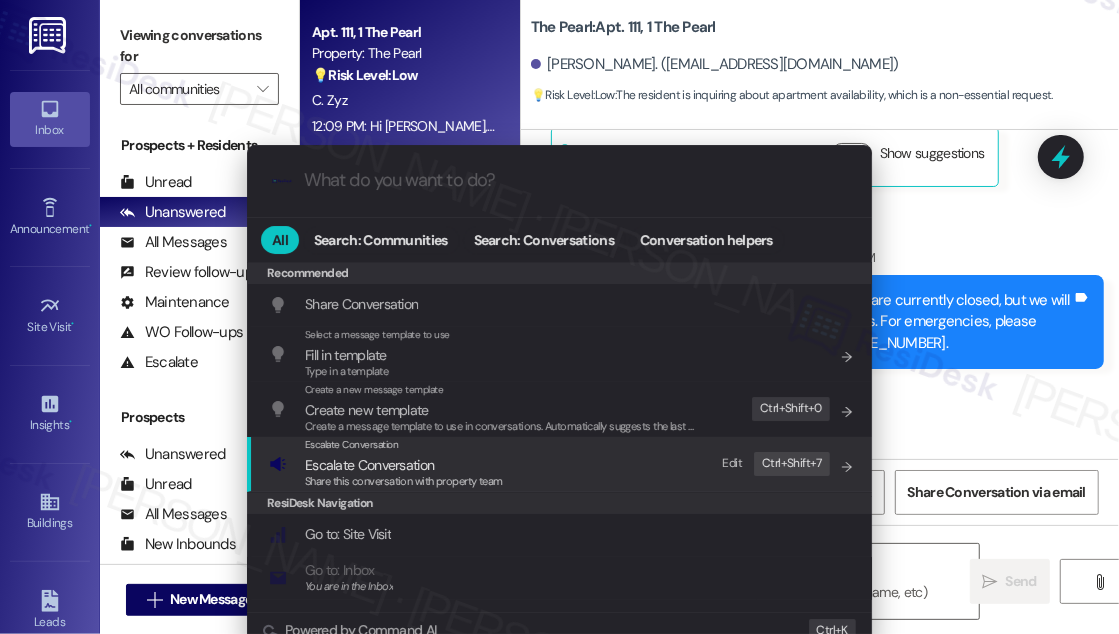 click on "Escalate Conversation" at bounding box center [404, 465] 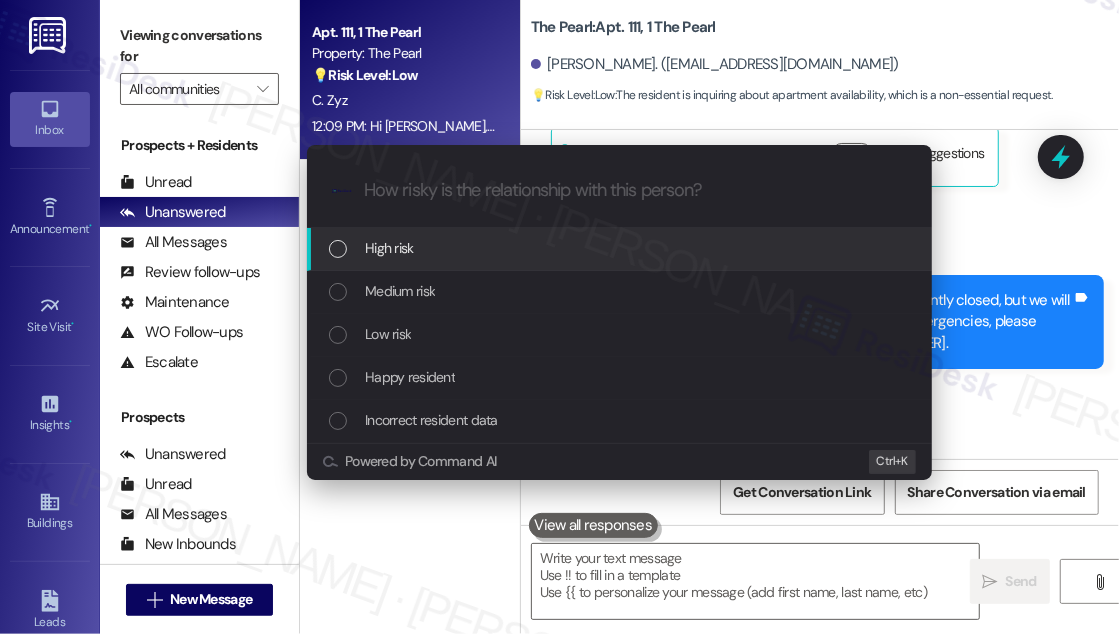 click on "Escalate Conversation How risky is the relationship with this person? Topics (e.g. broken fridge, delayed service) Any messages to highlight in the email? .cls-1{fill:#0a055f;}.cls-2{fill:#0cc4c4;} resideskLogoBlueOrange High risk Medium risk Low risk Happy resident Incorrect resident data Powered by Command AI Ctrl+ K" at bounding box center (559, 317) 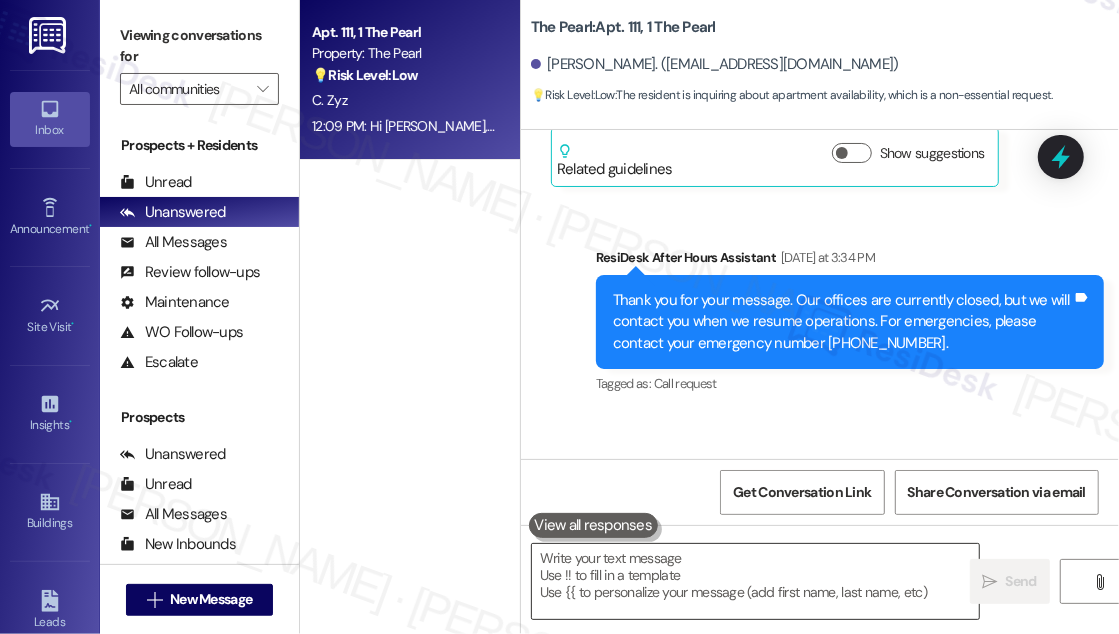 click at bounding box center (755, 581) 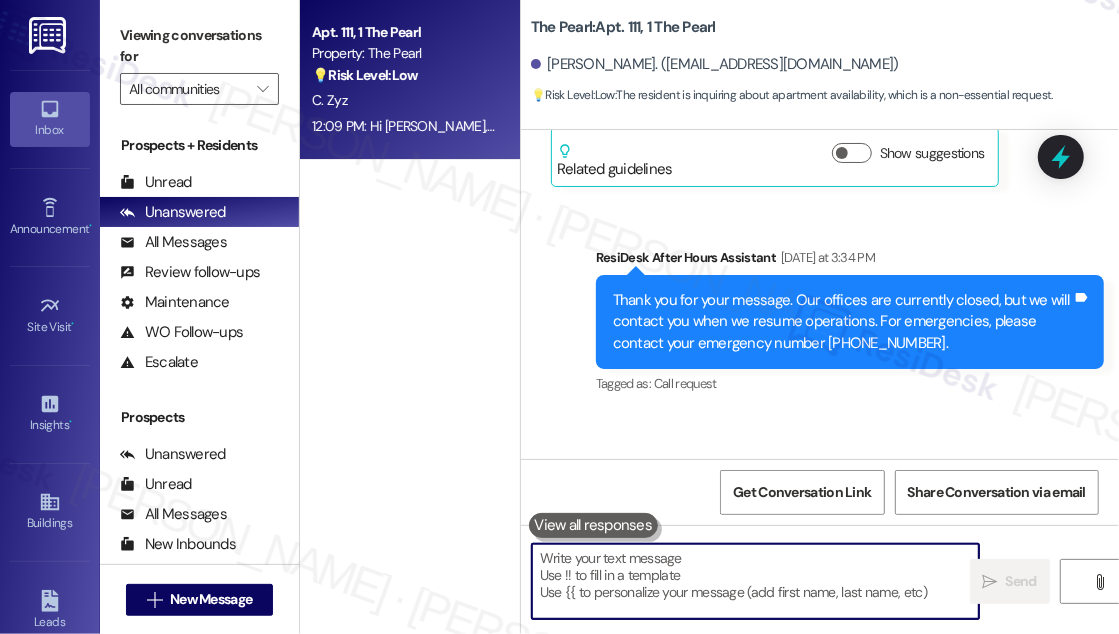 drag, startPoint x: 784, startPoint y: 394, endPoint x: 822, endPoint y: 382, distance: 39.849716 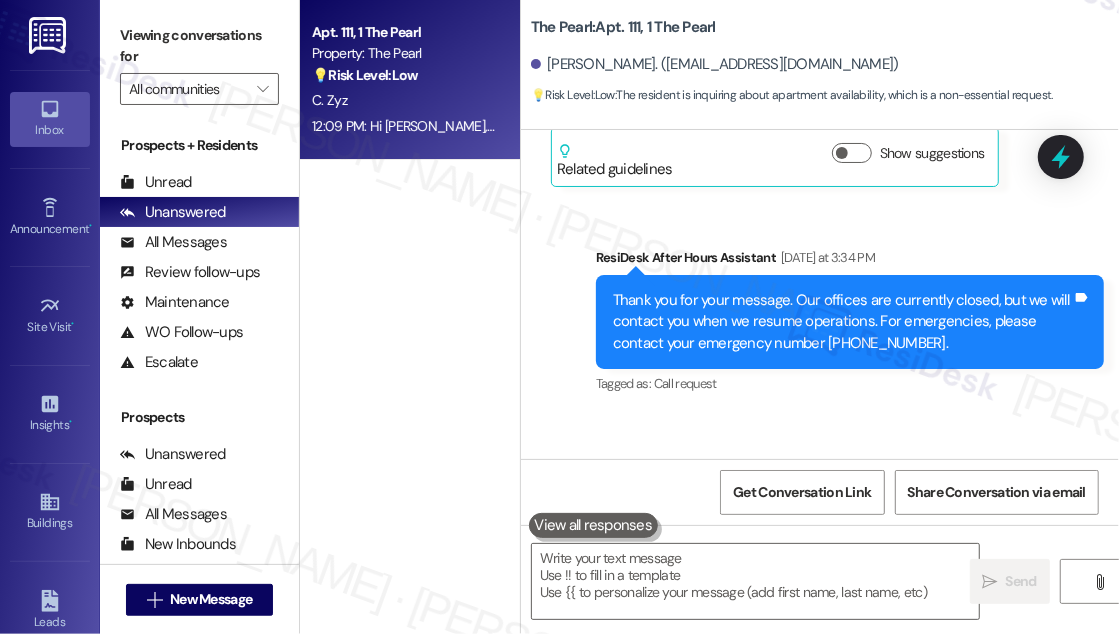 click on "[PERSON_NAME] 12:09 PM" at bounding box center (850, 472) 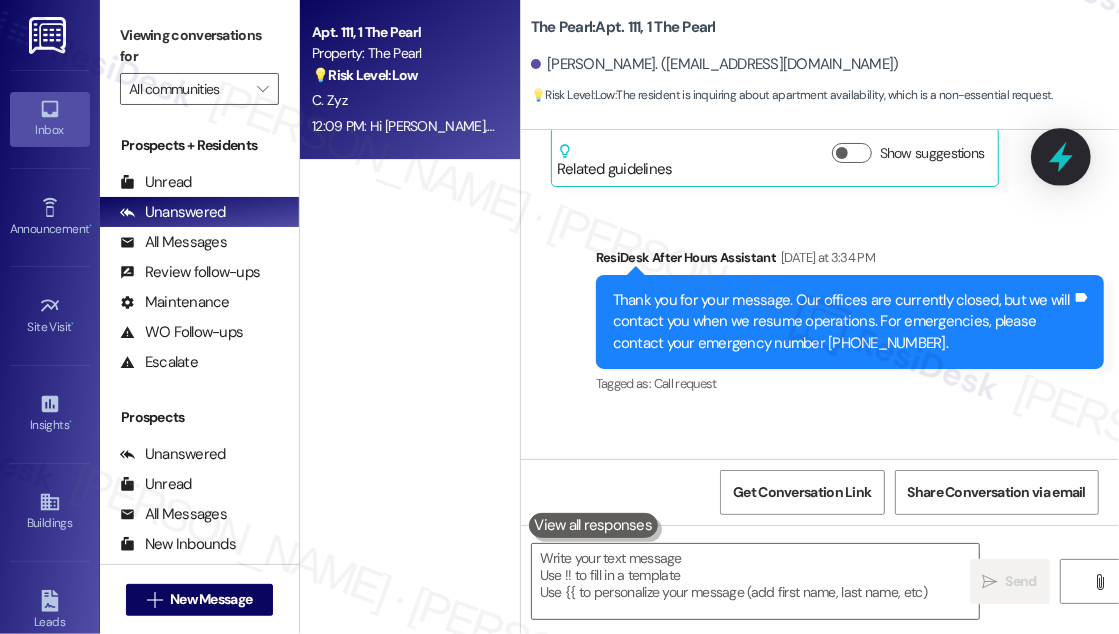 click 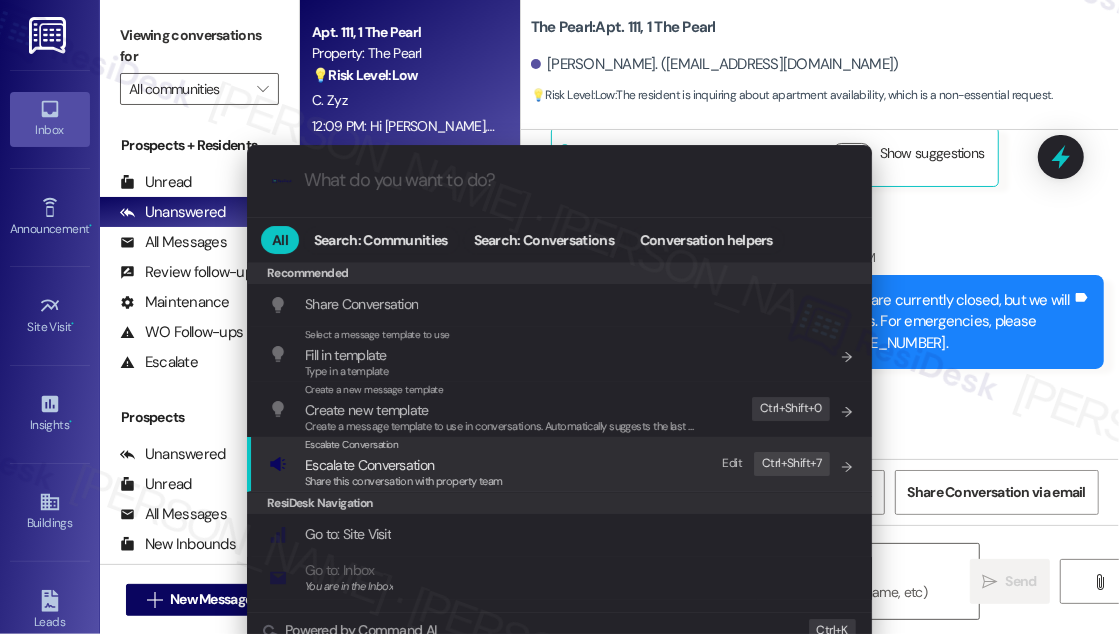 click on "Share this conversation with property team" at bounding box center [404, 482] 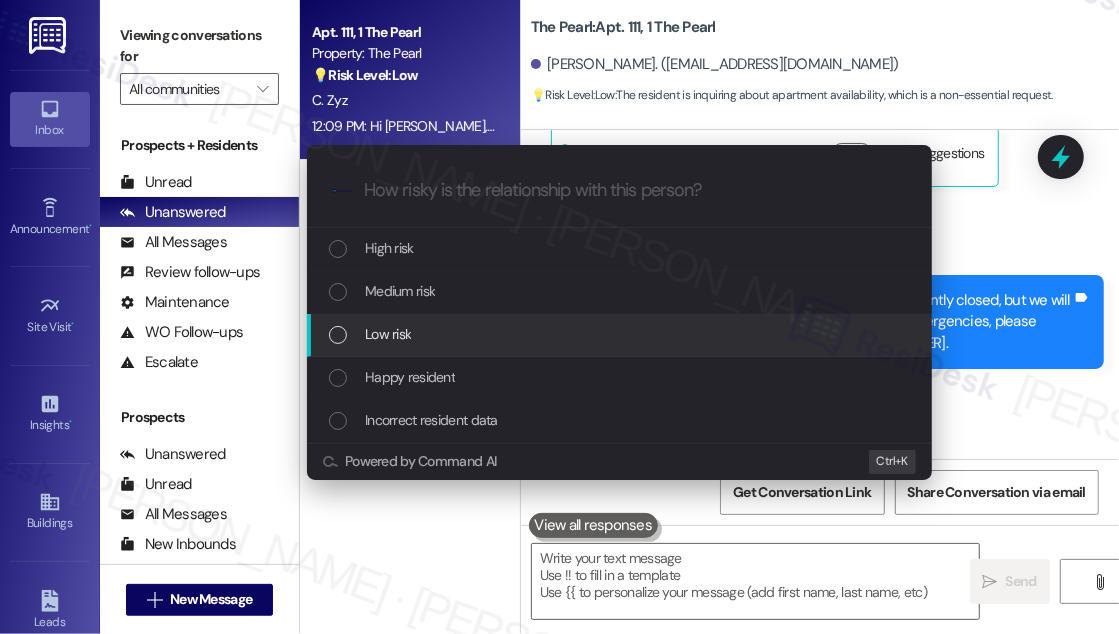 click on "Low risk" at bounding box center [388, 334] 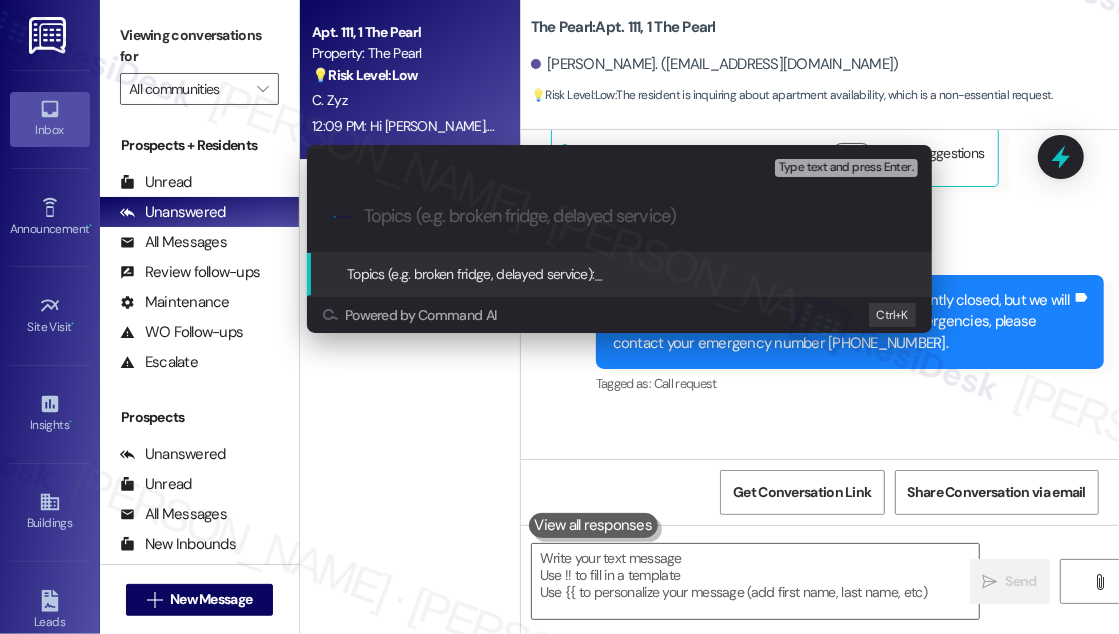 paste on "Studio Availability Inquiry at The Pearl" 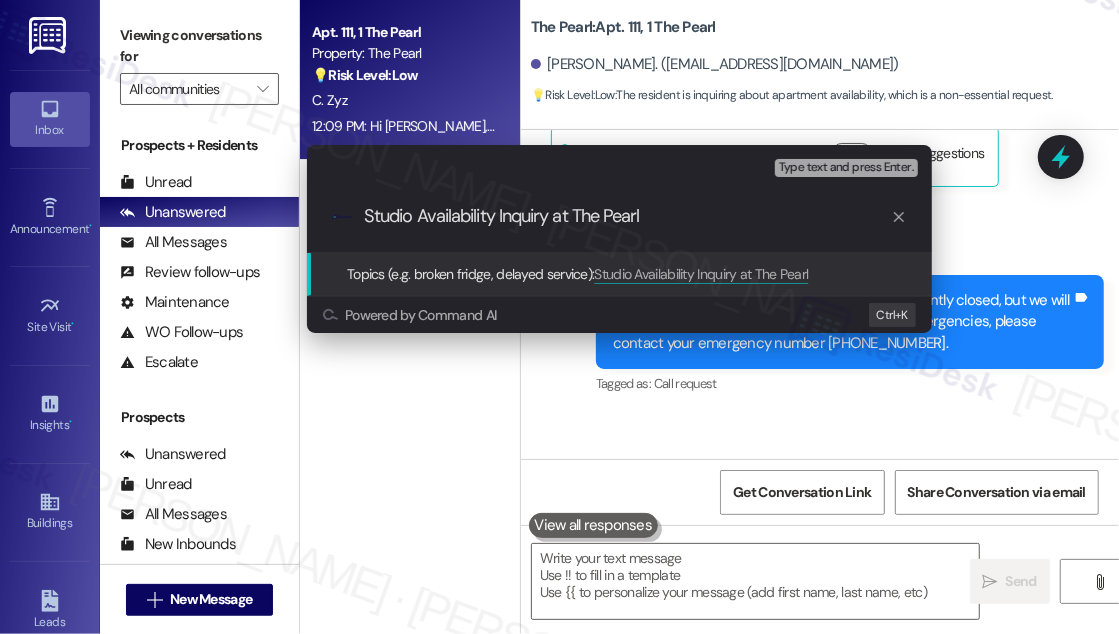 type on "Studio Availability Inquiry at The Pearl" 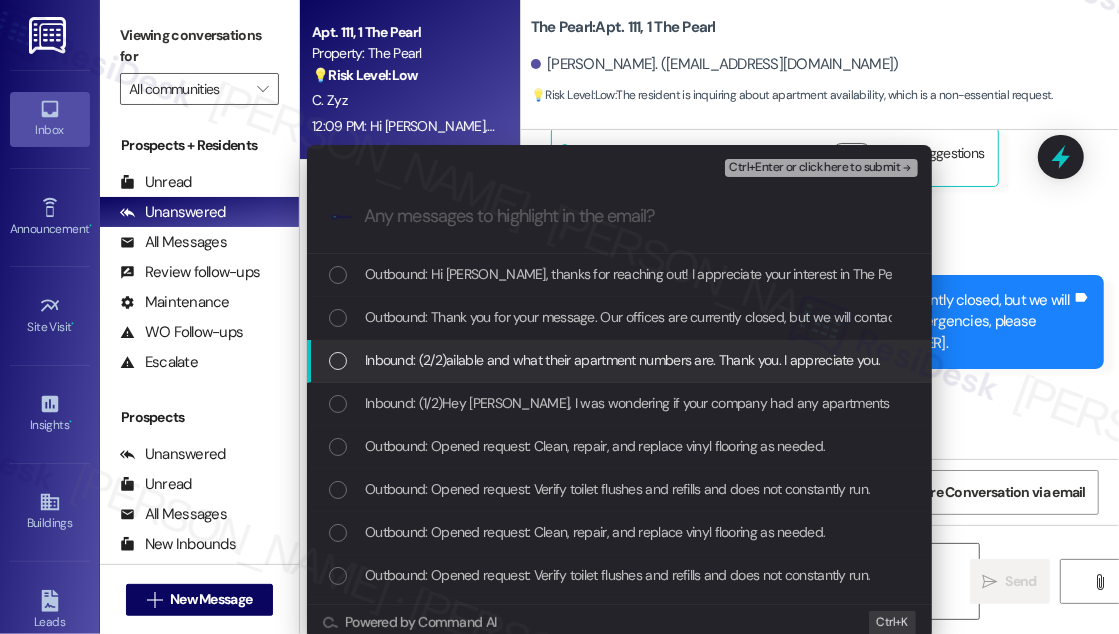 click on "Inbound: (2/2)ailable and what their apartment numbers are. Thank you. I appreciate you." at bounding box center (622, 360) 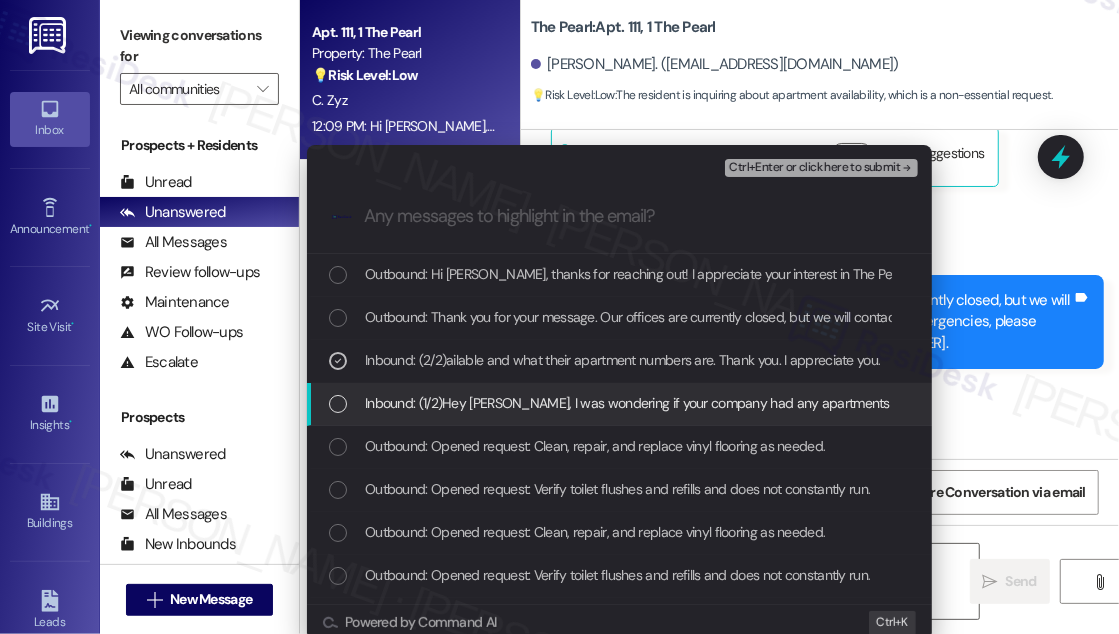 click on "Inbound: (1/2)Hey [PERSON_NAME], I was wondering if your company had any apartments to rent. I am specifically looking for a studio at [GEOGRAPHIC_DATA]. Can you tell me if any are av" at bounding box center (619, 404) 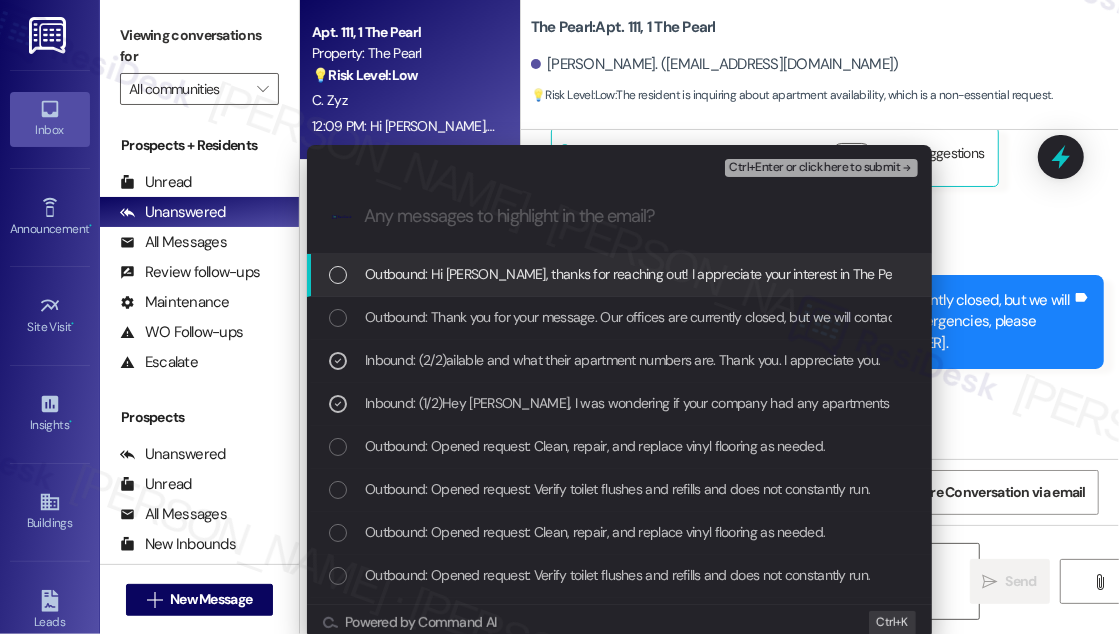 click on "Ctrl+Enter or click here to submit" at bounding box center [814, 168] 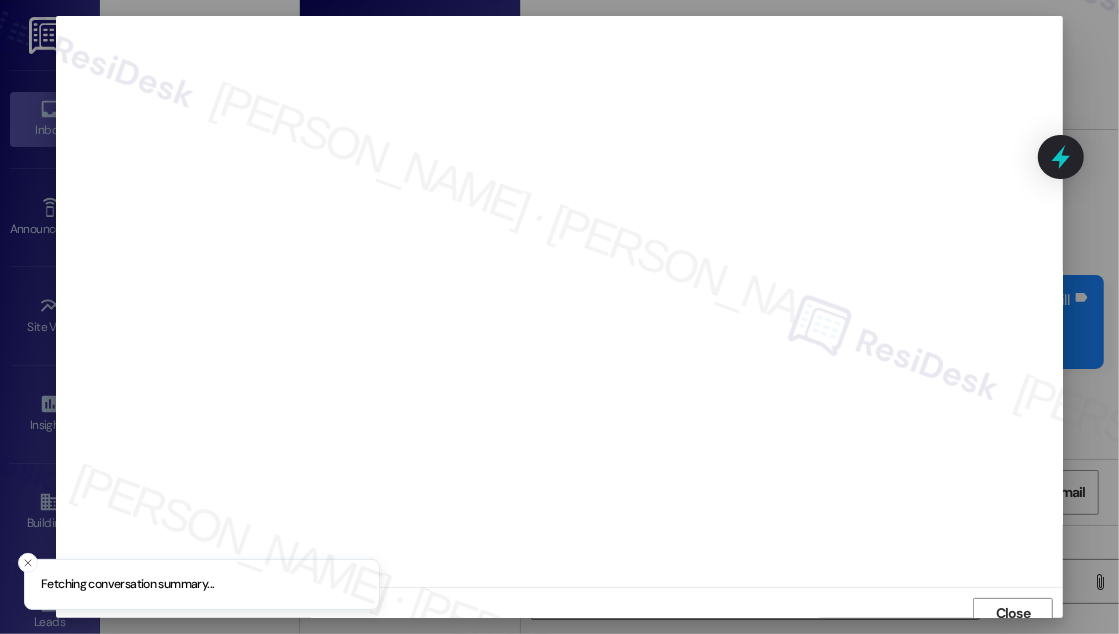 scroll, scrollTop: 11, scrollLeft: 0, axis: vertical 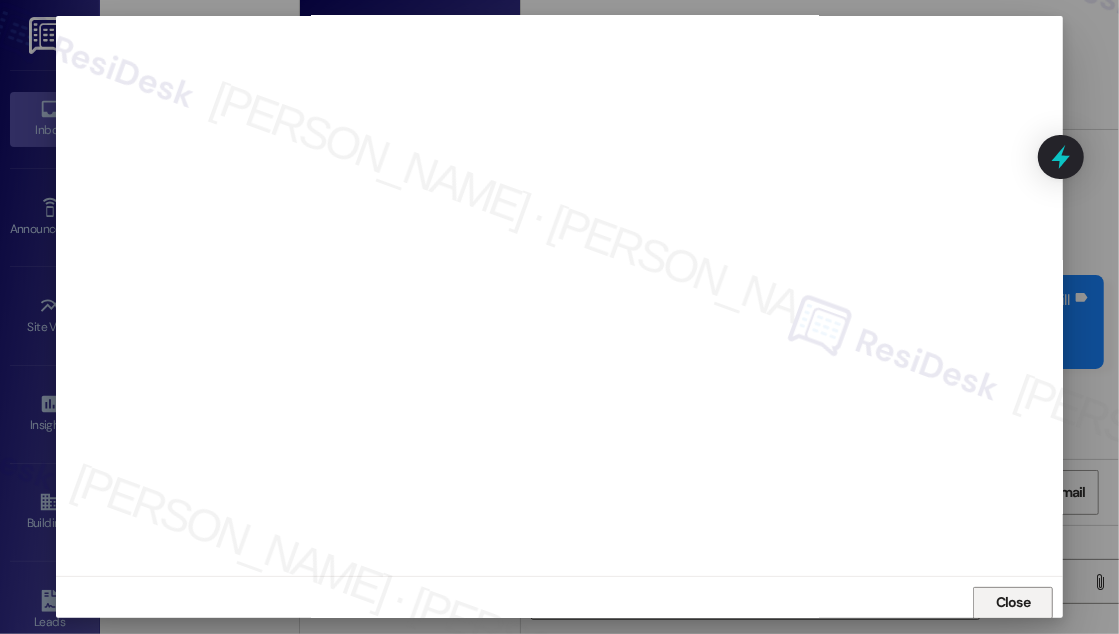 click on "Close" at bounding box center (1013, 602) 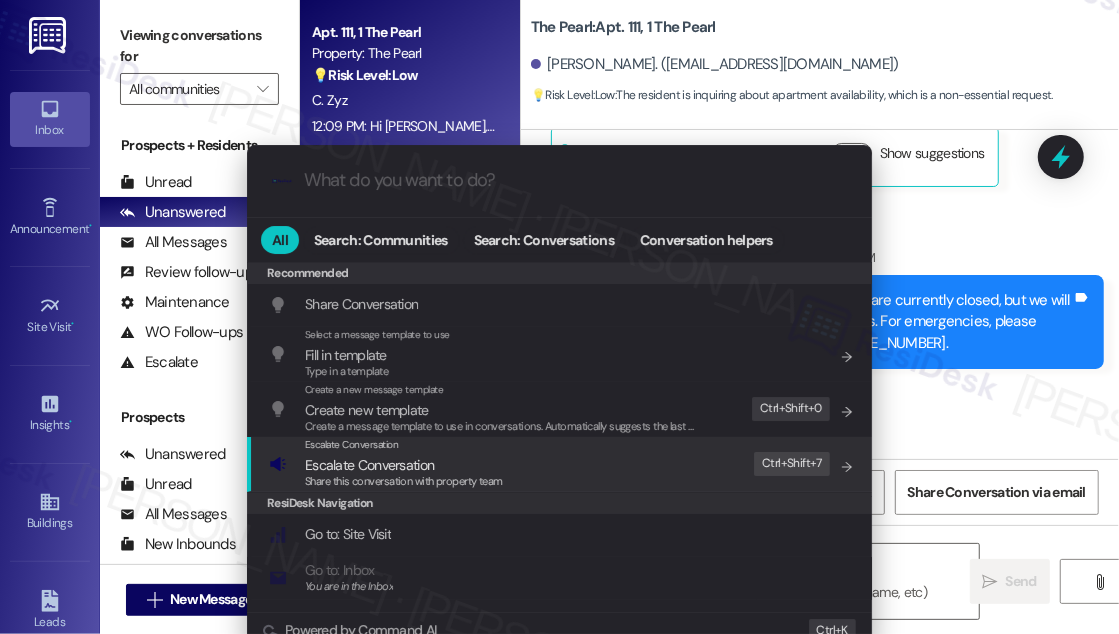 click on "Escalate Conversation Escalate Conversation Share this conversation with property team Edit Ctrl+ Shift+ 7" at bounding box center [561, 464] 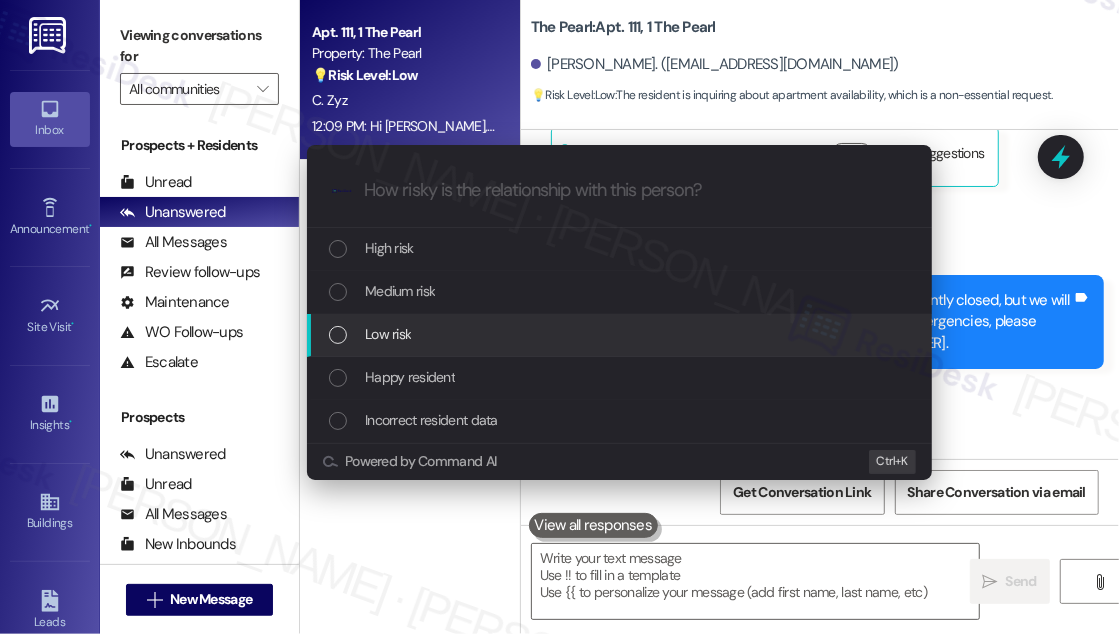 click on "Low risk" at bounding box center (388, 334) 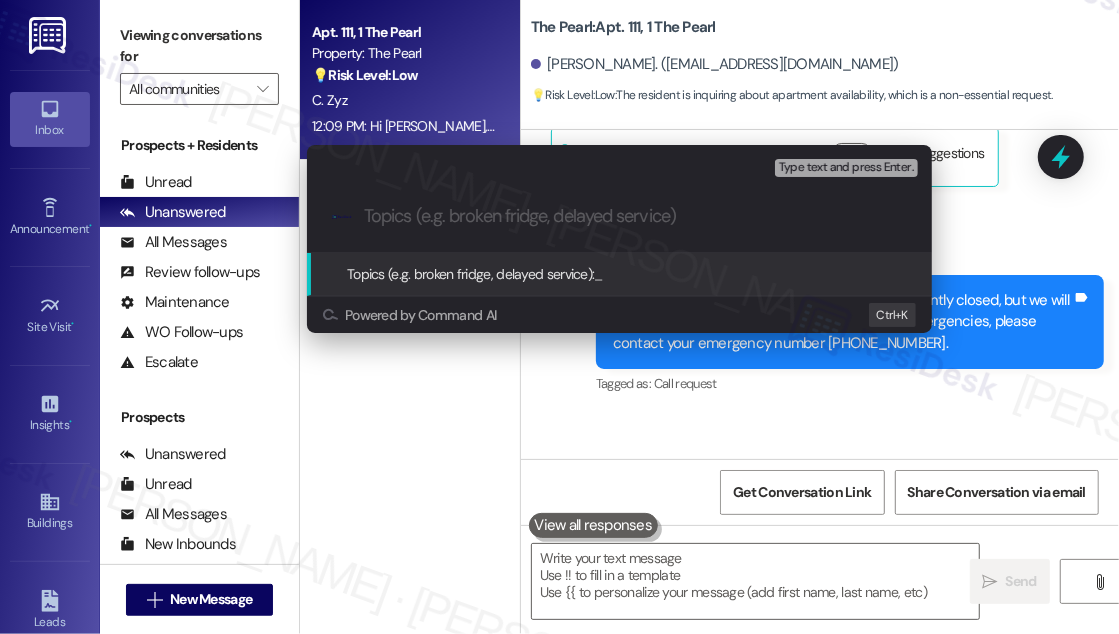 paste on "Studio Availability Inquiry at The Pearl" 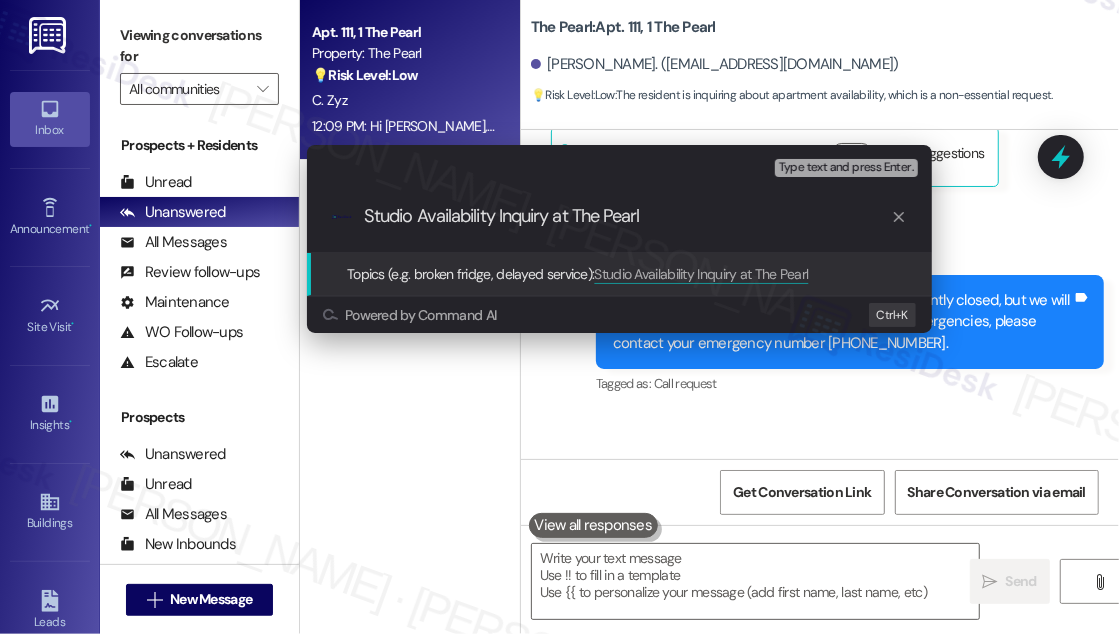 type 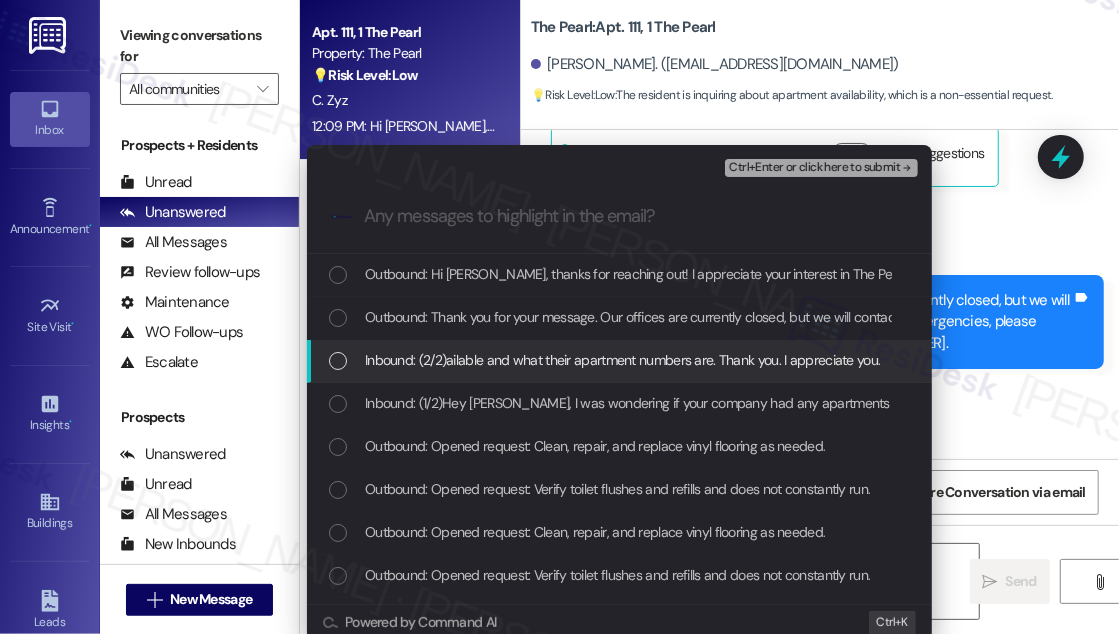 click on "Inbound: (1/2)Hey [PERSON_NAME], I was wondering if your company had any apartments to rent. I am specifically looking for a studio at [GEOGRAPHIC_DATA]. Can you tell me if any are av" at bounding box center (910, 403) 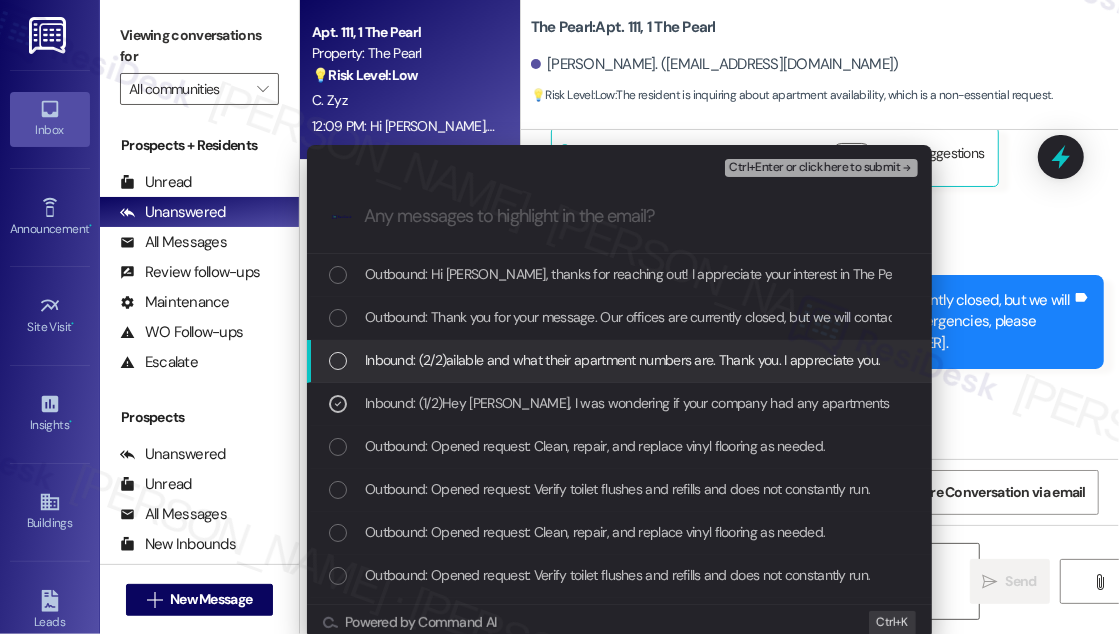 drag, startPoint x: 616, startPoint y: 357, endPoint x: 685, endPoint y: 261, distance: 118.224365 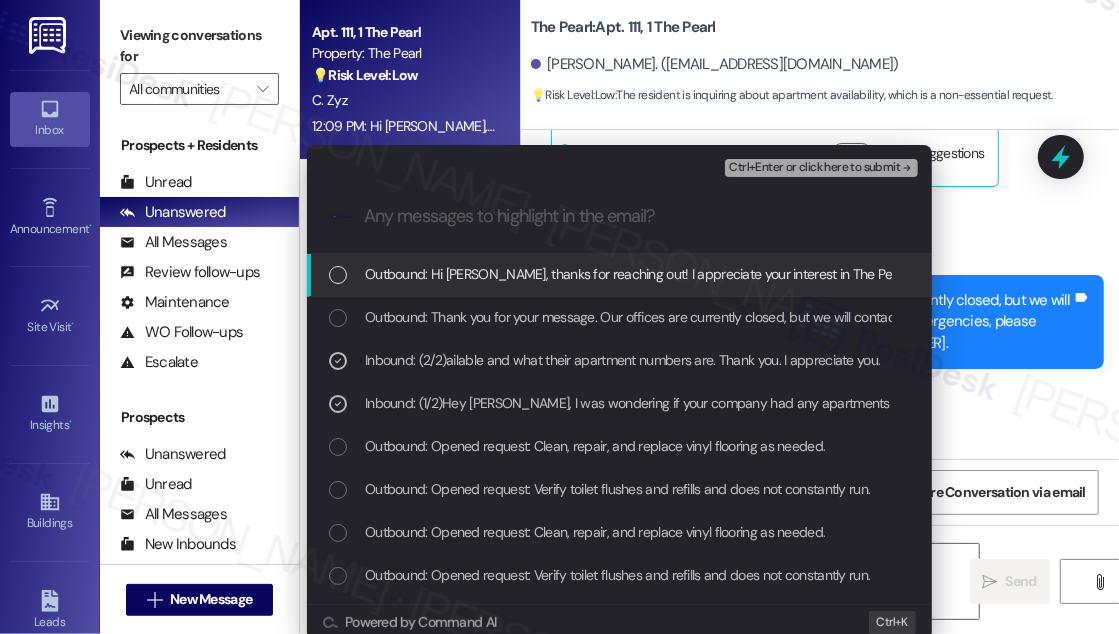 click on "Ctrl+Enter or click here to submit" at bounding box center (814, 168) 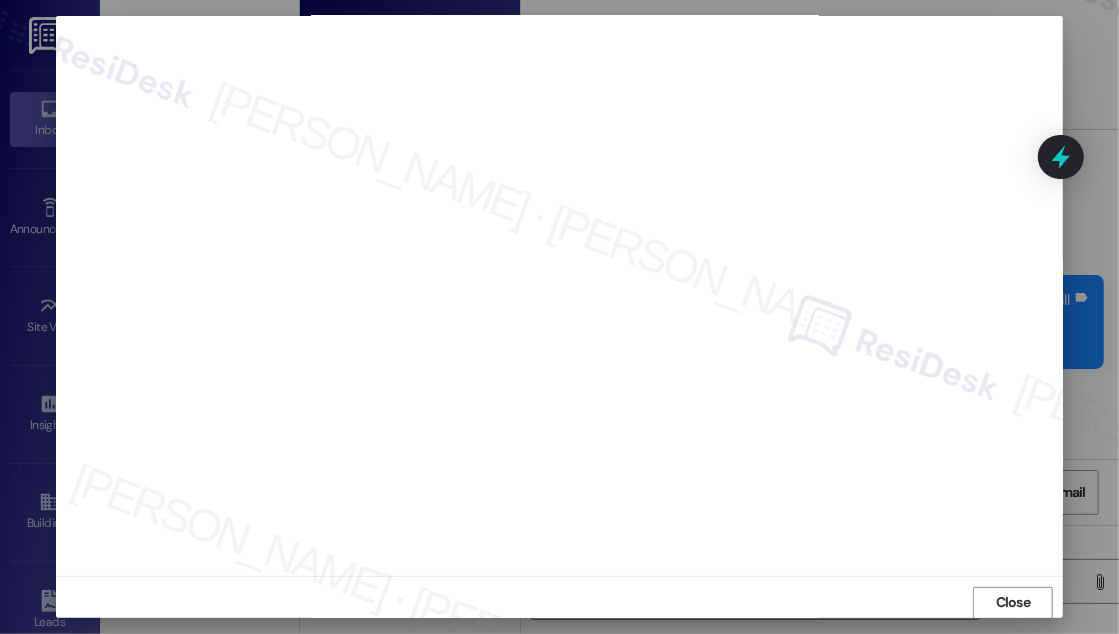scroll, scrollTop: 0, scrollLeft: 0, axis: both 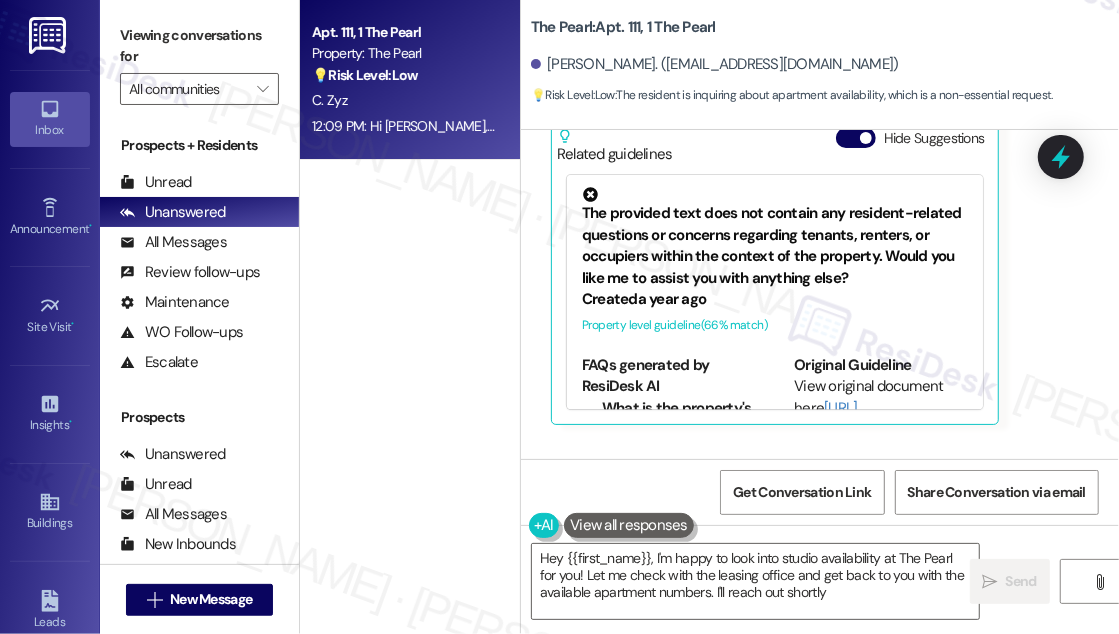 type on "Hey {{first_name}}, I'm happy to look into studio availability at The Pearl for you! Let me check with the leasing office and get back to you with the available apartment numbers. I'll reach out shortly!" 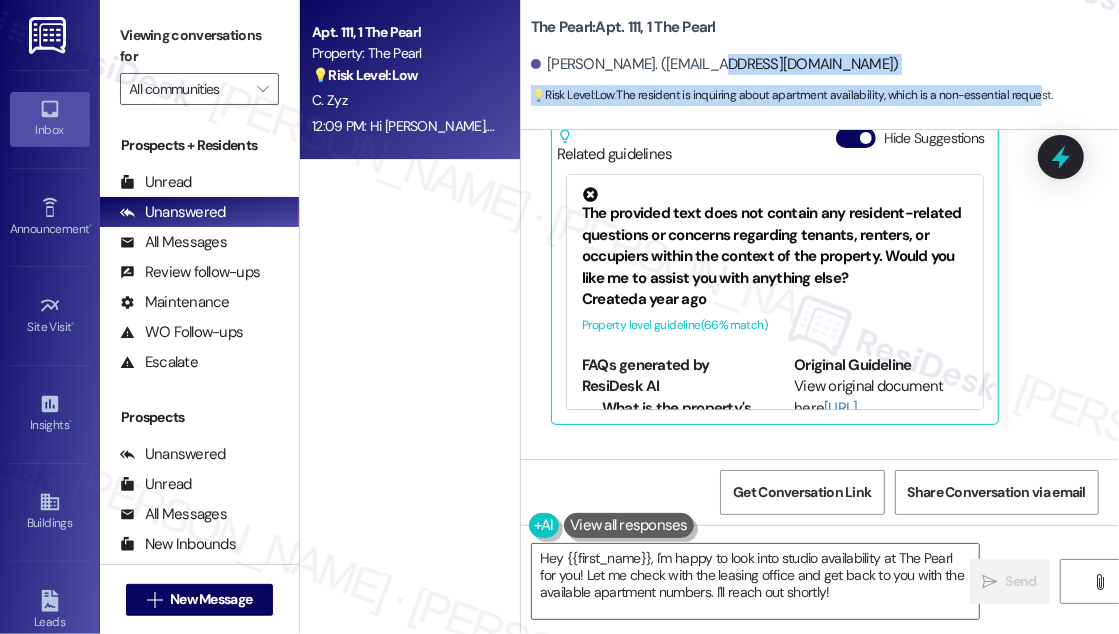 click on "The Pearl:  Apt. 111, 1 The [PERSON_NAME] Zyz. ([EMAIL_ADDRESS][DOMAIN_NAME])   💡  Risk Level:  Low :  The resident is inquiring about apartment availability, which is a non-essential request." at bounding box center [825, 55] 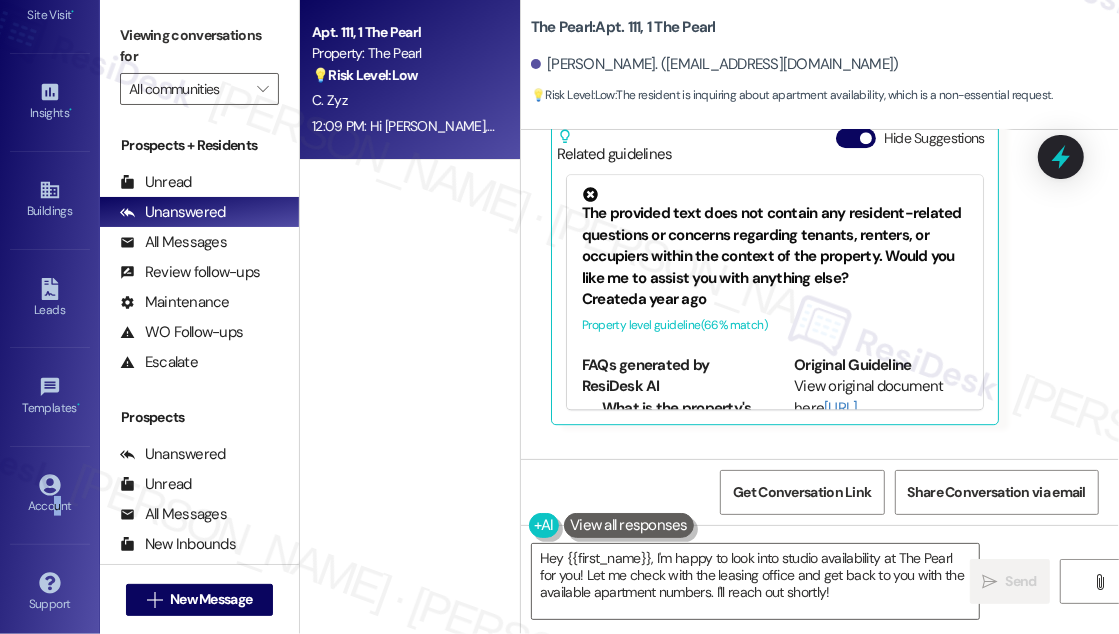 click on "Account   Go to Account" at bounding box center (50, 495) 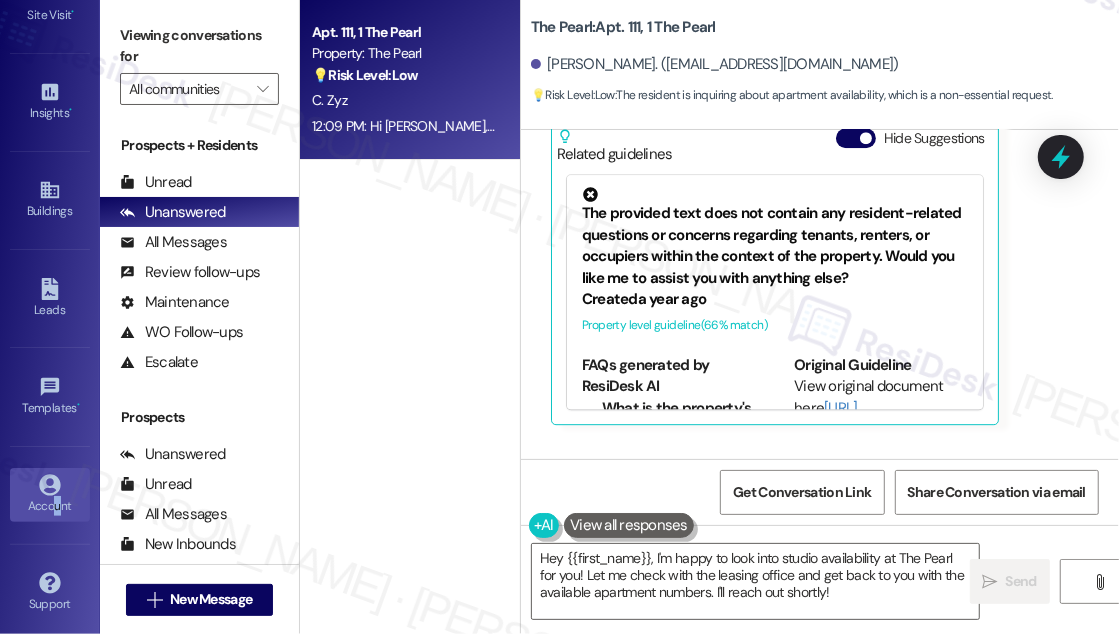 click on "Account" at bounding box center (50, 506) 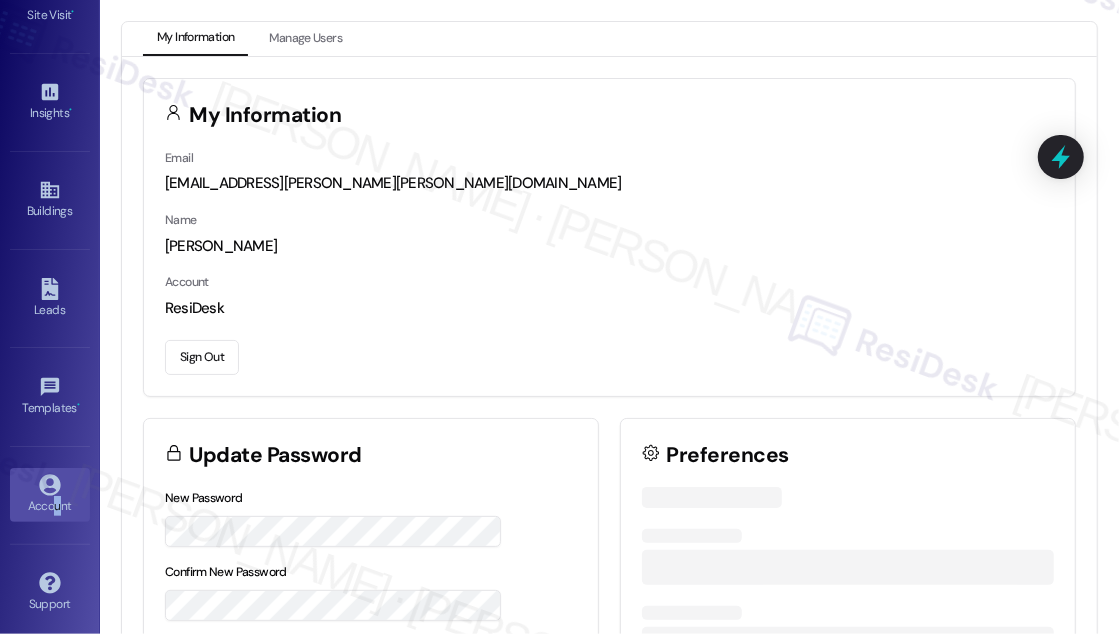 click on "Sign Out" at bounding box center (202, 357) 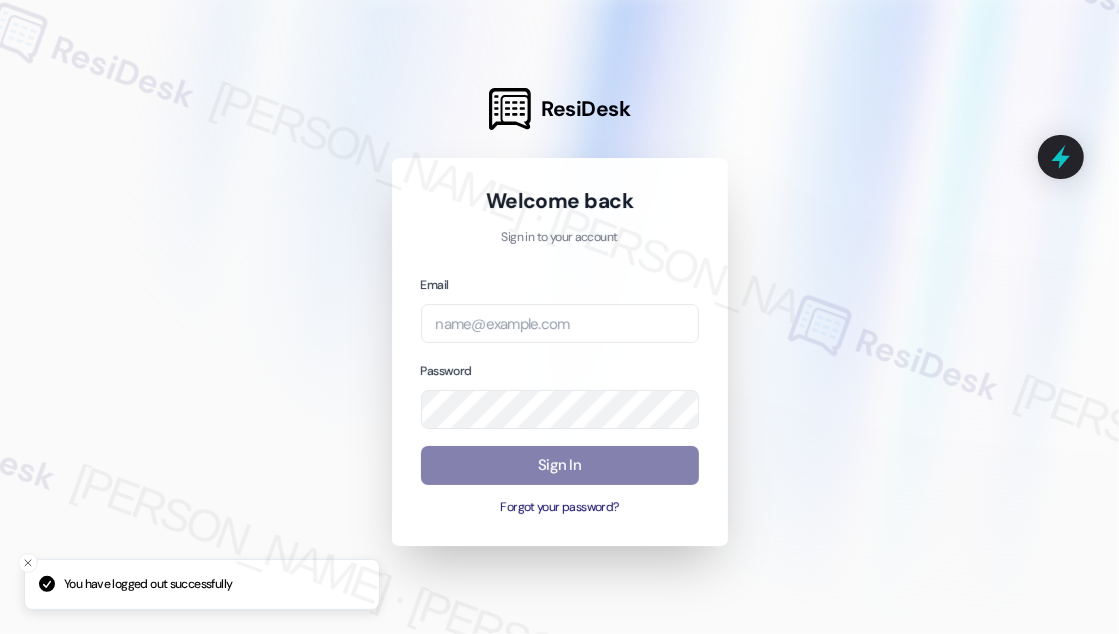 click on "Email Password Sign In Forgot your password?" at bounding box center [560, 395] 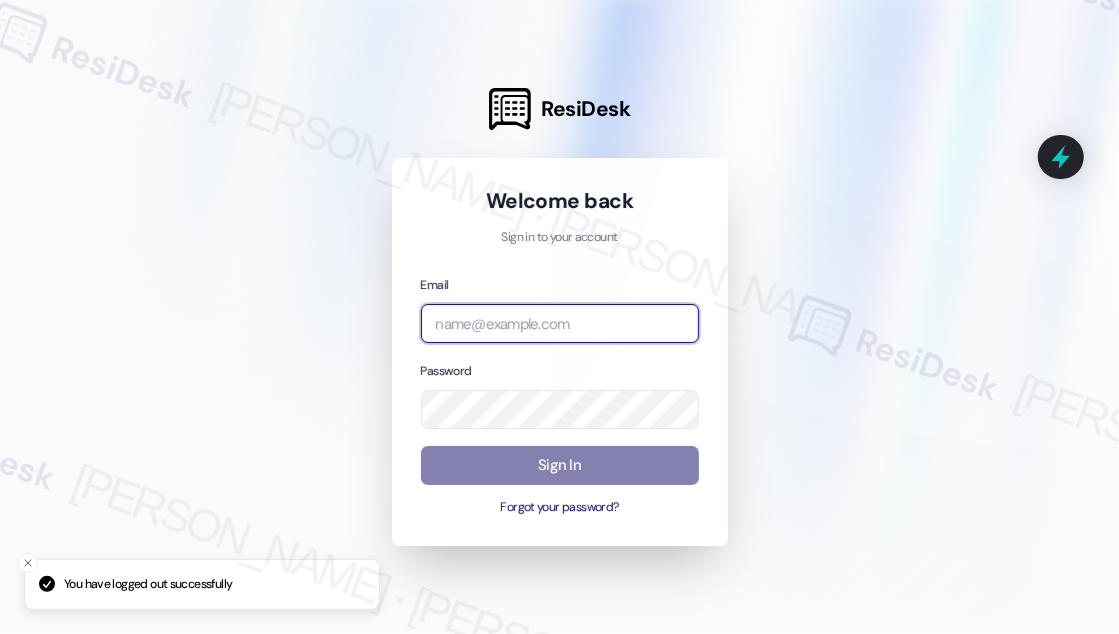 click at bounding box center (560, 323) 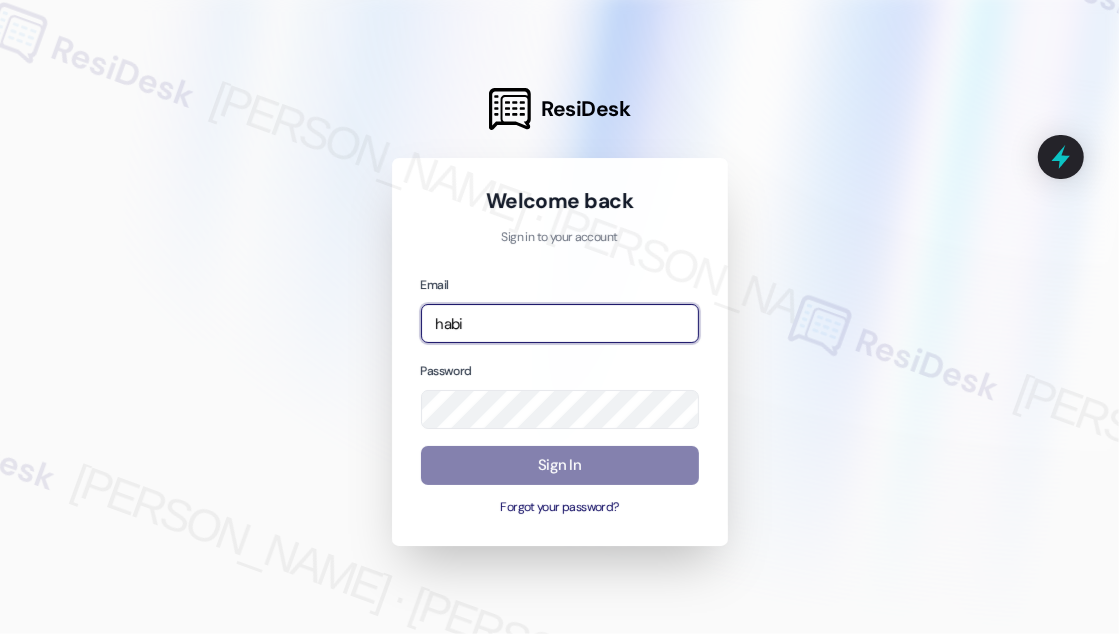 type on "[EMAIL_ADDRESS][PERSON_NAME][PERSON_NAME][DOMAIN_NAME]" 